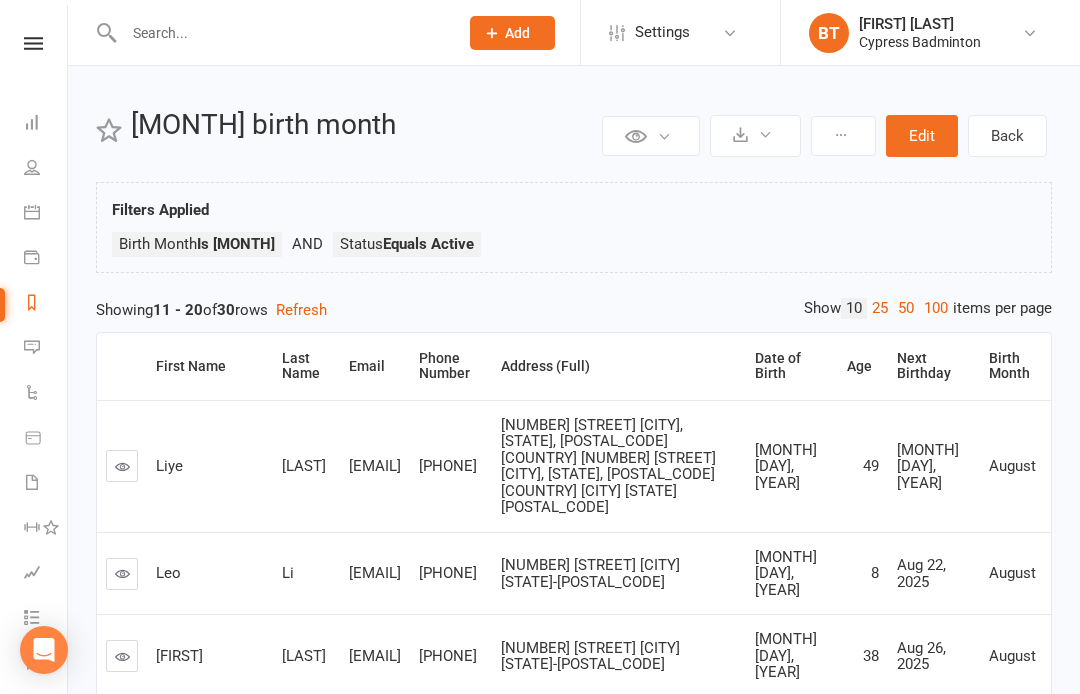 scroll, scrollTop: 786, scrollLeft: 0, axis: vertical 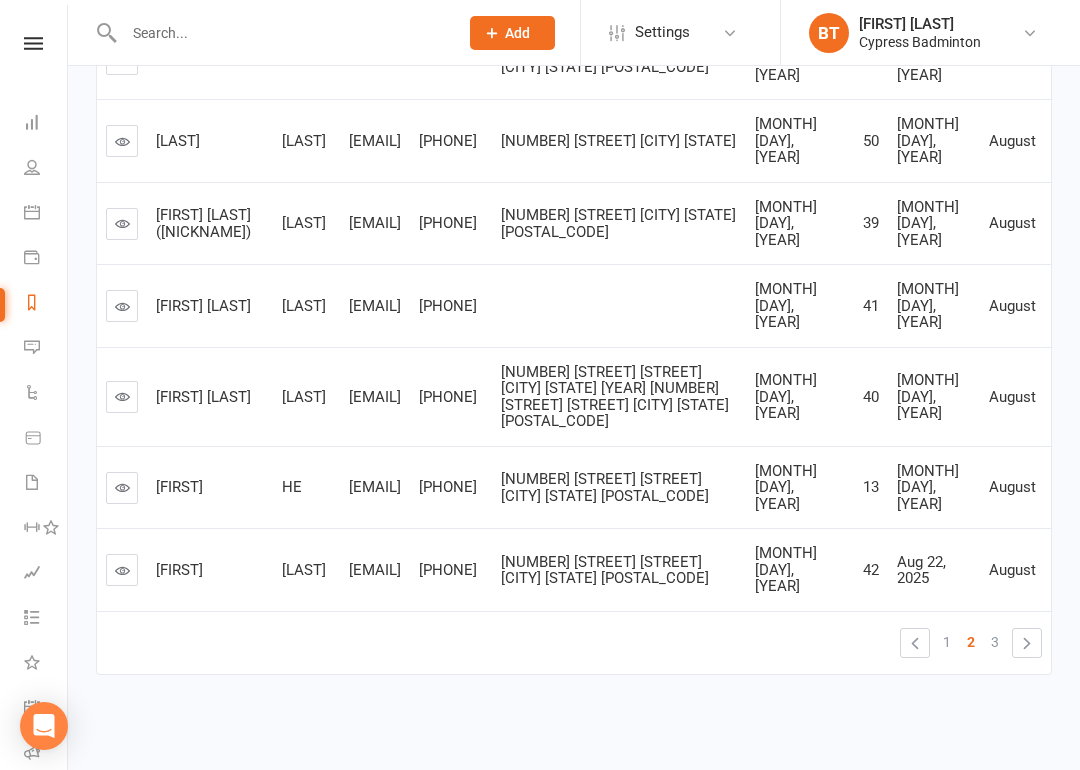 click on "3" at bounding box center [995, 642] 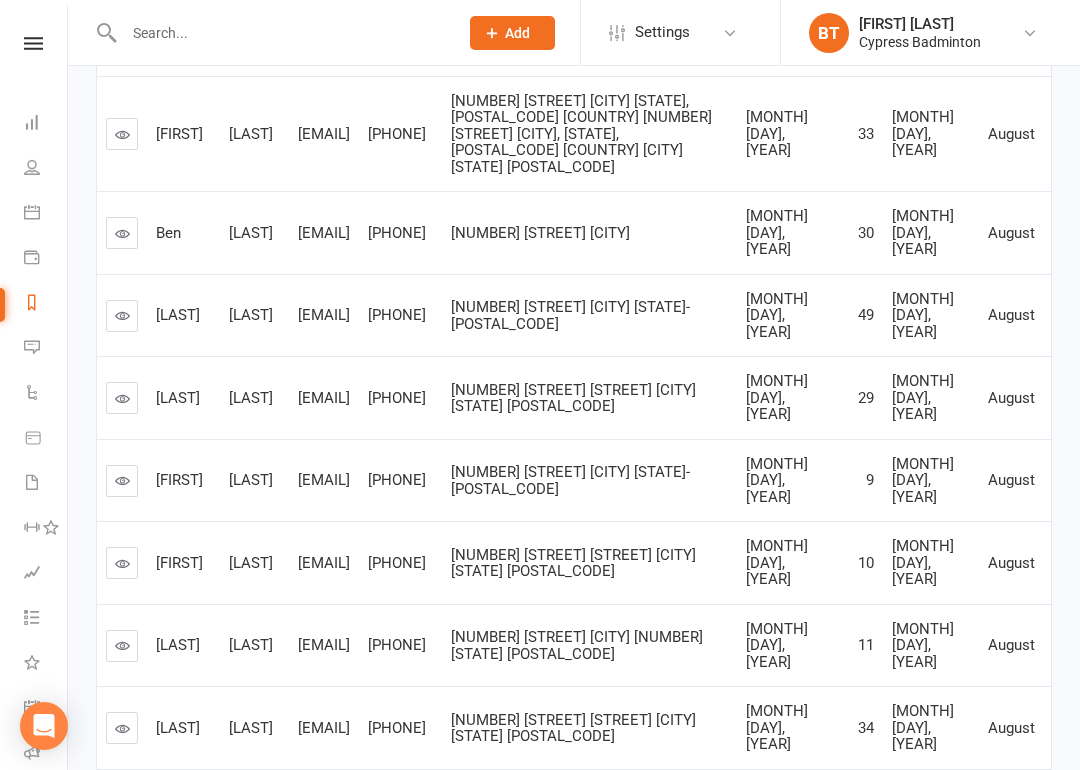 scroll, scrollTop: 630, scrollLeft: 0, axis: vertical 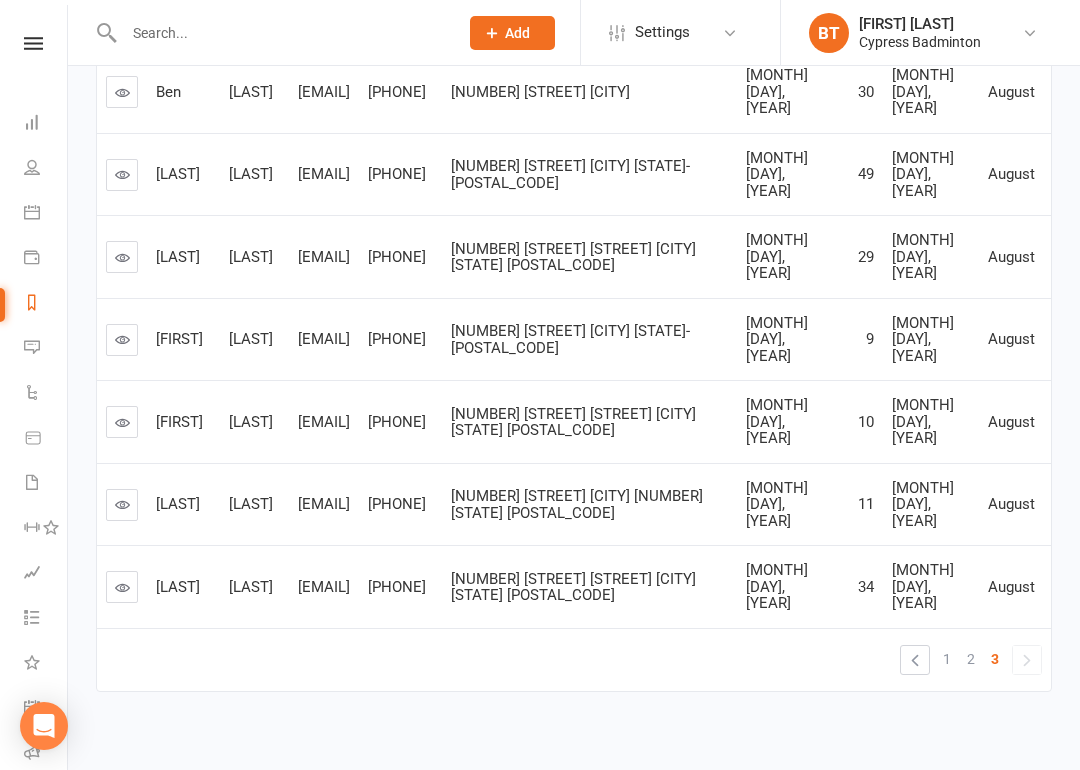 click at bounding box center (33, 43) 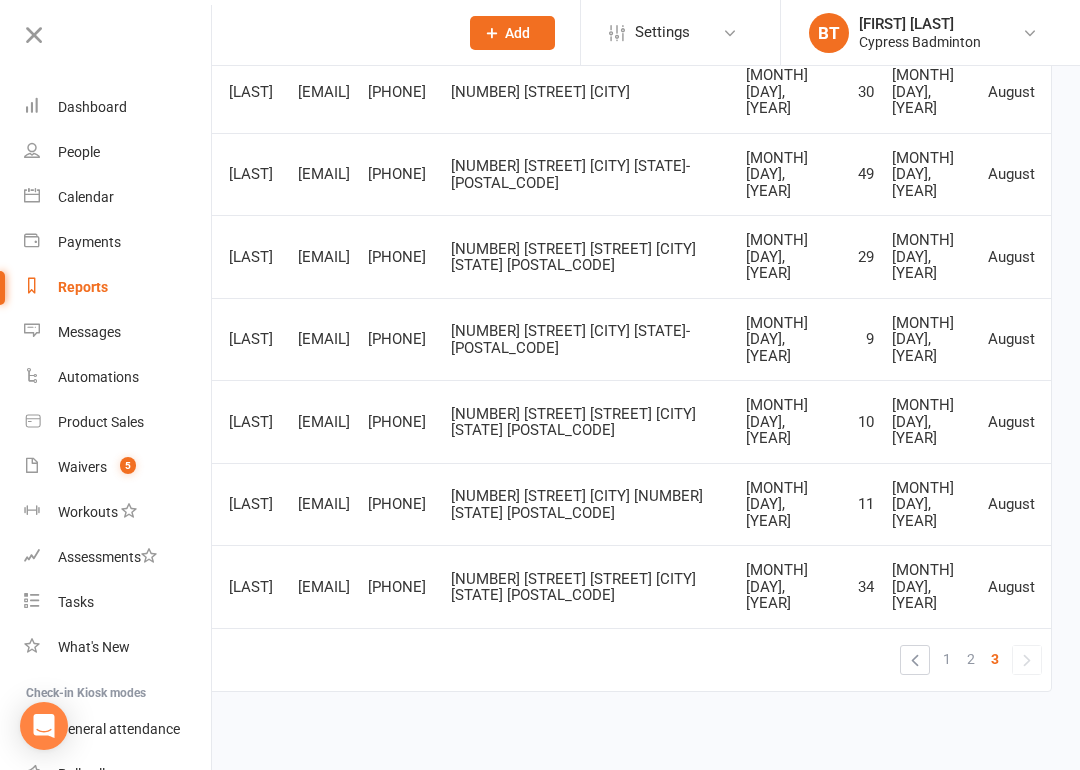 click on "Waivers" at bounding box center (82, 467) 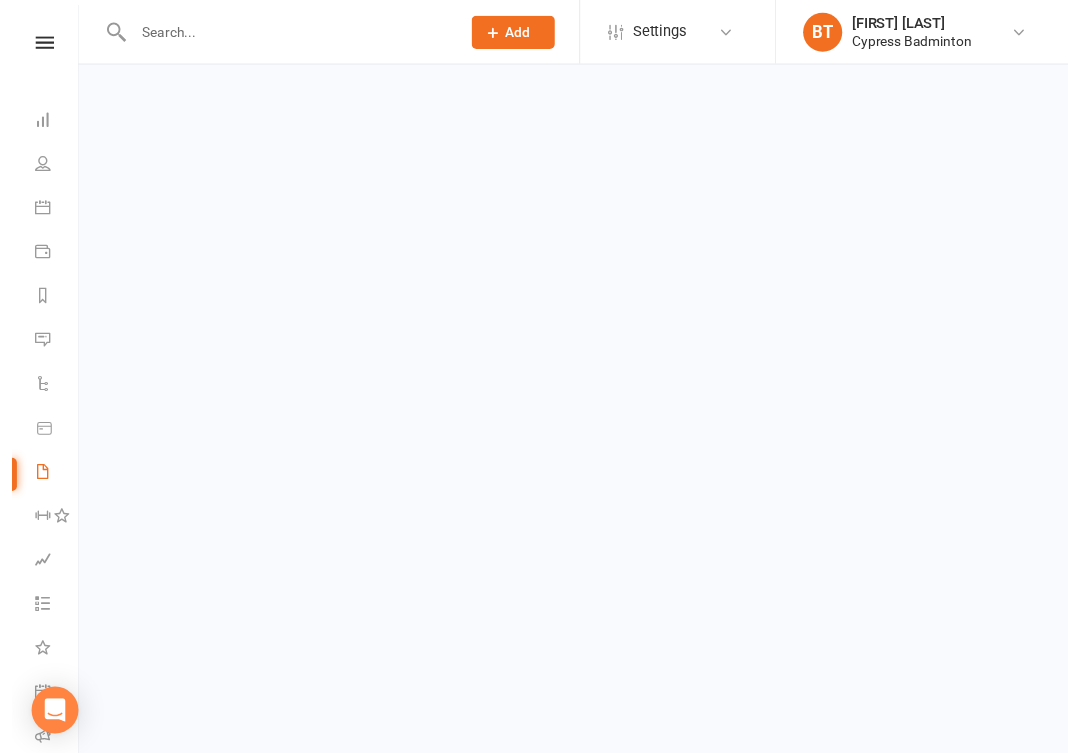 scroll, scrollTop: 0, scrollLeft: 0, axis: both 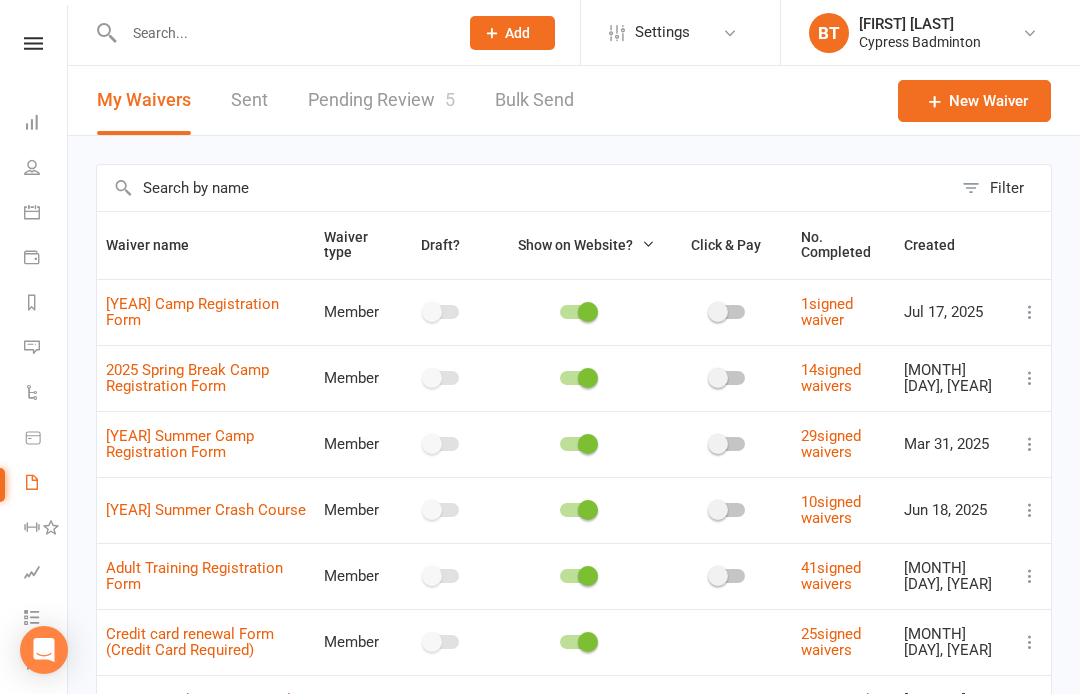 click on "Pending Review 5" at bounding box center [381, 100] 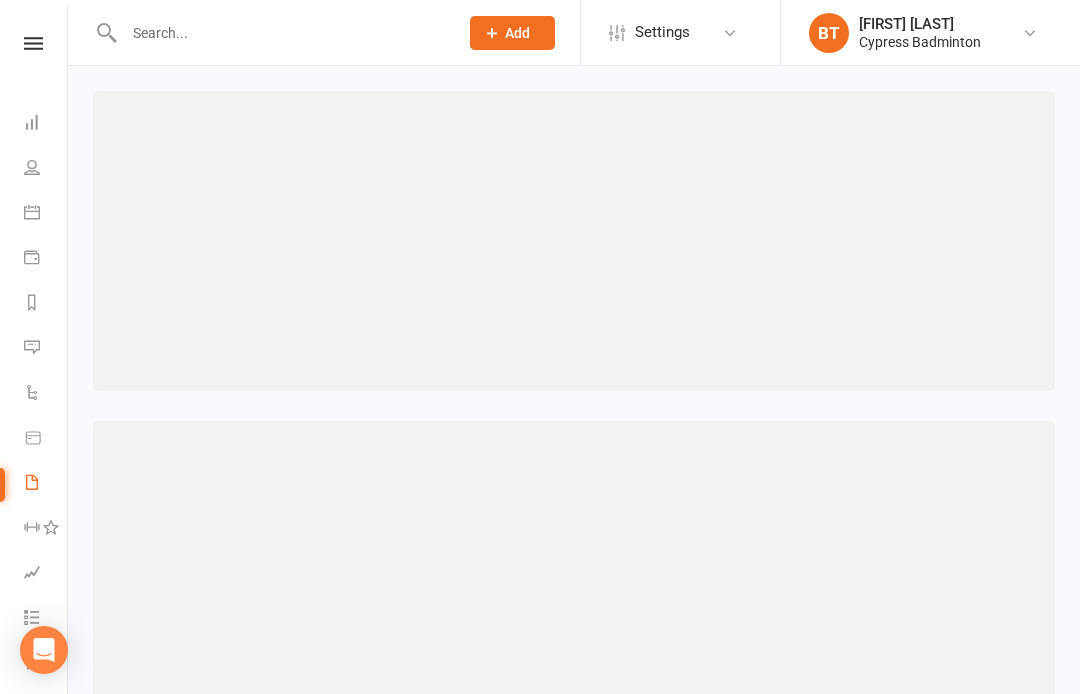 select on "50" 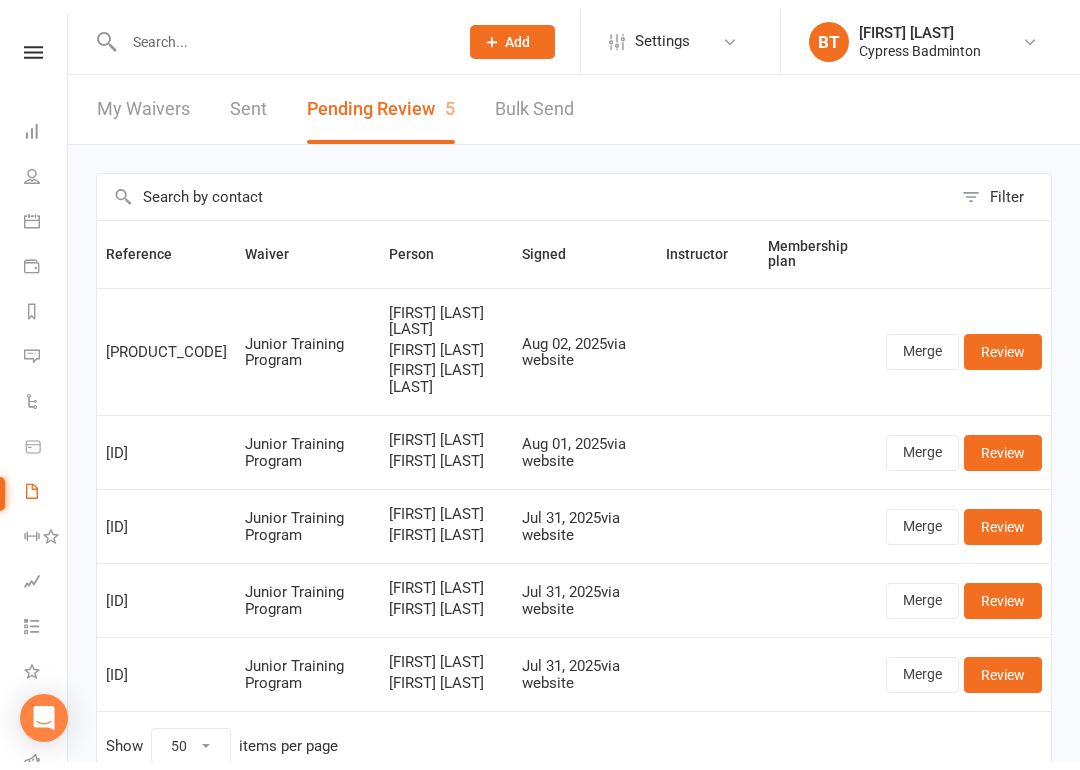 scroll, scrollTop: 81, scrollLeft: 0, axis: vertical 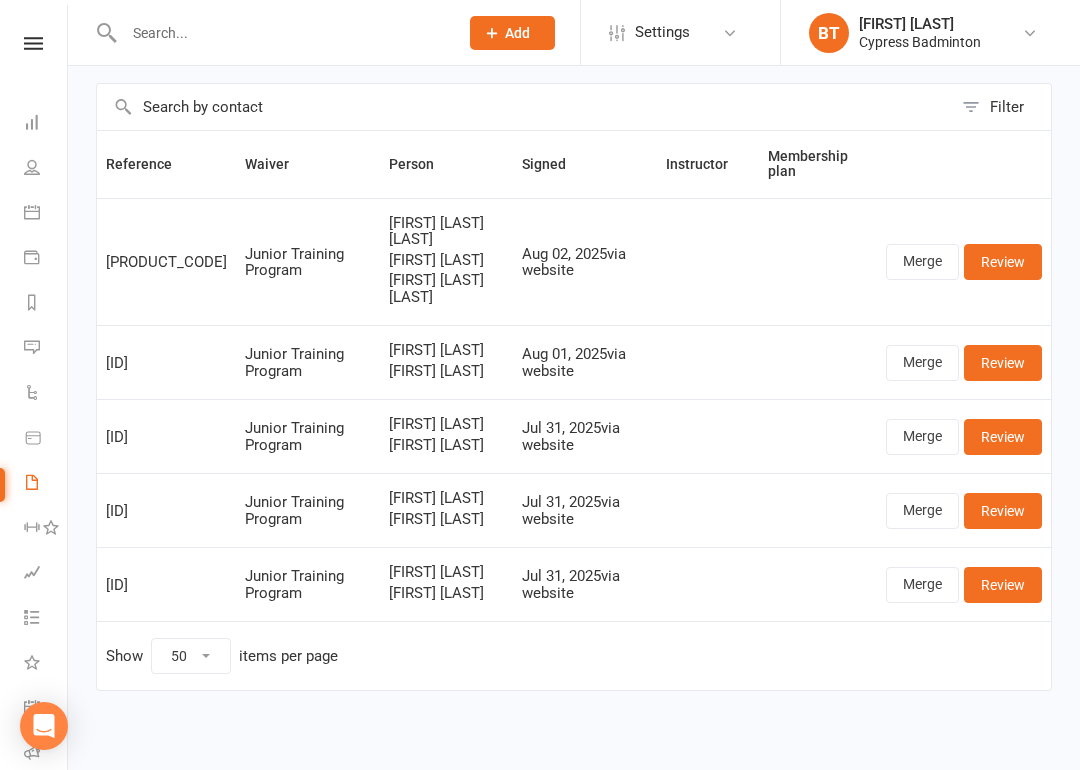 click on "Reports" at bounding box center (46, 304) 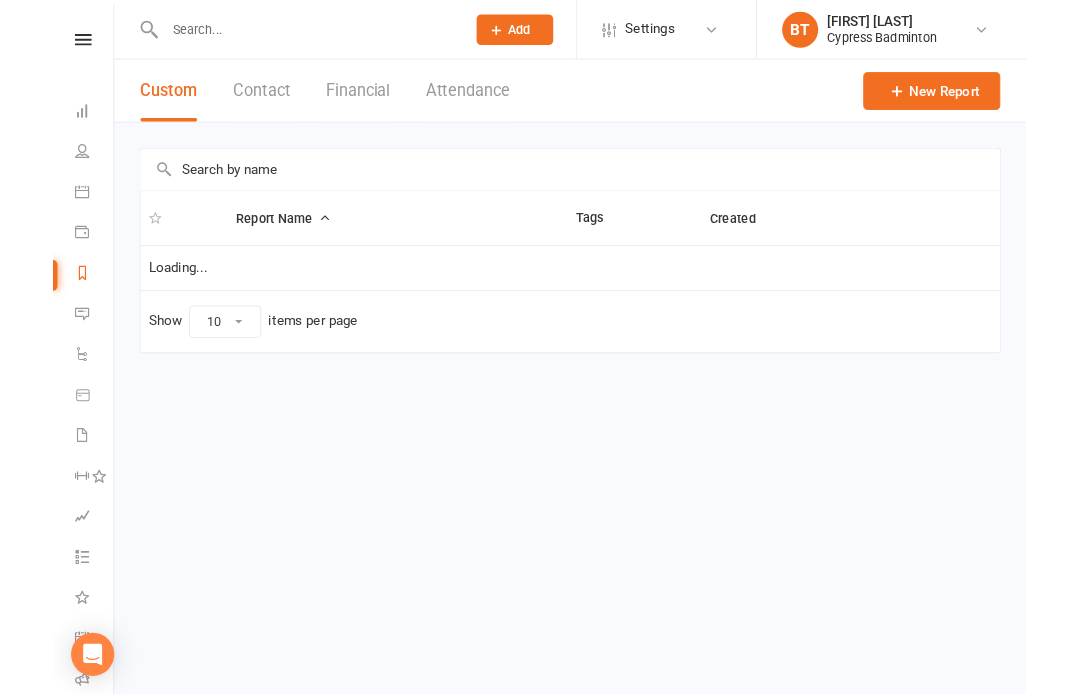 scroll, scrollTop: 0, scrollLeft: 0, axis: both 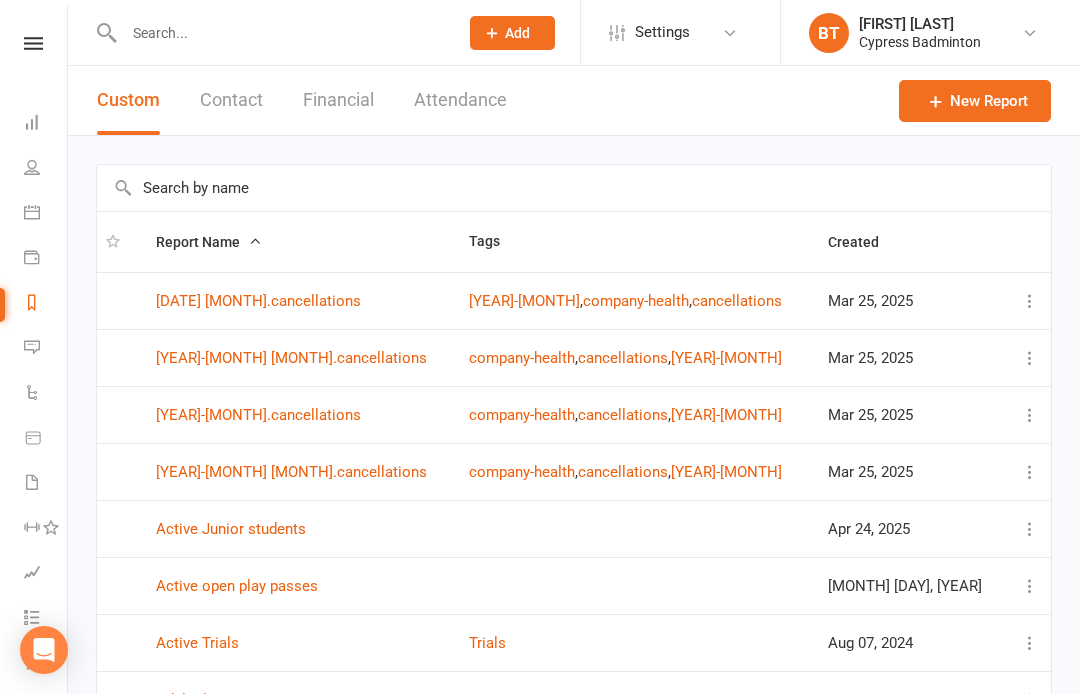 click on "Financial" at bounding box center (338, 100) 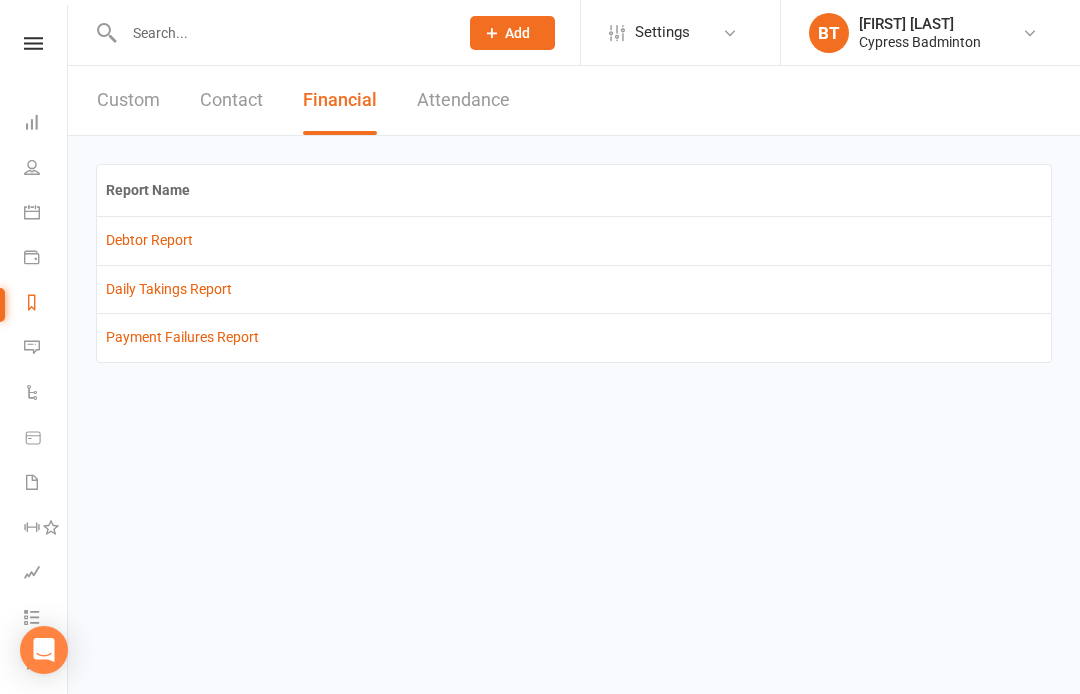 click on "Debtor Report" at bounding box center [574, 240] 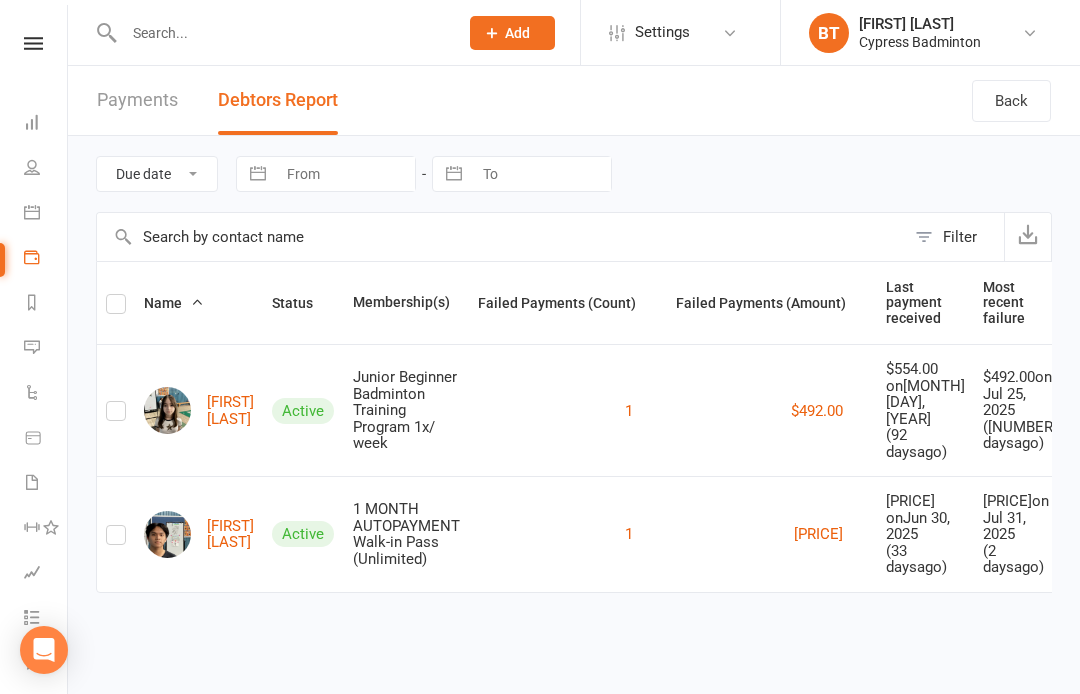 click on "[FIRST] [LAST]" at bounding box center [199, 534] 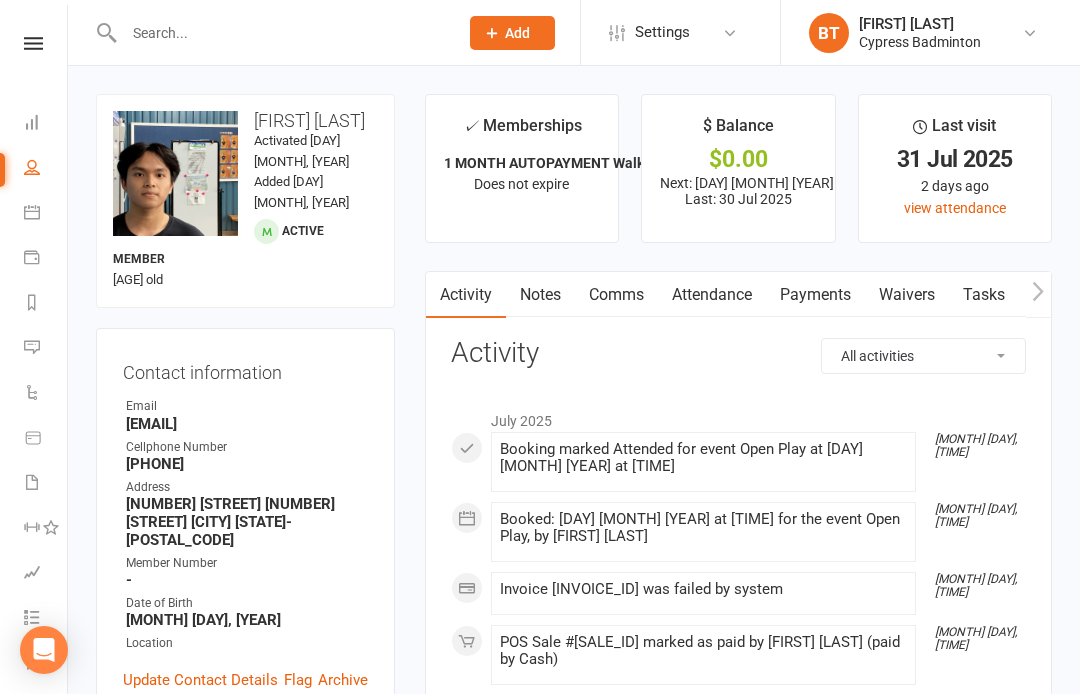 click on "Payments" at bounding box center [815, 295] 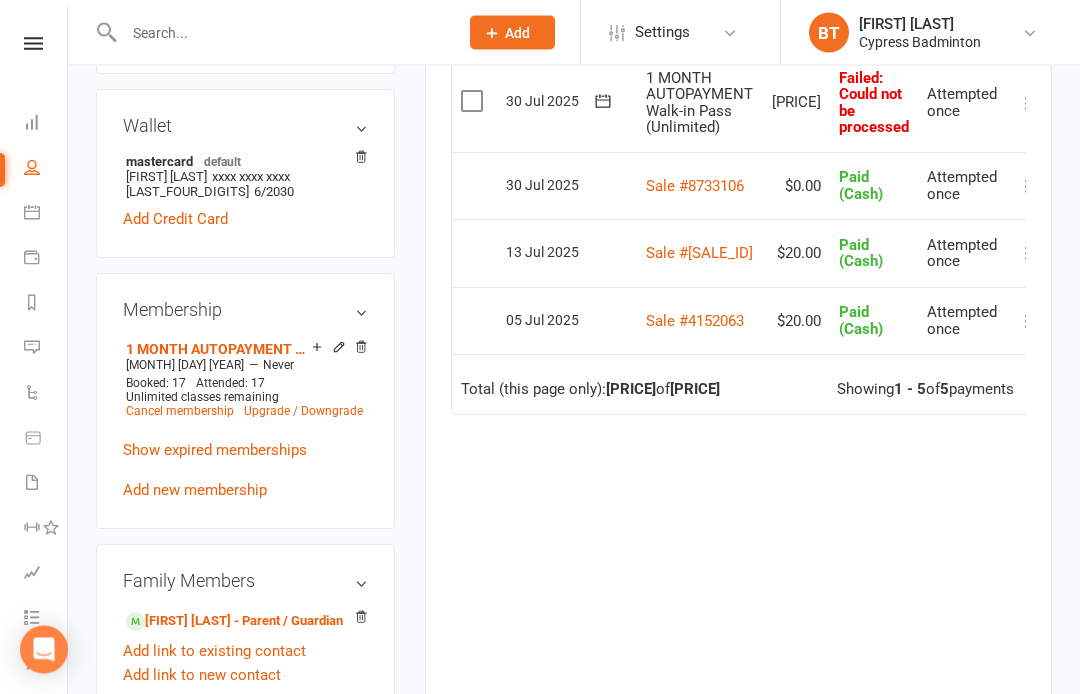 scroll, scrollTop: 654, scrollLeft: 0, axis: vertical 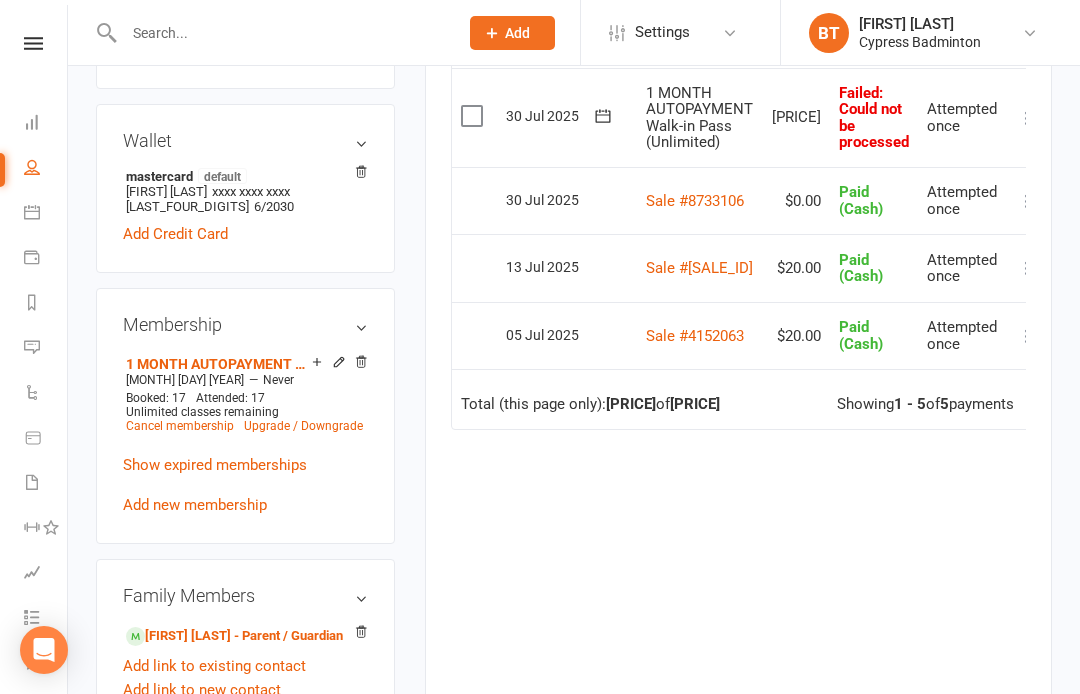 click on "Sale #8733106" at bounding box center [695, 201] 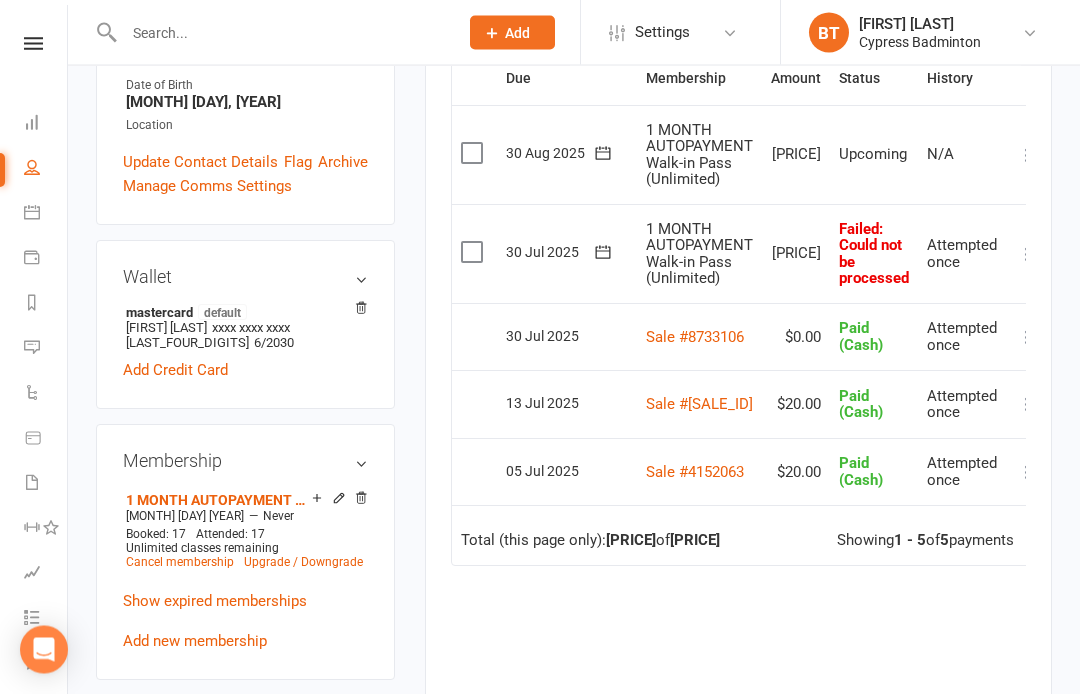 scroll, scrollTop: 513, scrollLeft: 0, axis: vertical 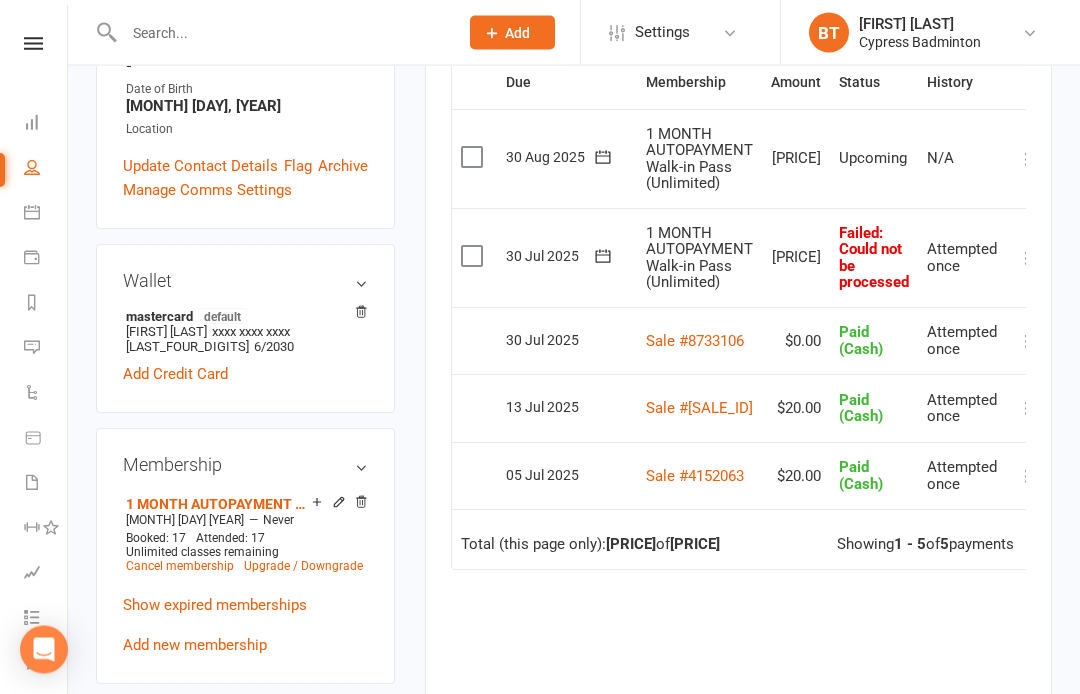 click at bounding box center (33, 43) 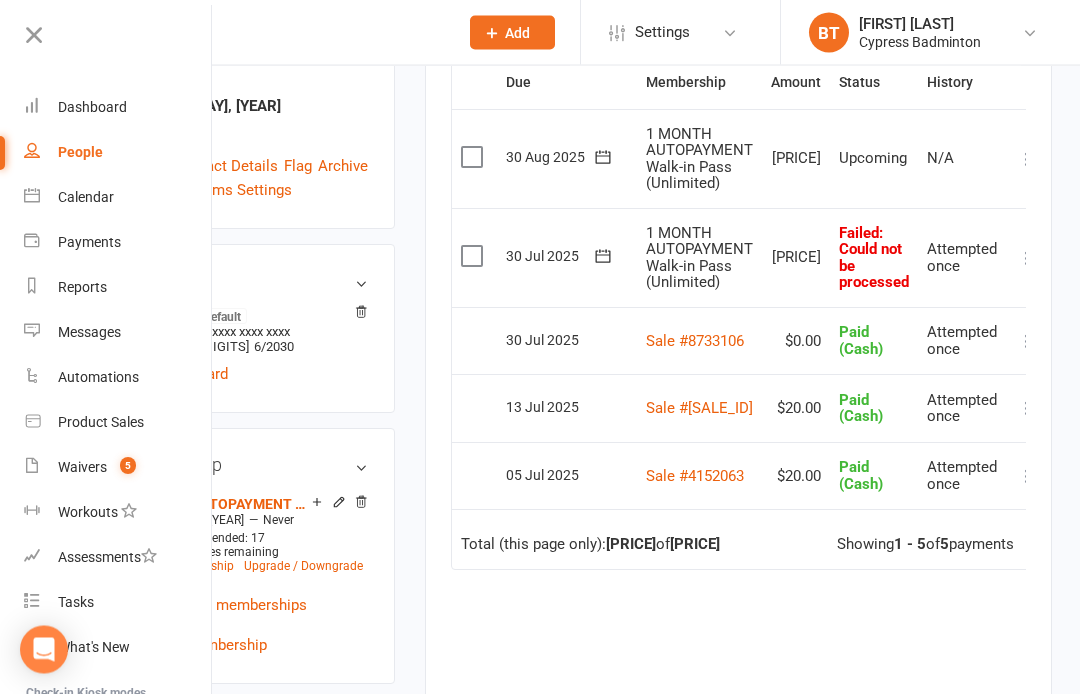 scroll, scrollTop: 514, scrollLeft: 0, axis: vertical 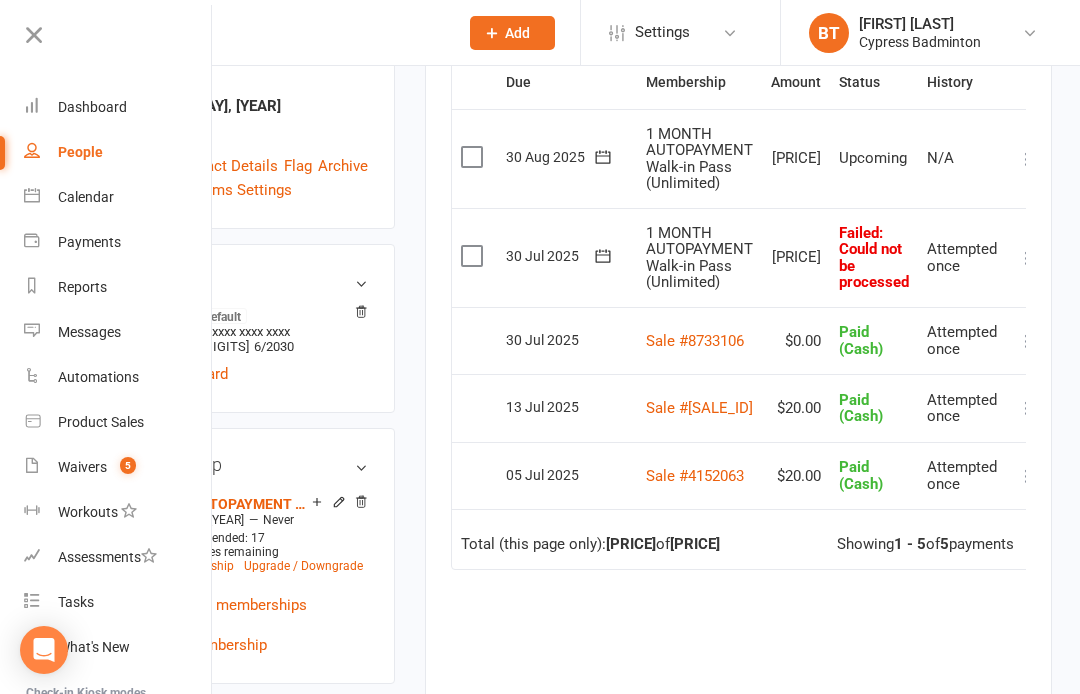 click on "Product Sales" at bounding box center [118, 422] 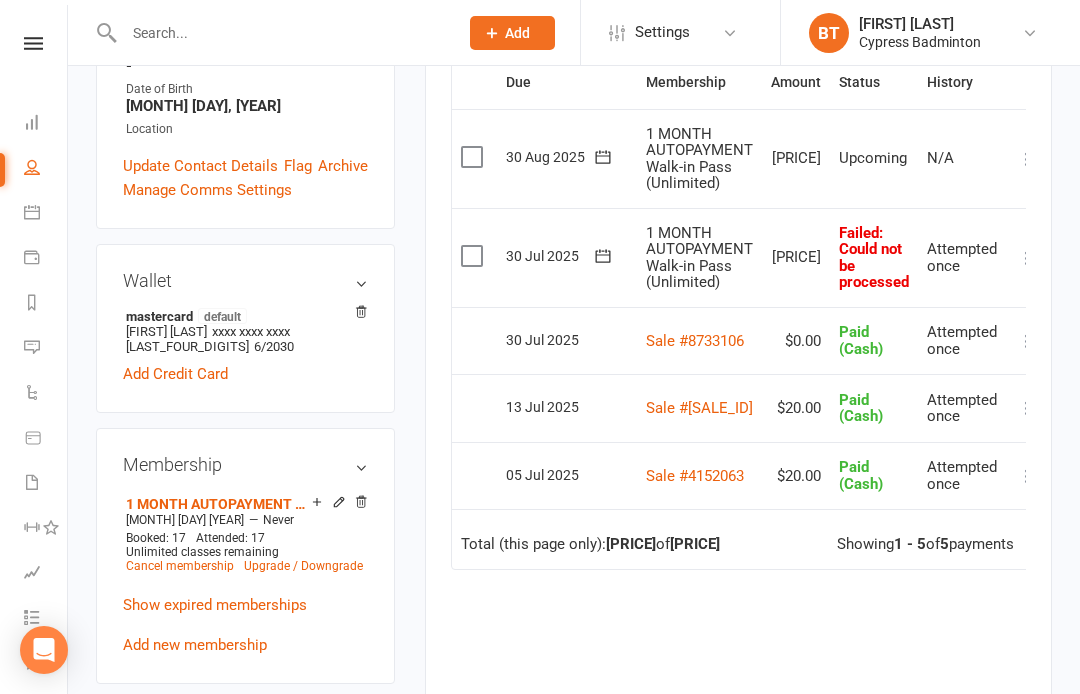 scroll, scrollTop: 0, scrollLeft: 0, axis: both 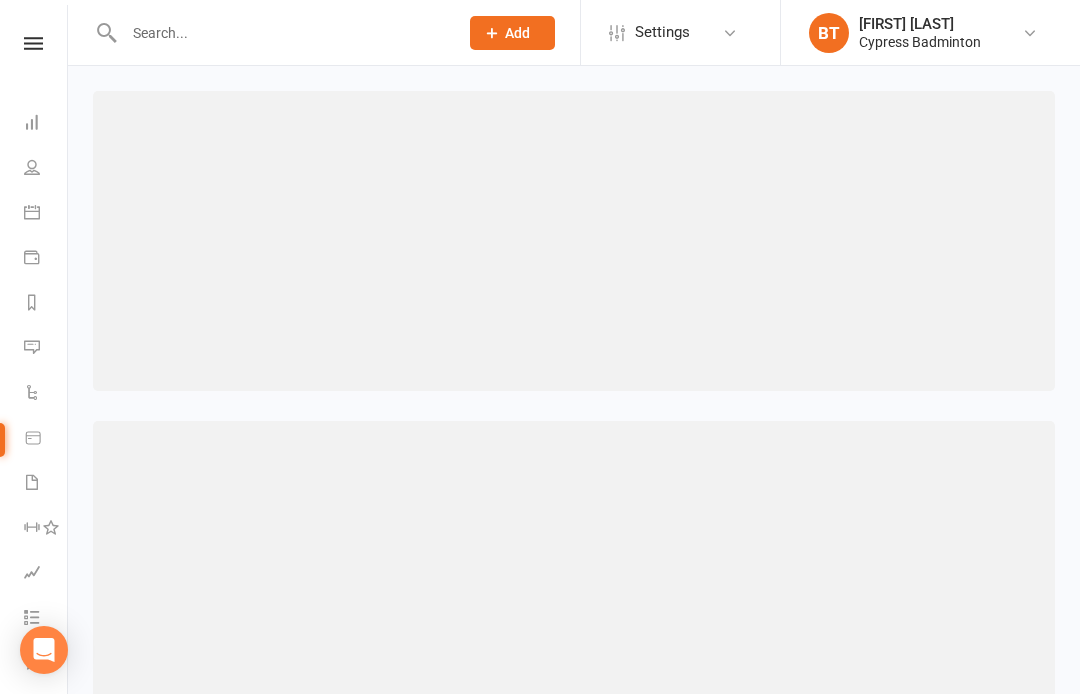 select on "100" 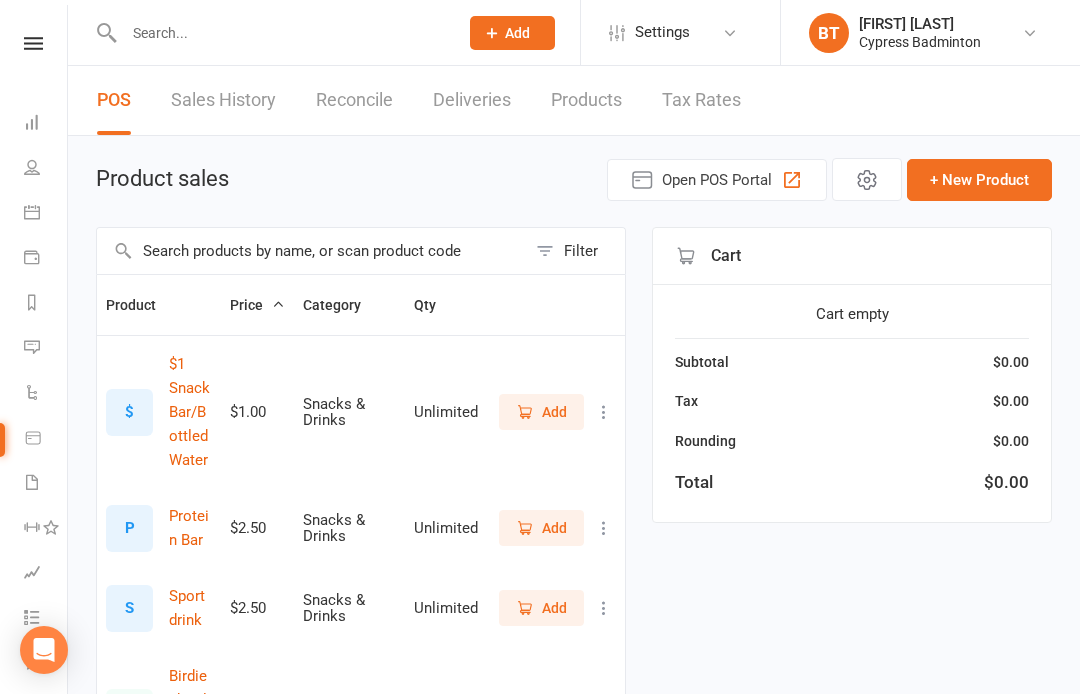 click on "+ New Product" at bounding box center (979, 180) 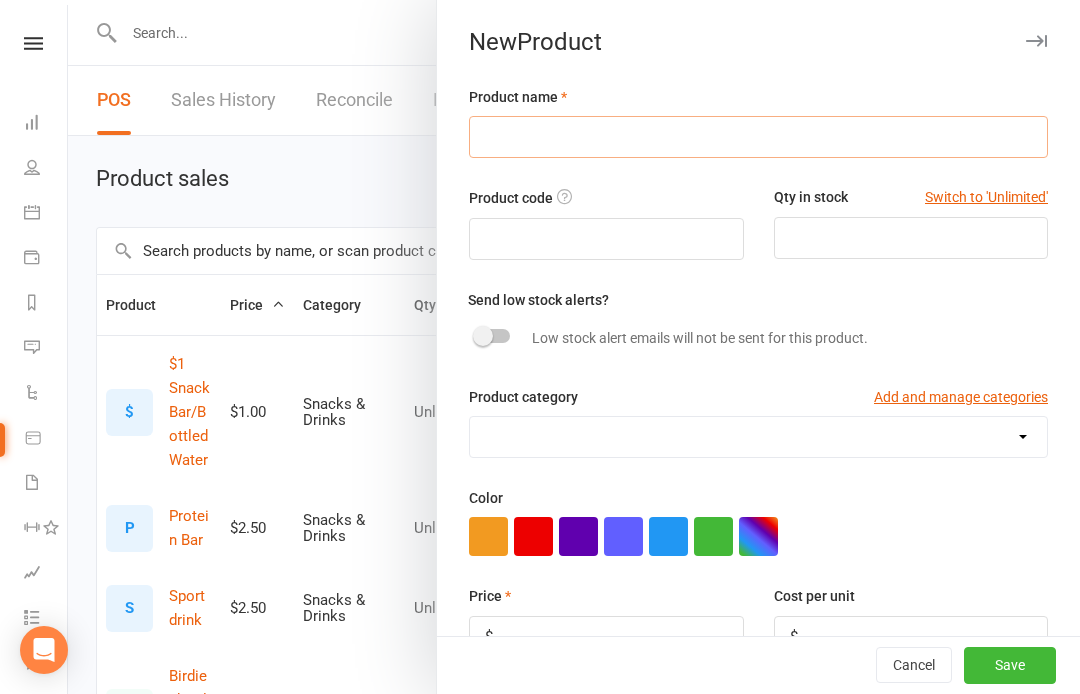 click at bounding box center [758, 137] 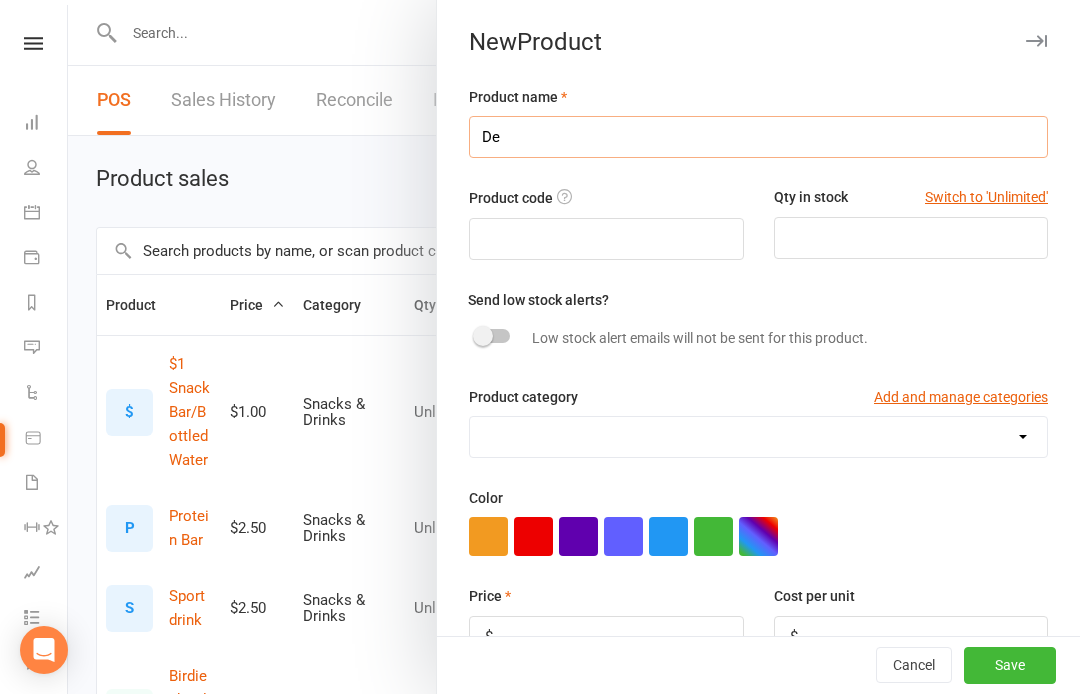 type on "D" 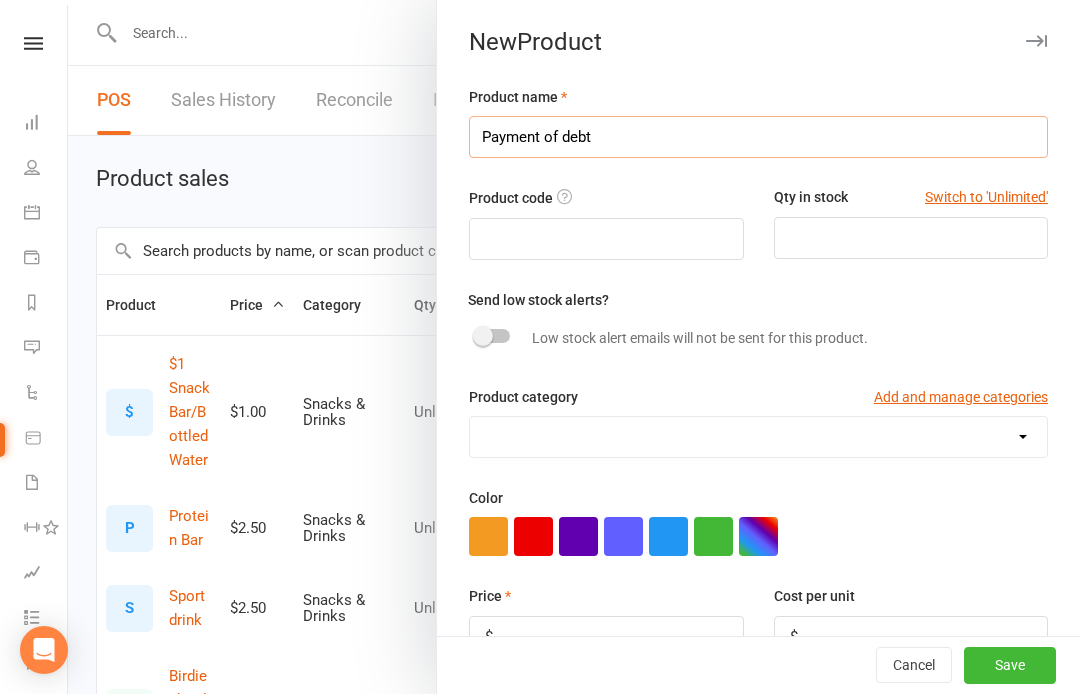 click on "Payment of debt" at bounding box center [758, 137] 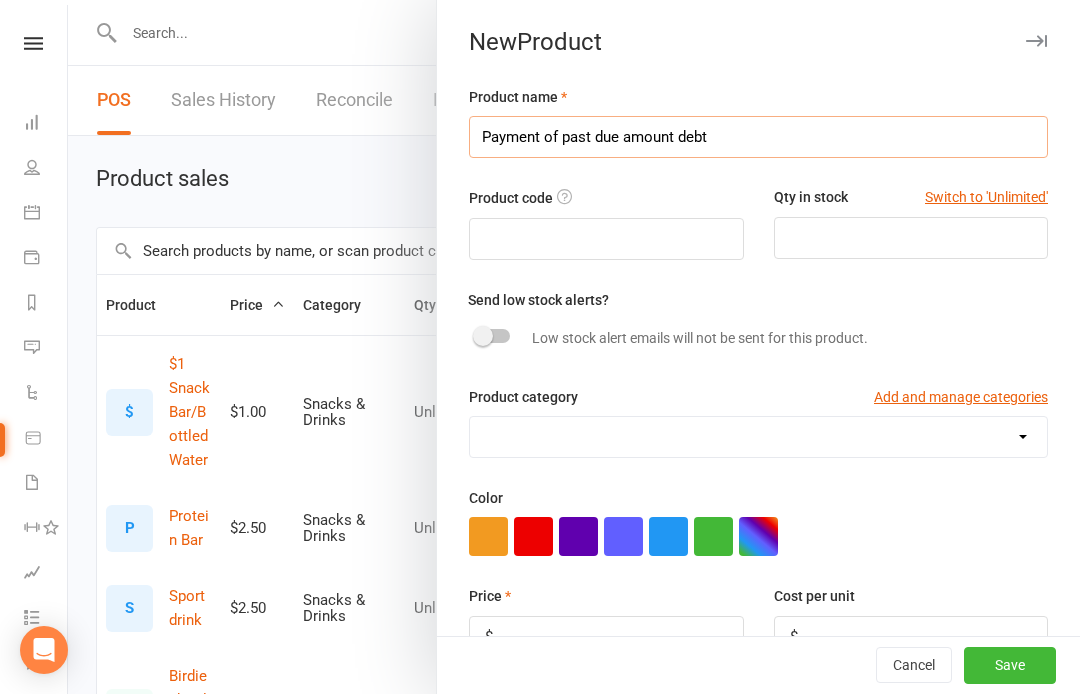 click on "Payment of past due amount debt" at bounding box center (758, 137) 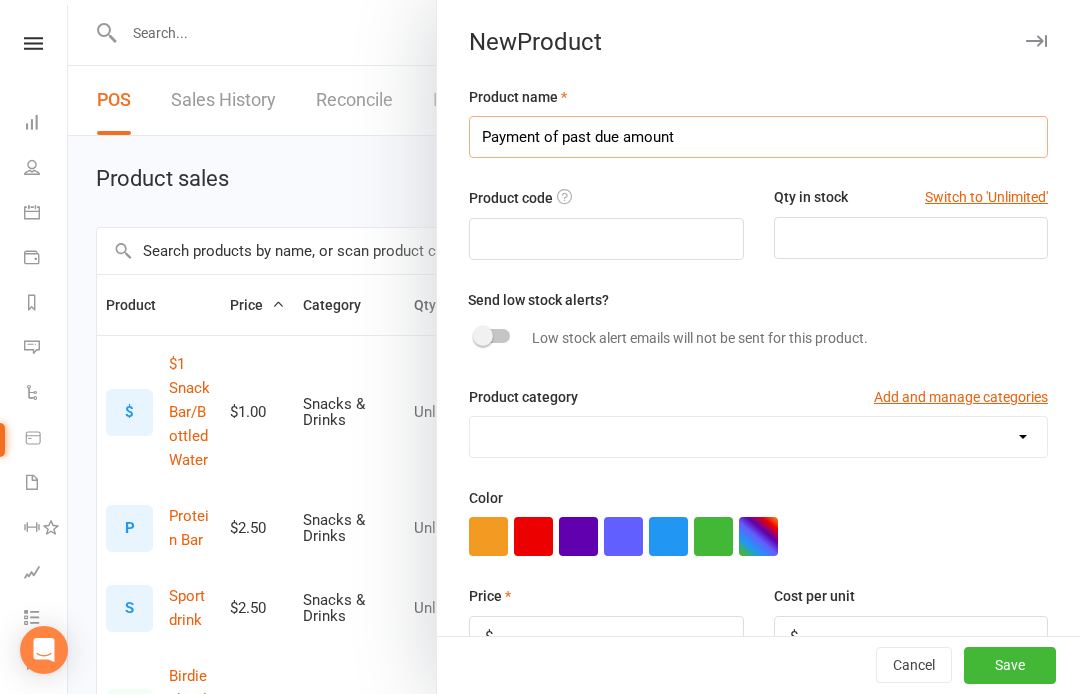 type on "Payment of past due amount" 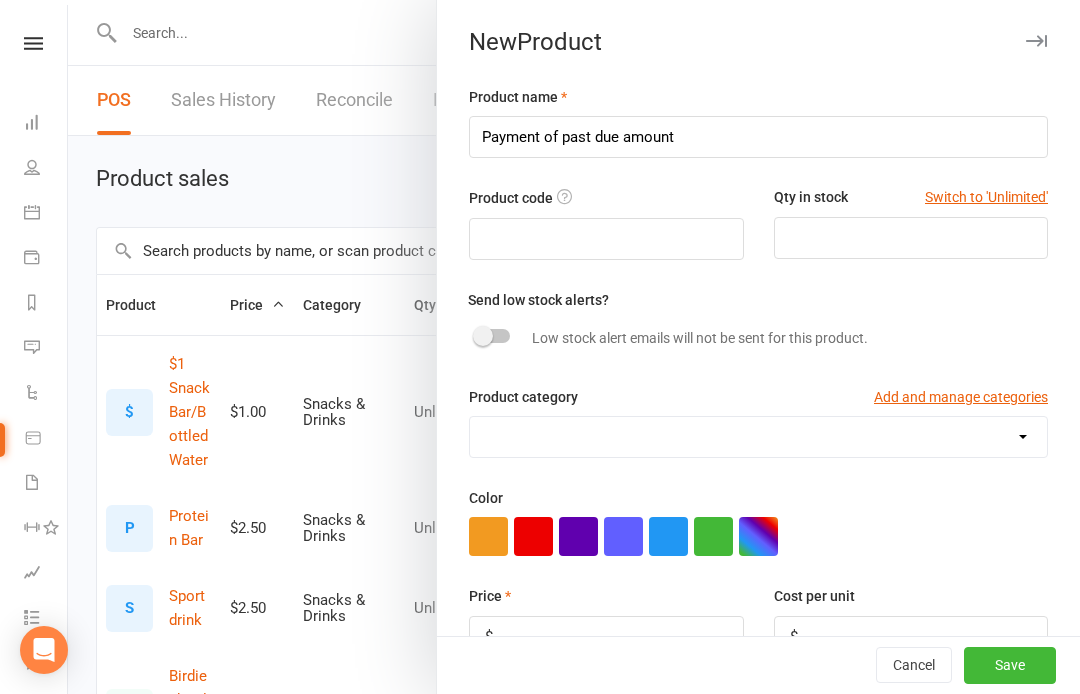 click on "Switch to 'Unlimited'" at bounding box center (986, 197) 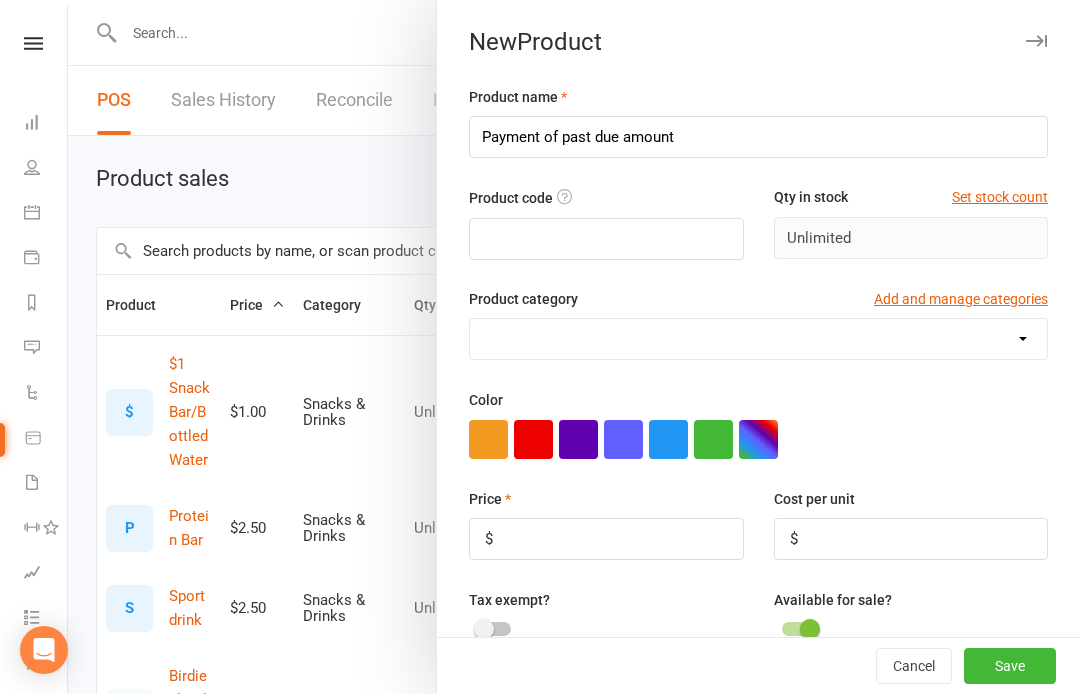 click on "Bag Birdies Clerical Merchandise .Other Merchandise Rackets Merchandise Shoes Racket Stringing Shirts Snacks & Drinks" at bounding box center (758, 339) 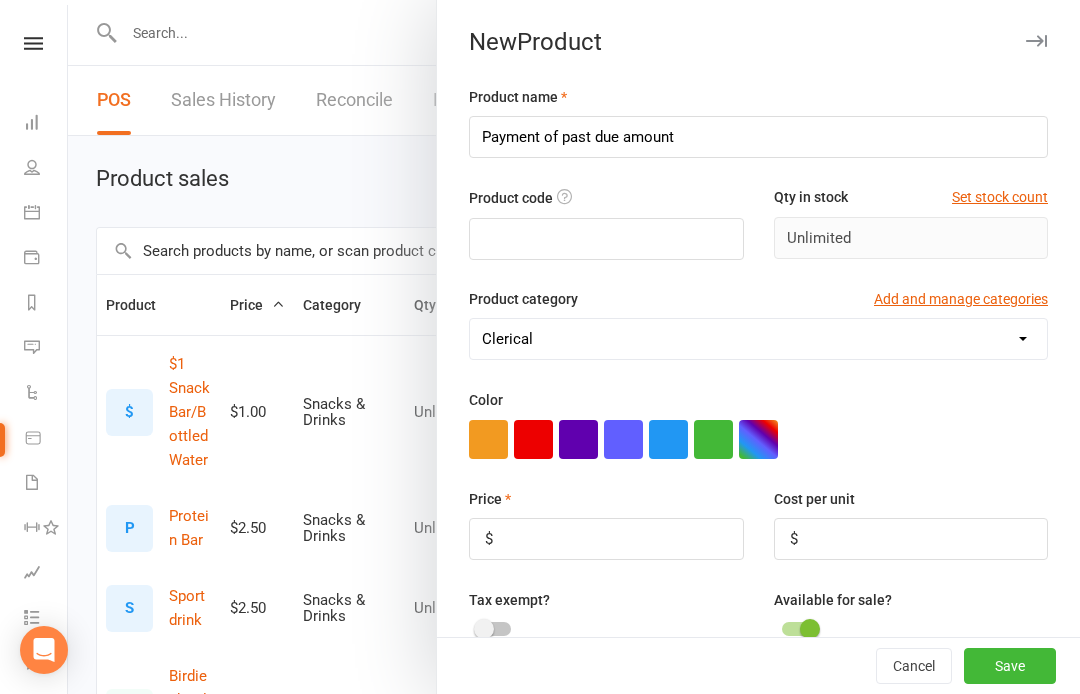 click at bounding box center [488, 439] 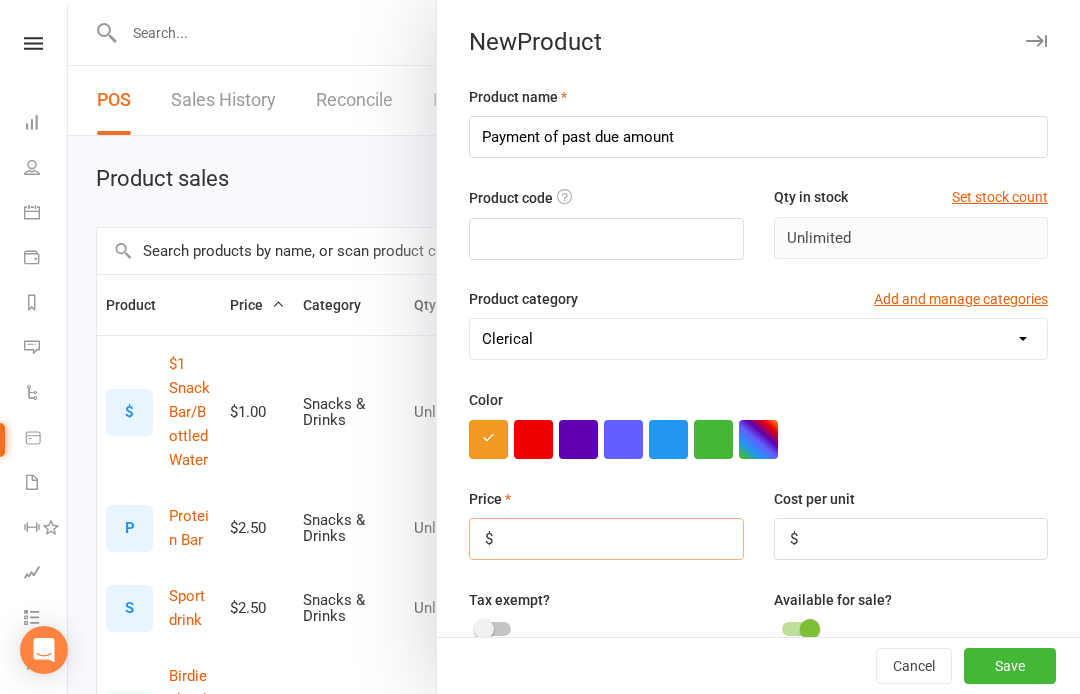 click at bounding box center [606, 539] 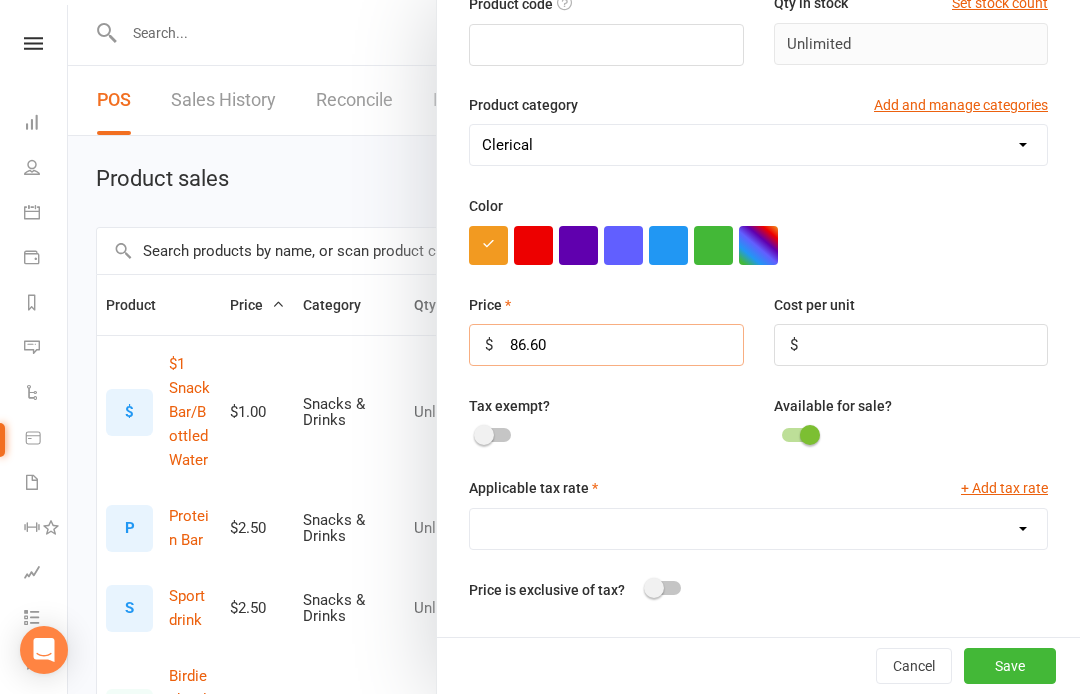 scroll, scrollTop: 209, scrollLeft: 0, axis: vertical 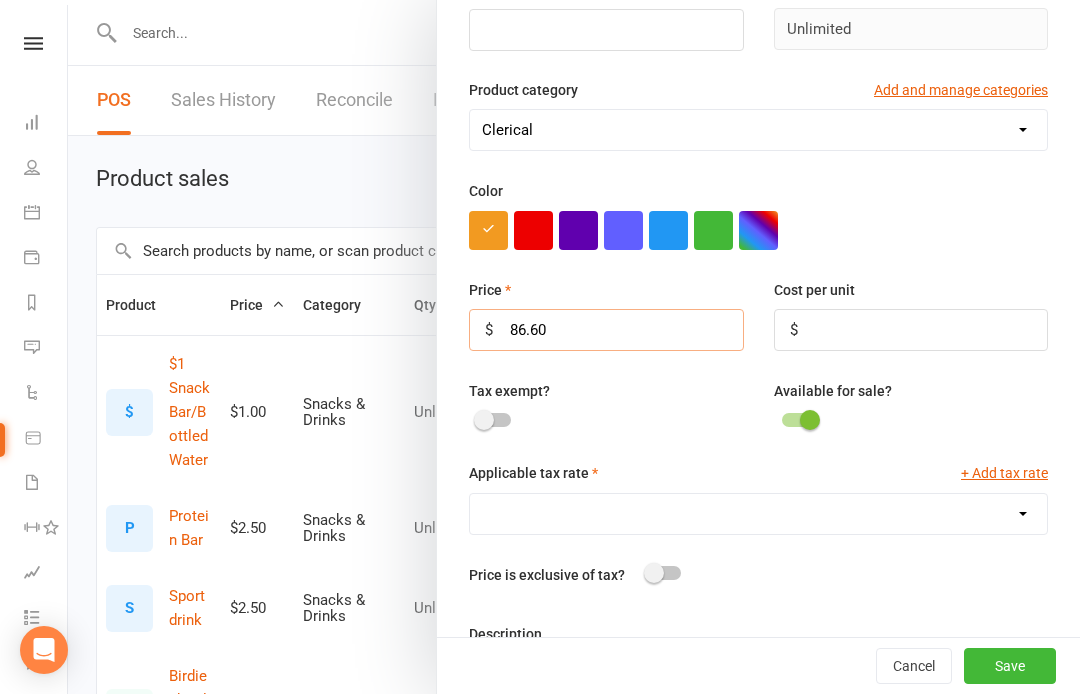 type on "86.60" 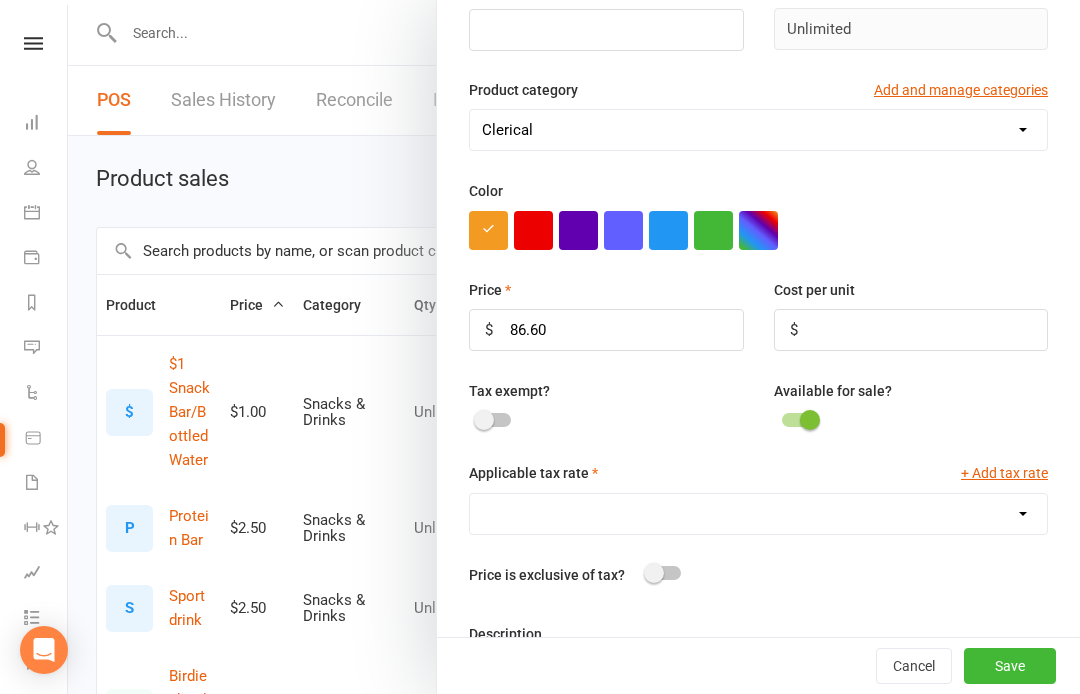 click at bounding box center (494, 420) 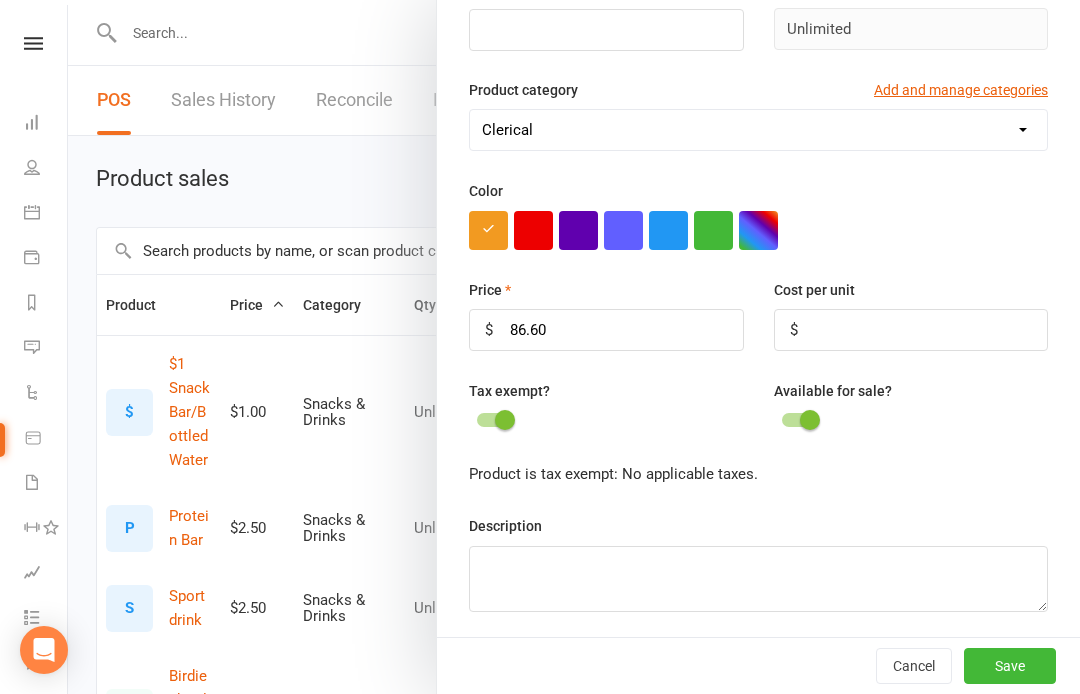 click at bounding box center [911, 422] 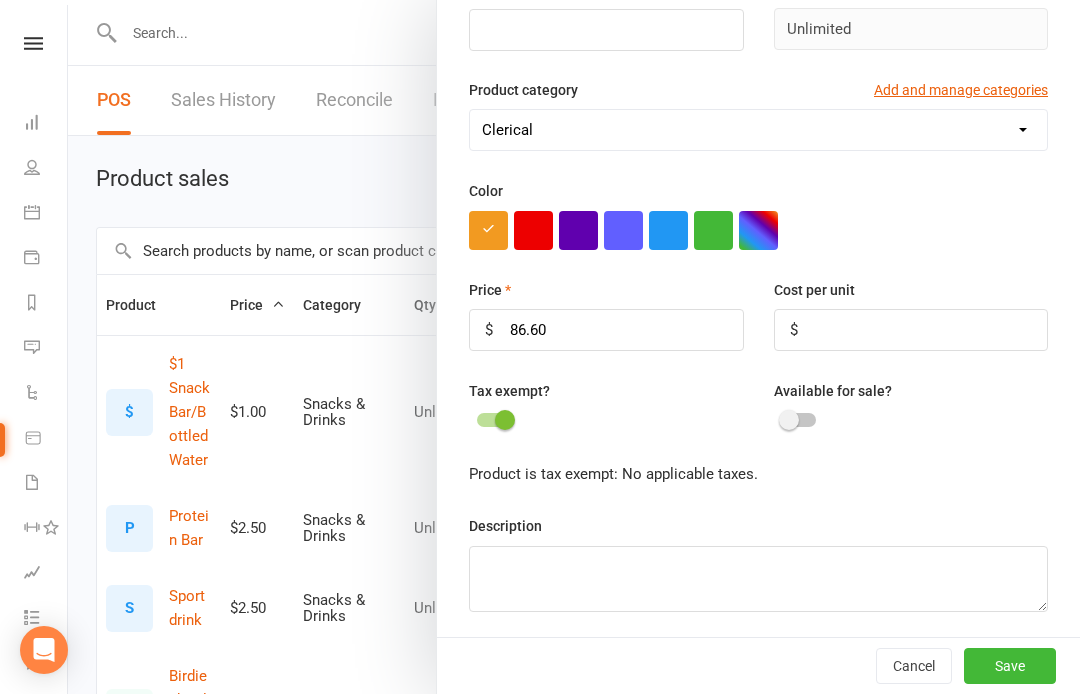 click at bounding box center [789, 420] 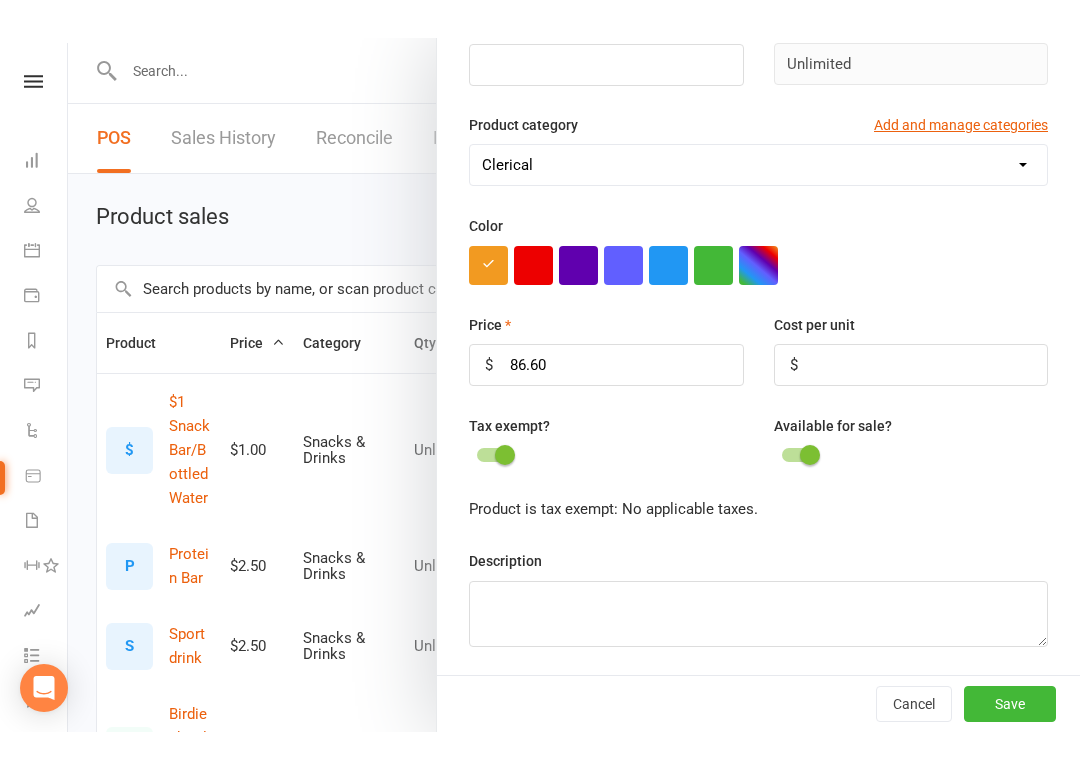 scroll, scrollTop: 215, scrollLeft: 0, axis: vertical 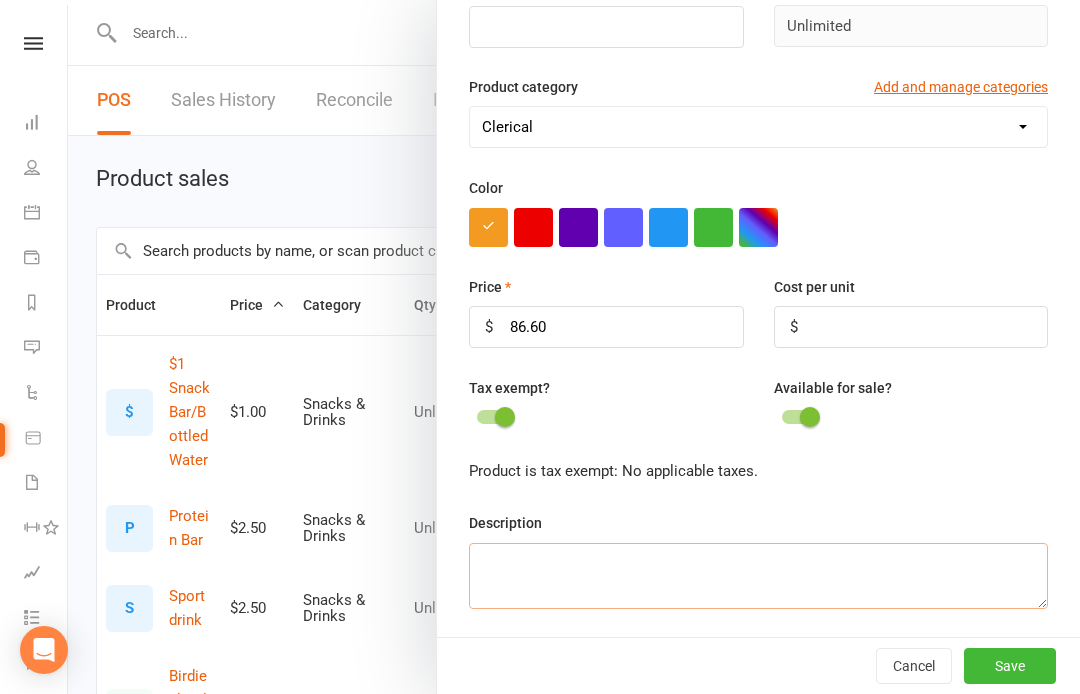 click at bounding box center [758, 576] 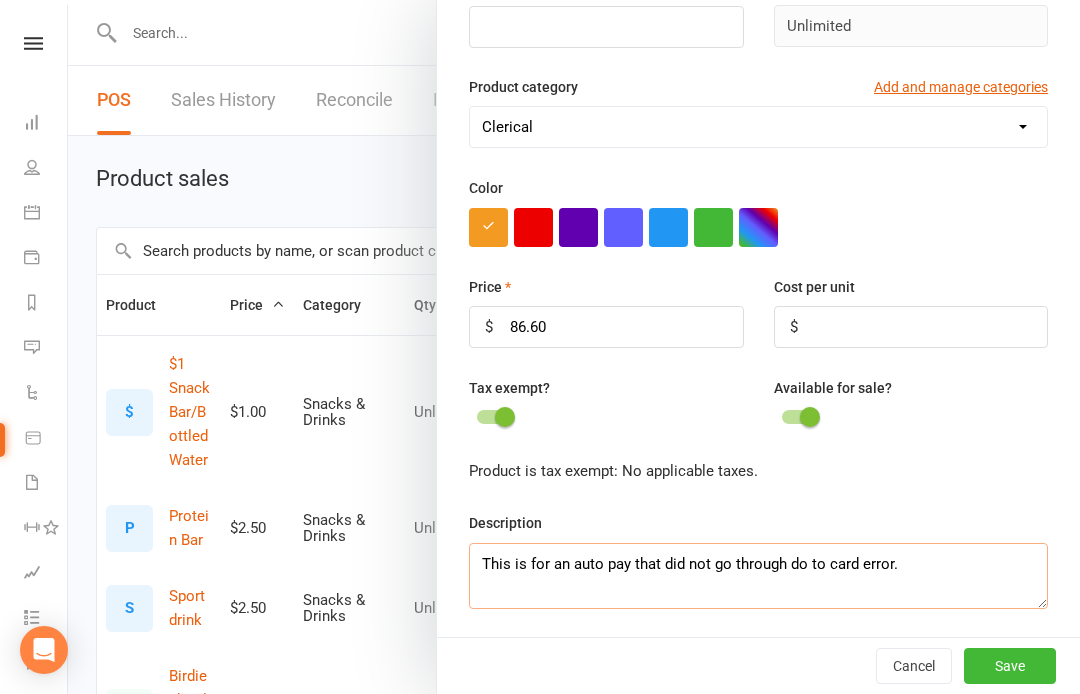 click on "This is for an auto pay that did not go through do to card error." at bounding box center (758, 576) 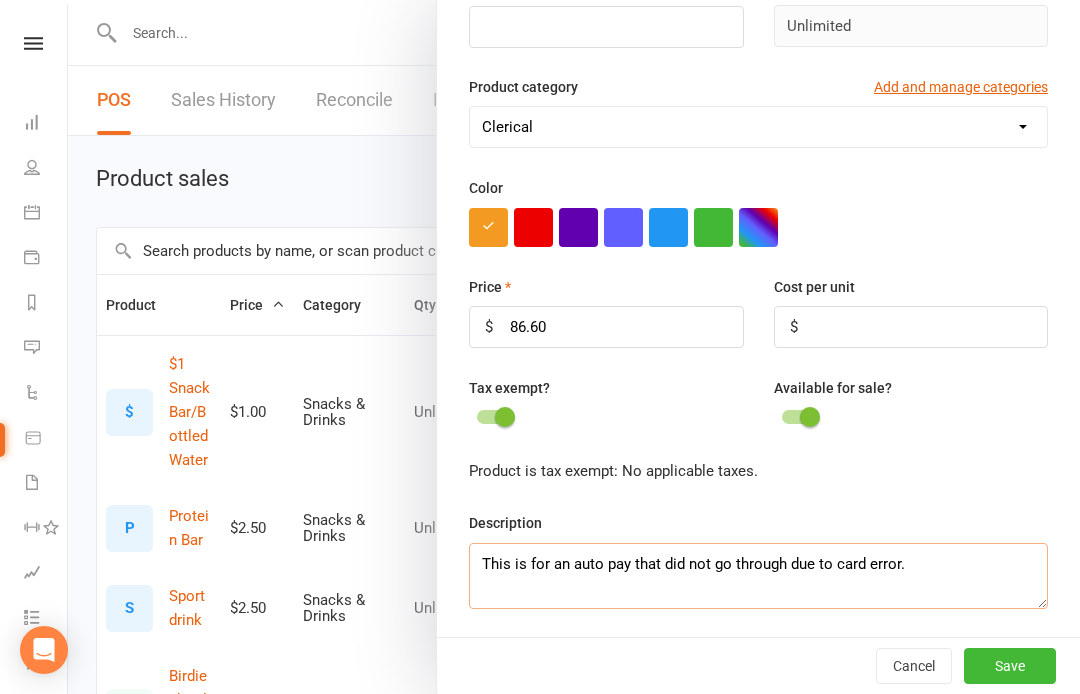 click on "This is for an auto pay that did not go through due to card error." at bounding box center [758, 576] 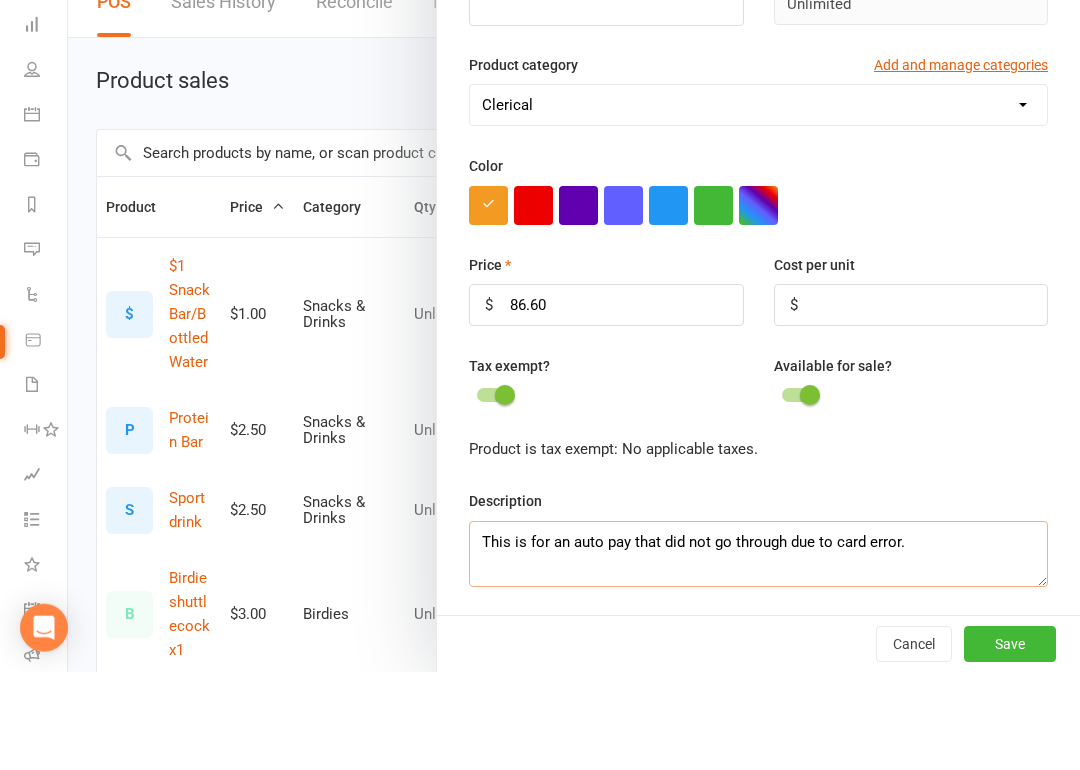 scroll, scrollTop: 38, scrollLeft: 0, axis: vertical 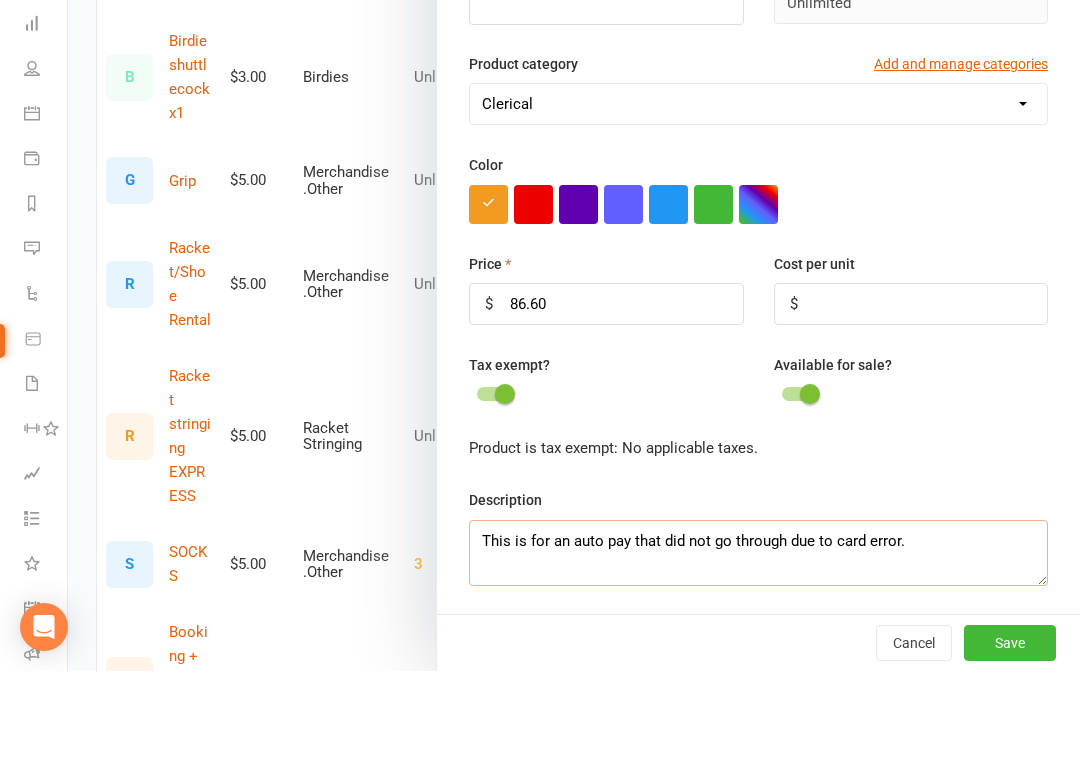 type on "This is for an auto pay that did not go through due to card error." 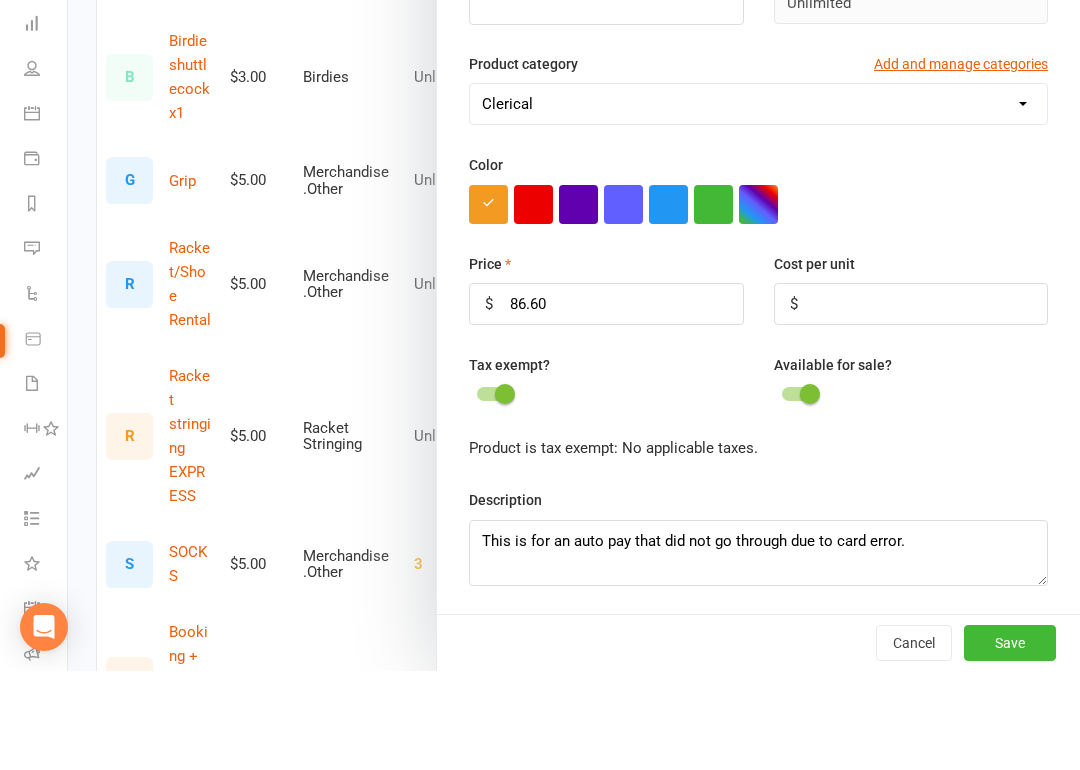 click on "Save" at bounding box center (1010, 742) 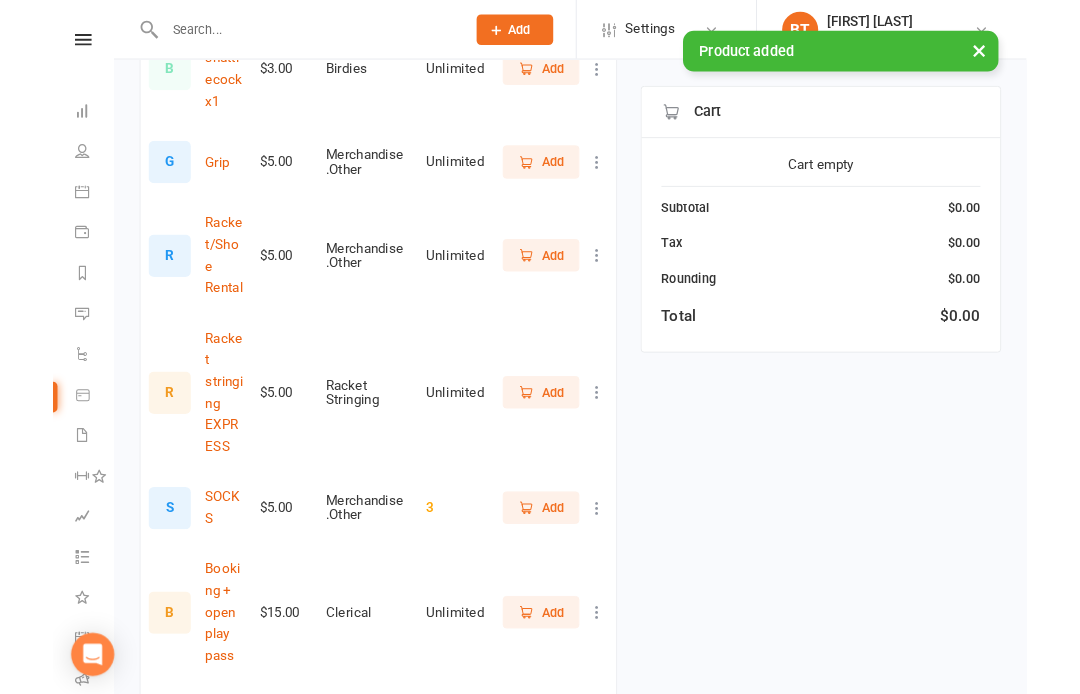 scroll, scrollTop: 0, scrollLeft: 0, axis: both 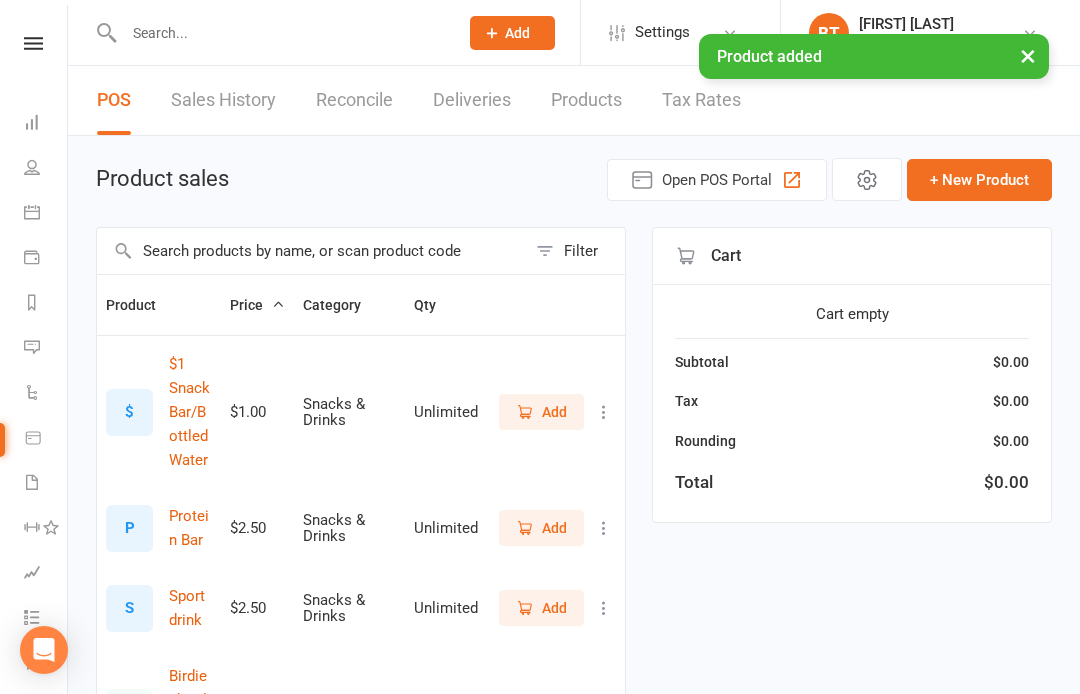 click on "Filter" at bounding box center (581, 251) 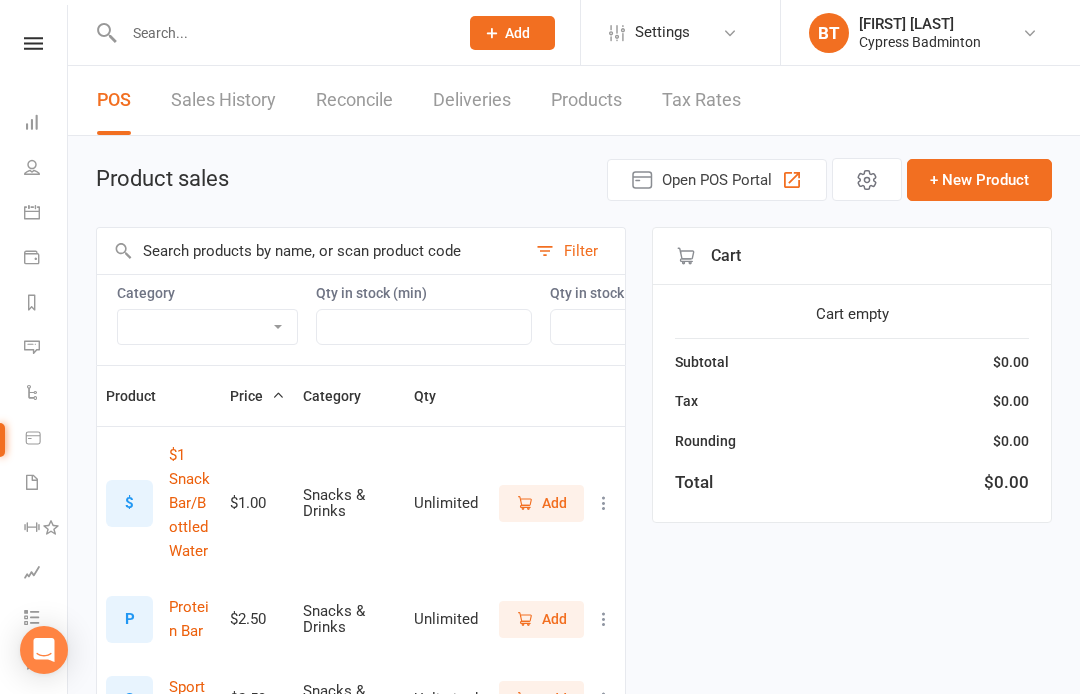 click on "Bag Birdies Clerical Merchandise .Other Merchandise Rackets Merchandise Shoes Racket Stringing Shirts Snacks & Drinks" at bounding box center (207, 327) 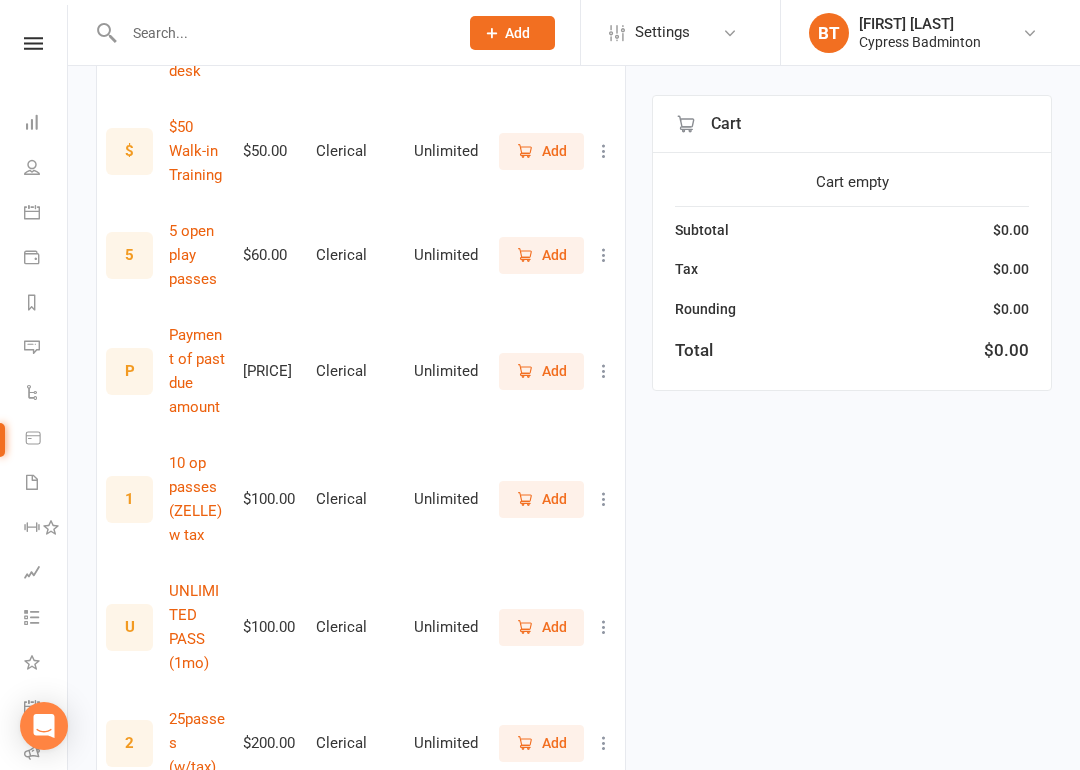scroll, scrollTop: 948, scrollLeft: 0, axis: vertical 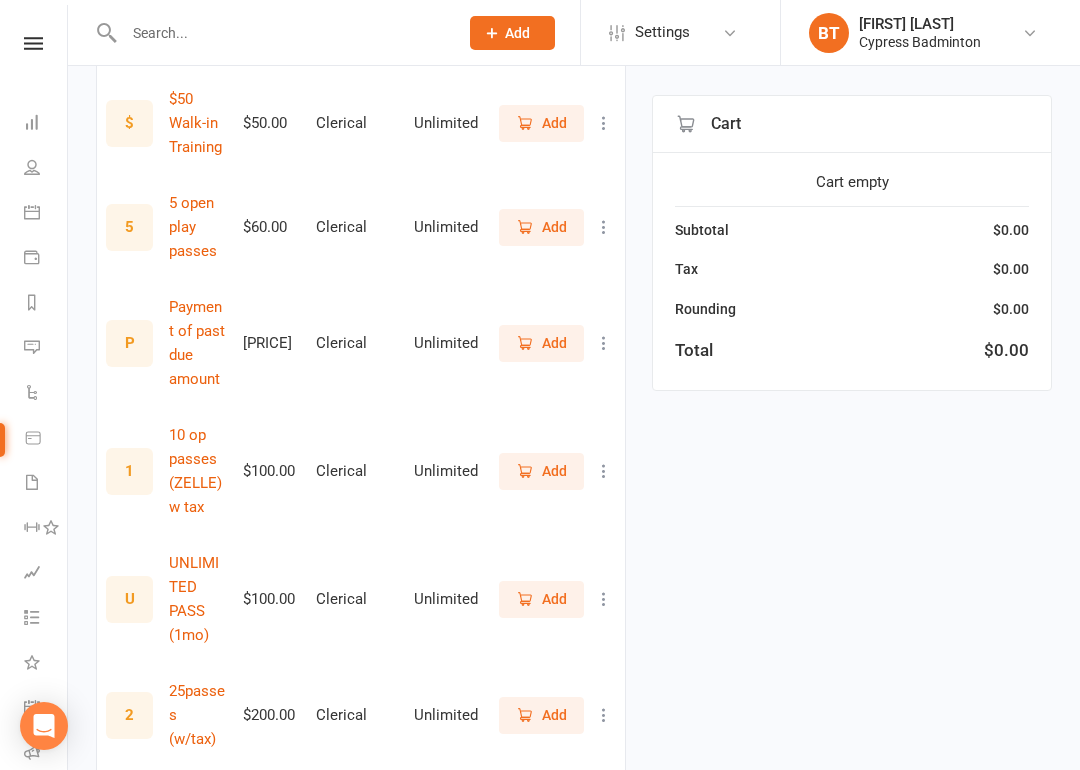 click on "Add" at bounding box center (554, 343) 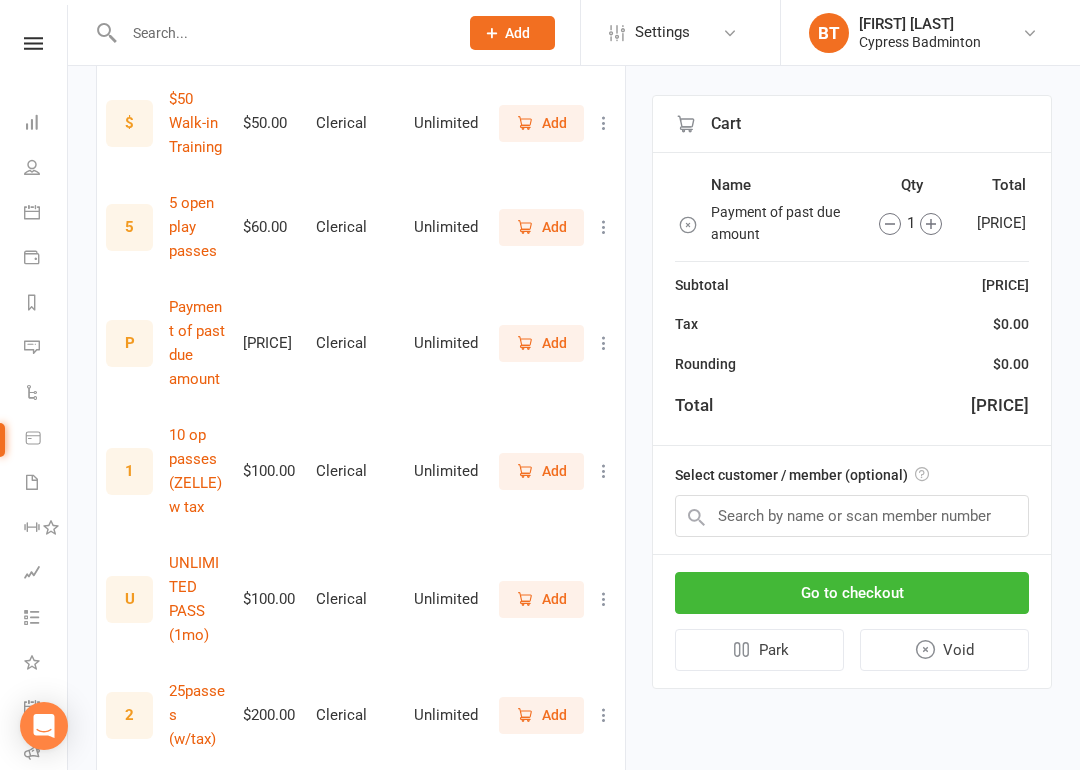 scroll, scrollTop: 1024, scrollLeft: 0, axis: vertical 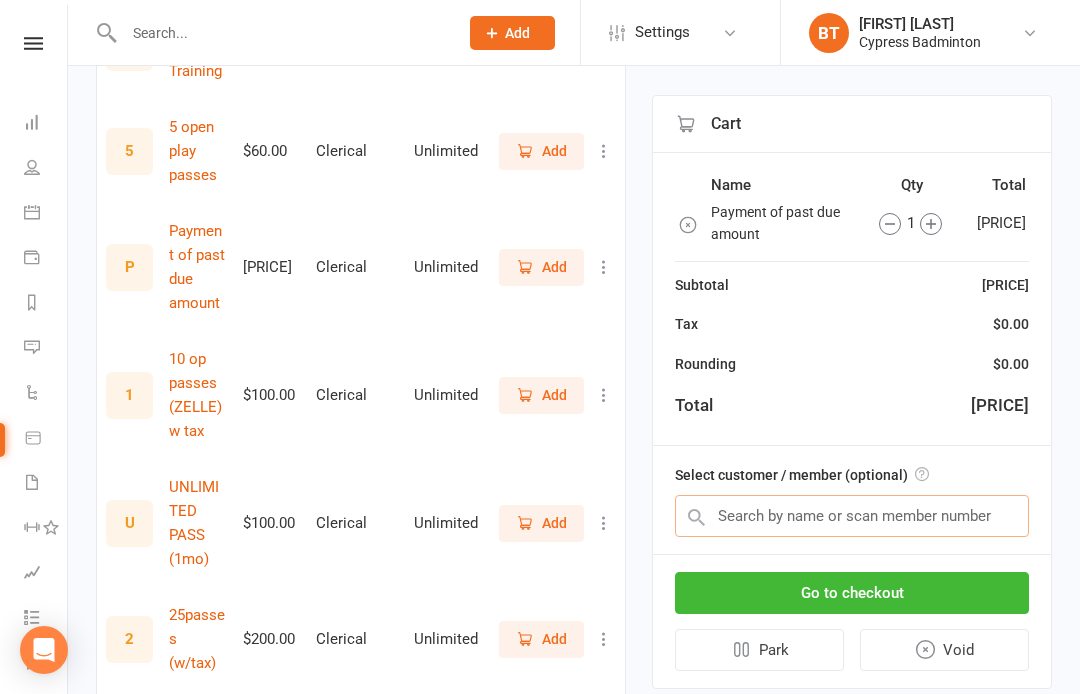 click at bounding box center (852, 516) 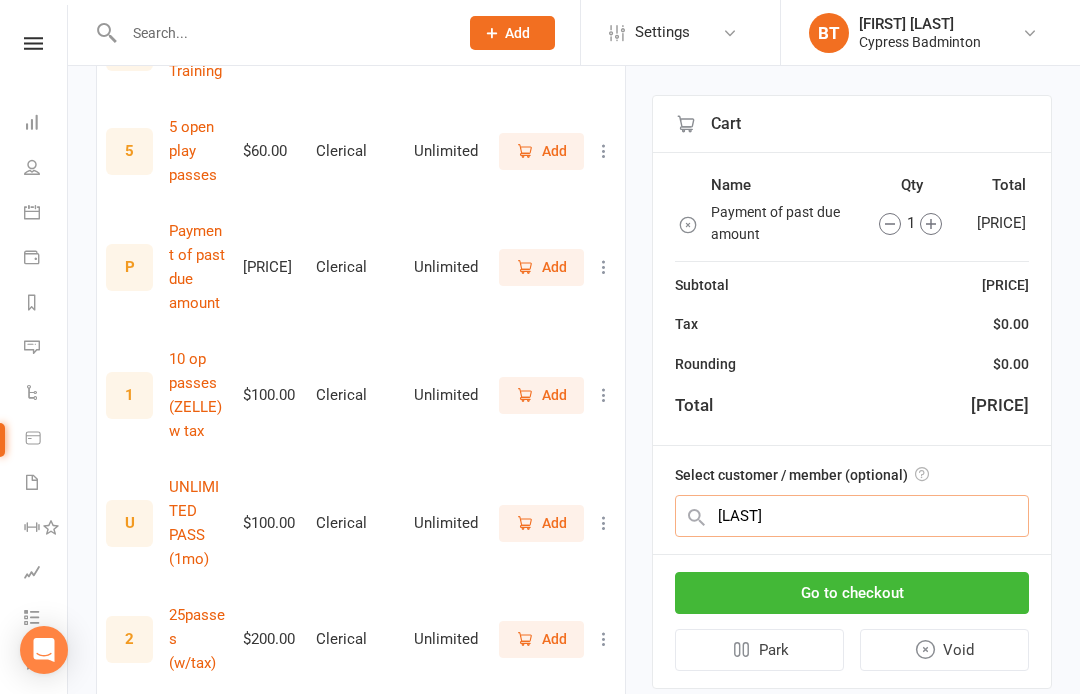 type on "[FIRST]" 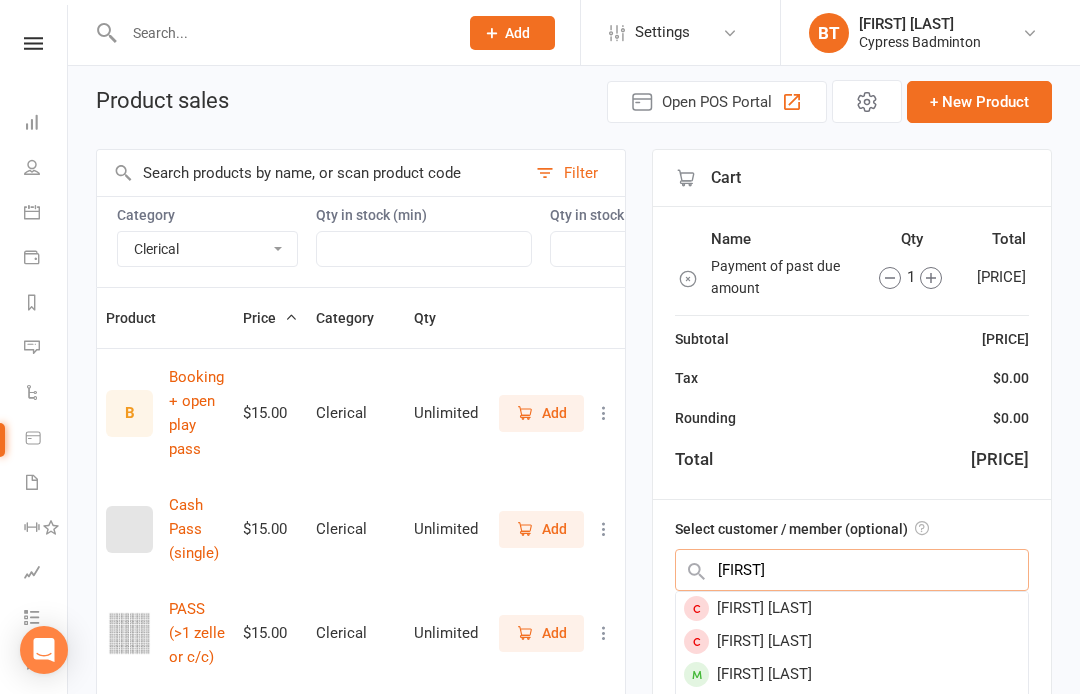 scroll, scrollTop: 0, scrollLeft: 0, axis: both 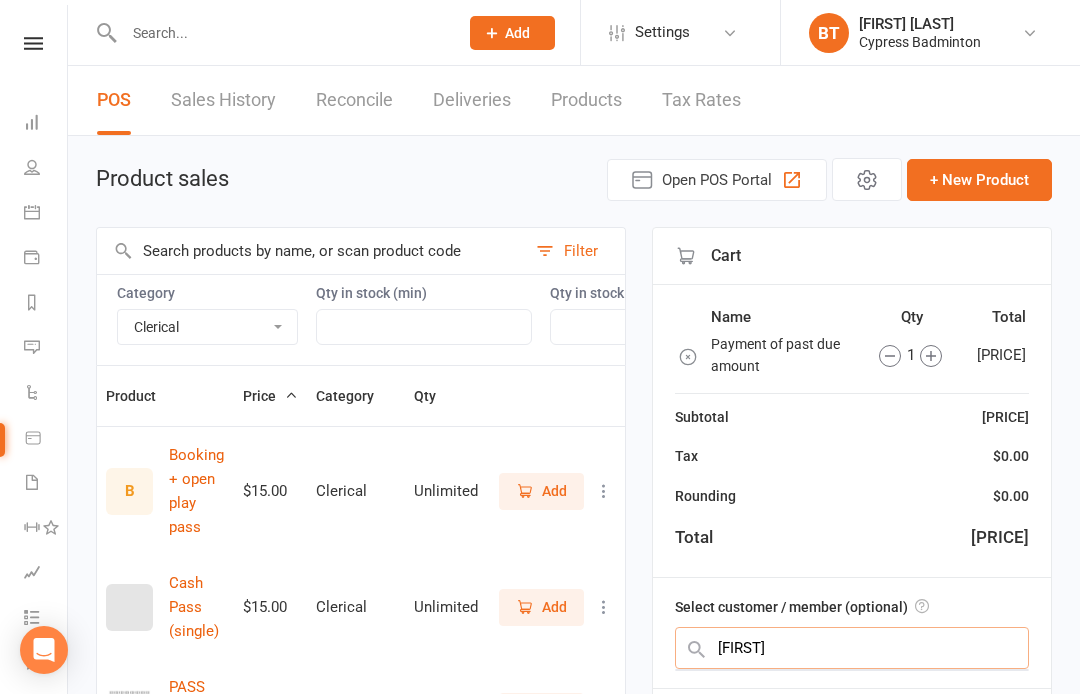 click on "[FIRST]" at bounding box center (852, 648) 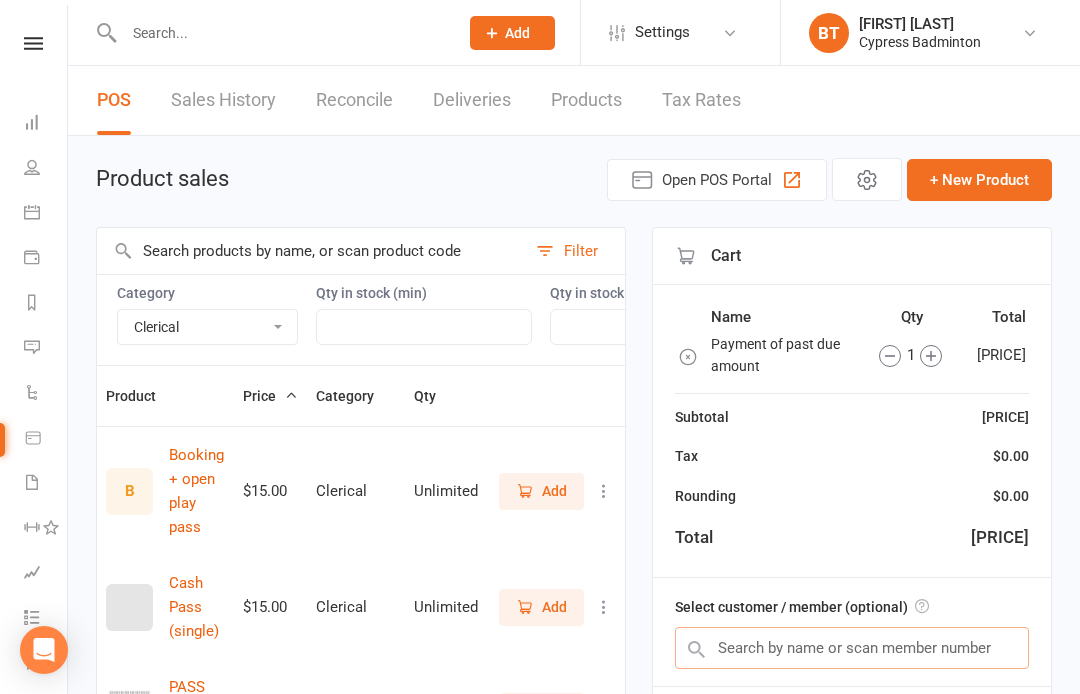 scroll, scrollTop: 222, scrollLeft: 0, axis: vertical 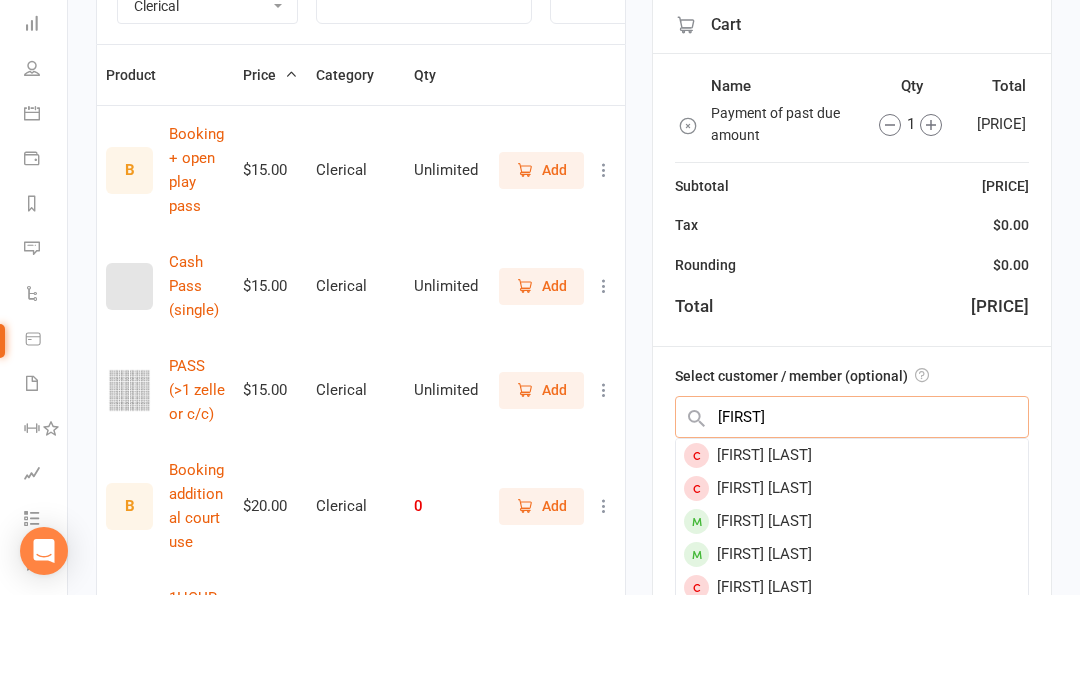 type on "[FIRST]" 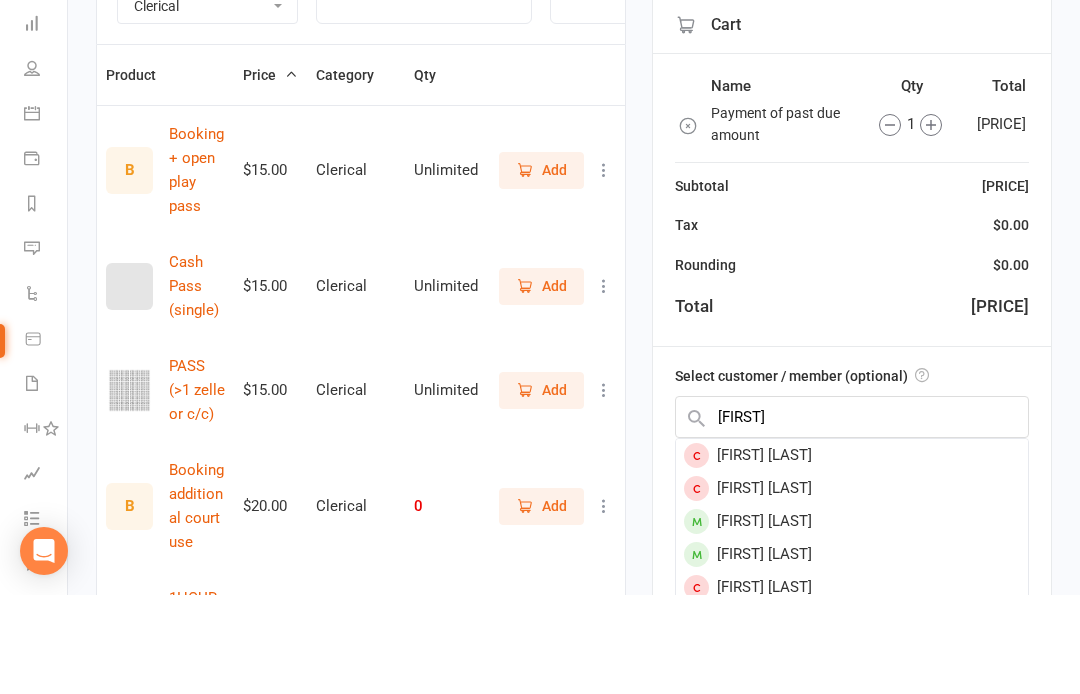 click on "[FIRST] [LAST]" at bounding box center (852, 620) 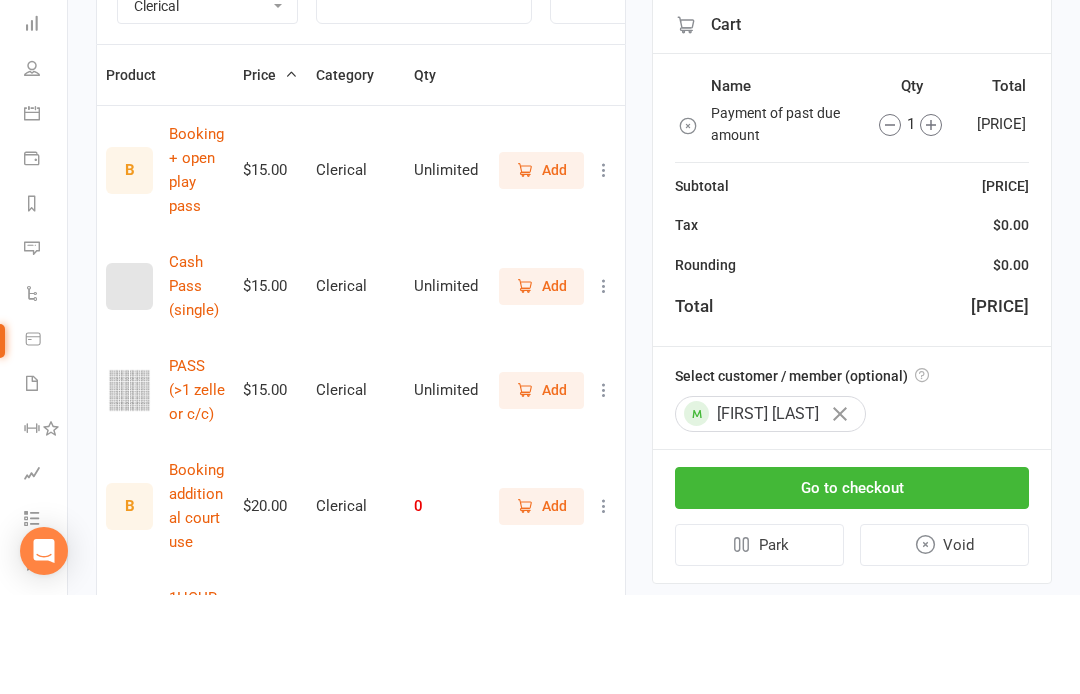 scroll, scrollTop: 322, scrollLeft: 0, axis: vertical 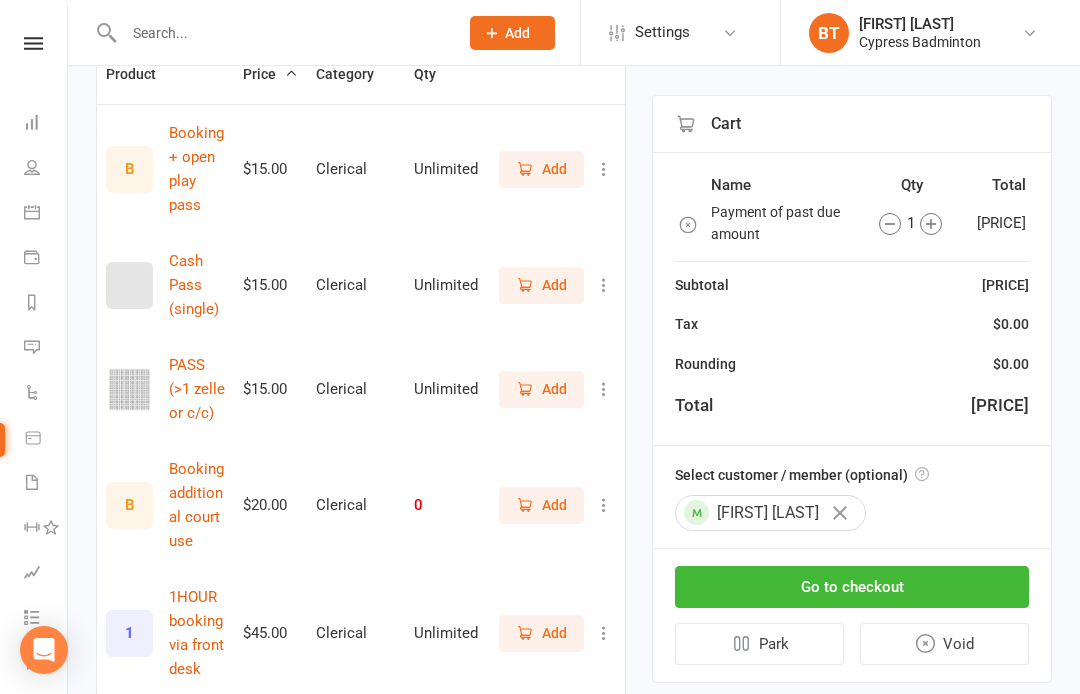 click on "Go to checkout" at bounding box center (852, 587) 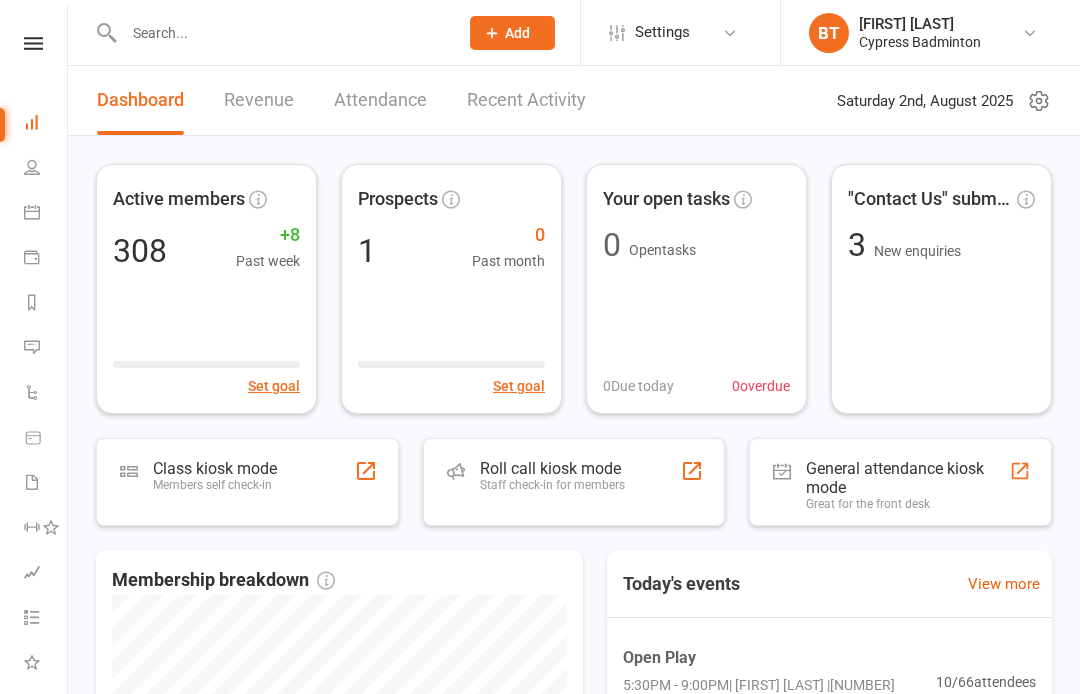scroll, scrollTop: 0, scrollLeft: 0, axis: both 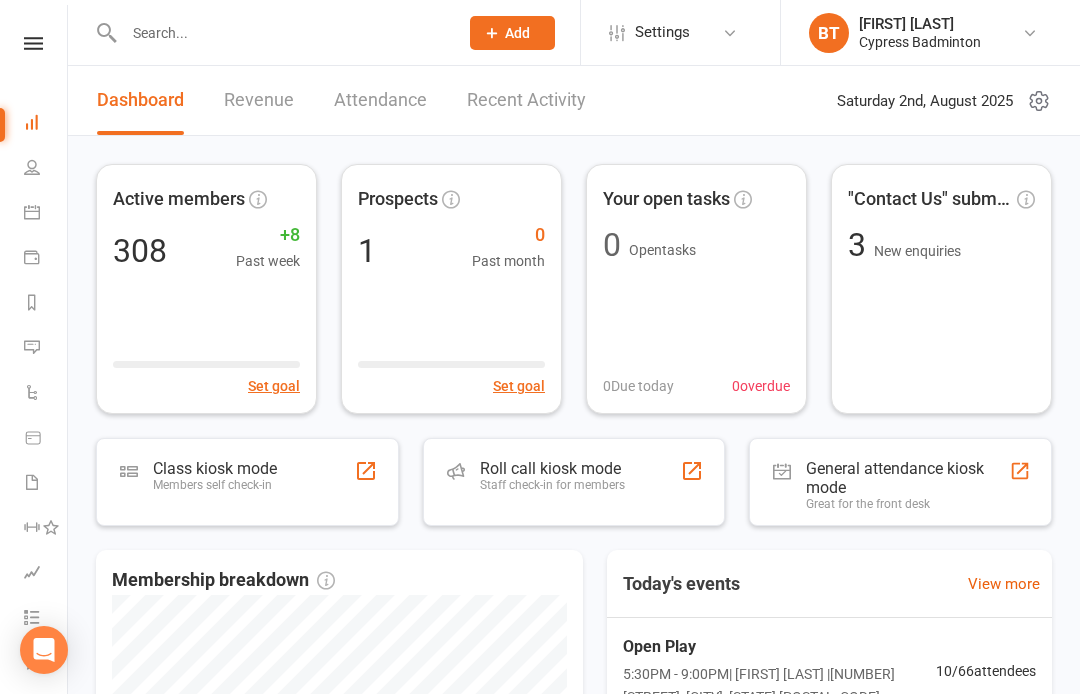 click at bounding box center (281, 33) 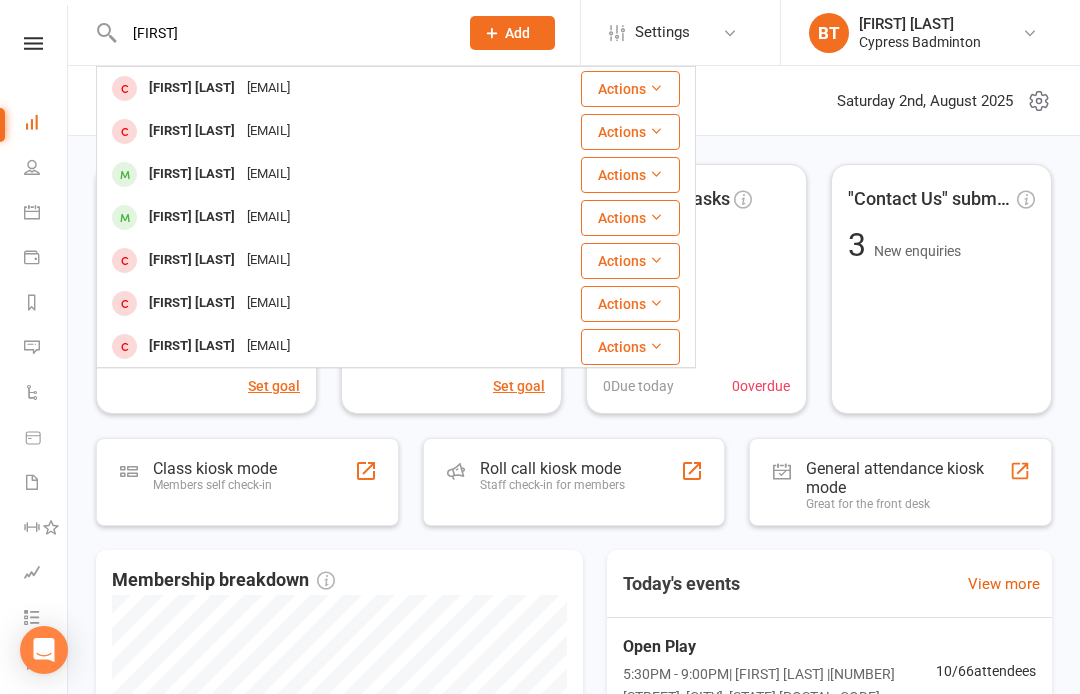 type on "[FIRST]" 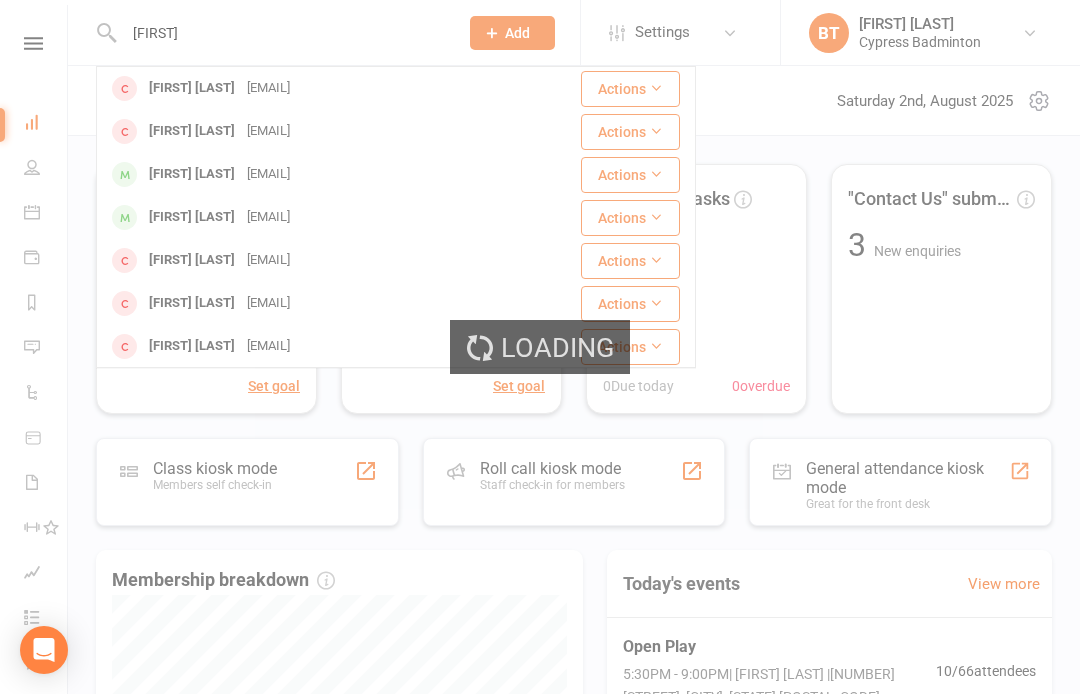 type 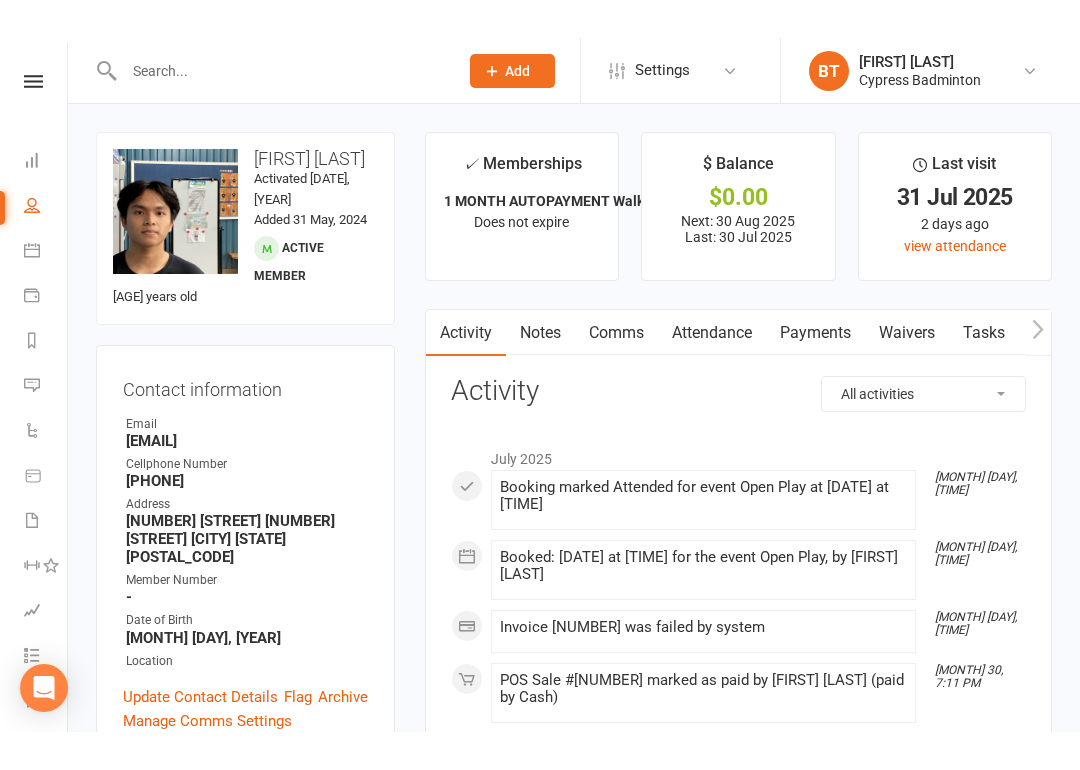 scroll, scrollTop: 11, scrollLeft: 0, axis: vertical 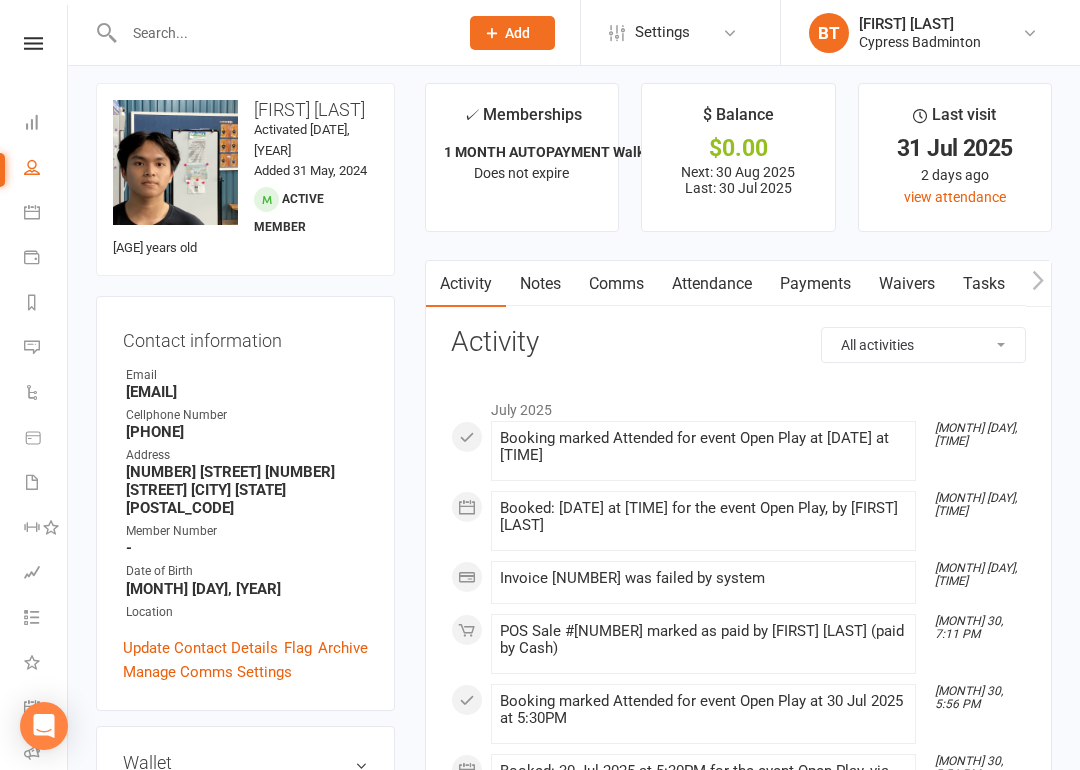 click on "Payments" at bounding box center (815, 284) 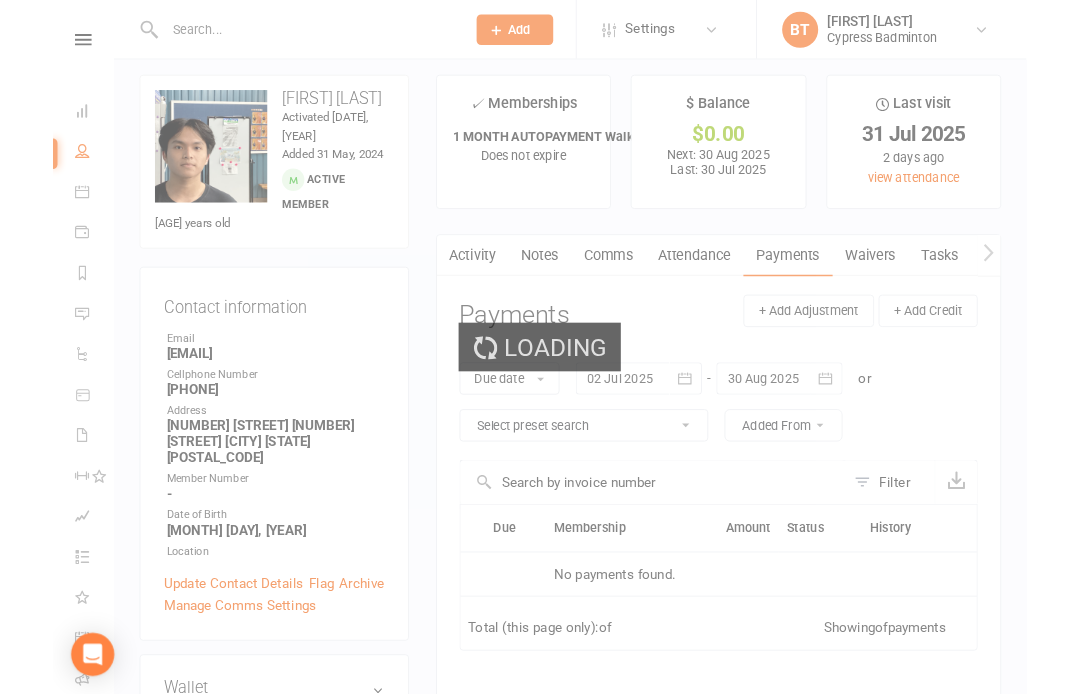 scroll, scrollTop: 87, scrollLeft: 0, axis: vertical 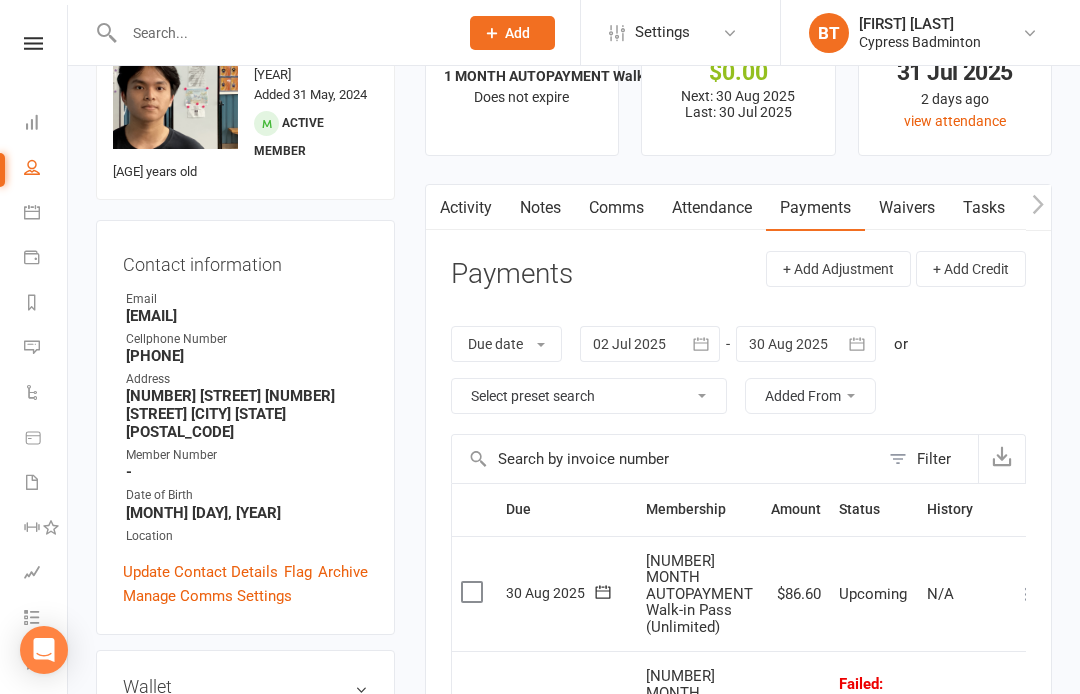 click on "Payments" at bounding box center [815, 208] 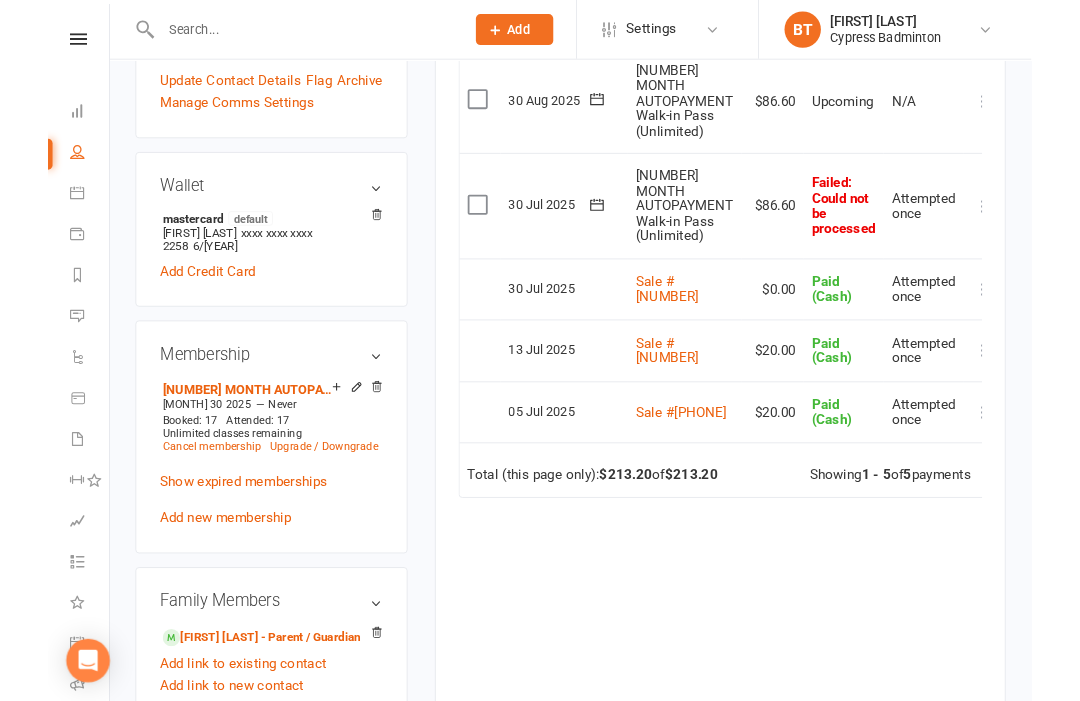 scroll, scrollTop: 572, scrollLeft: 0, axis: vertical 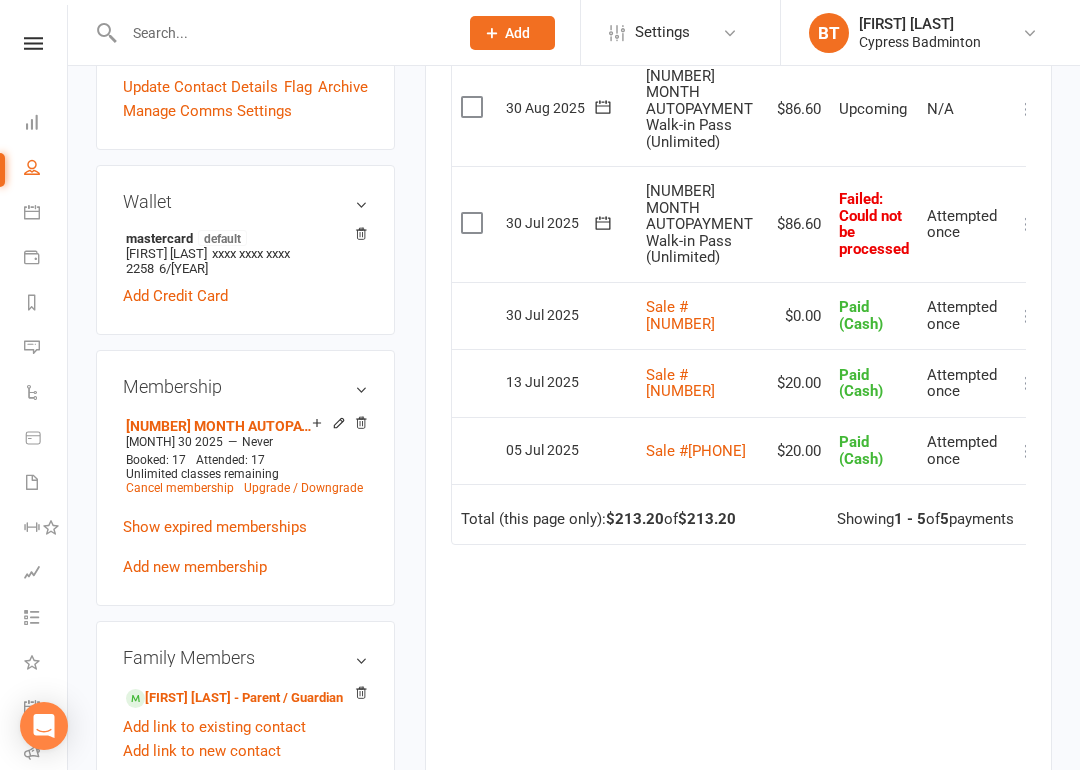 click at bounding box center (474, 223) 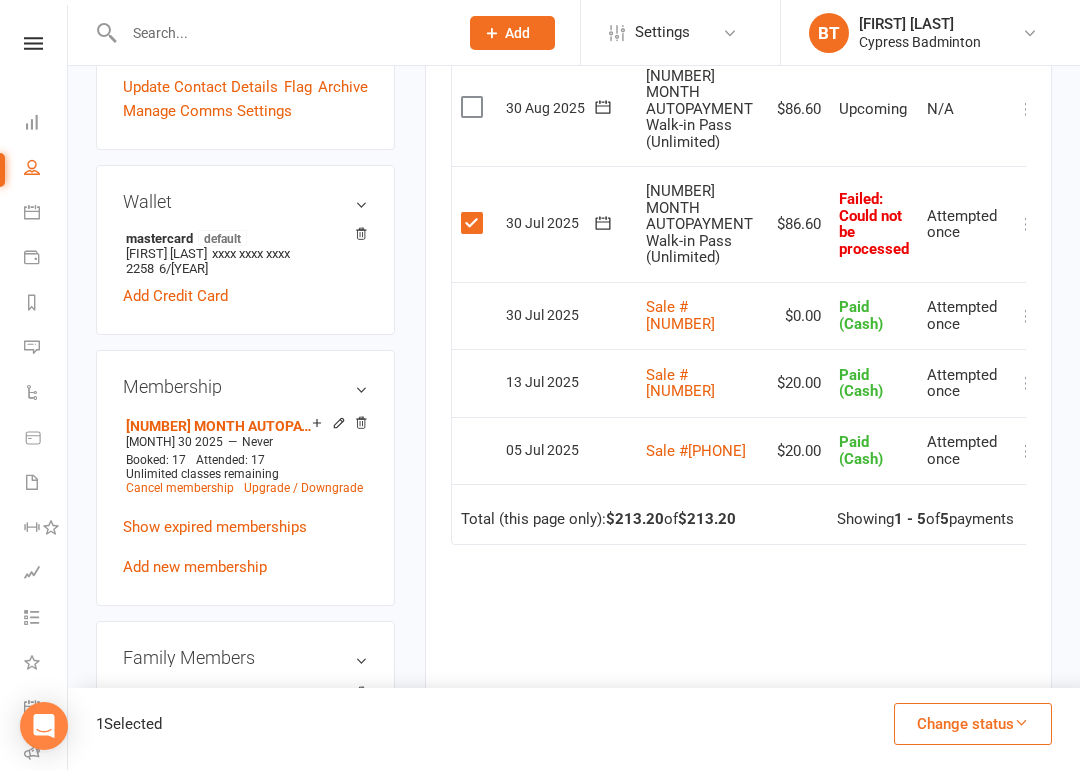 click on "Change status" at bounding box center (973, 724) 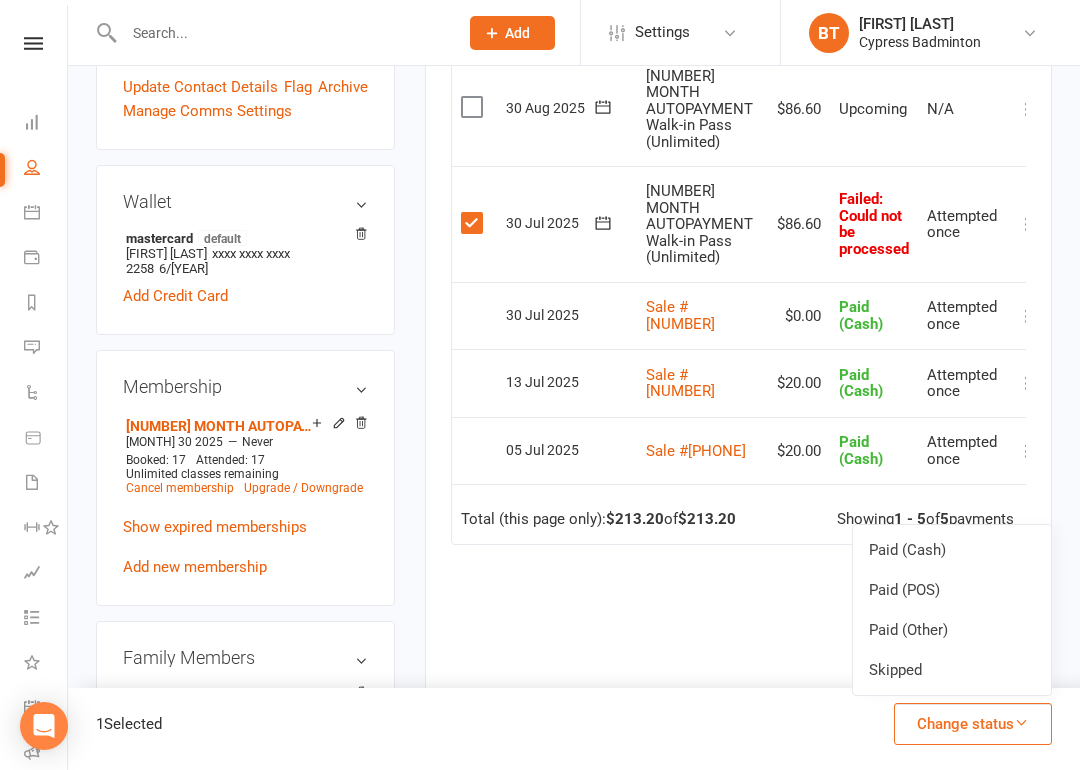 click on "Change status" at bounding box center (973, 724) 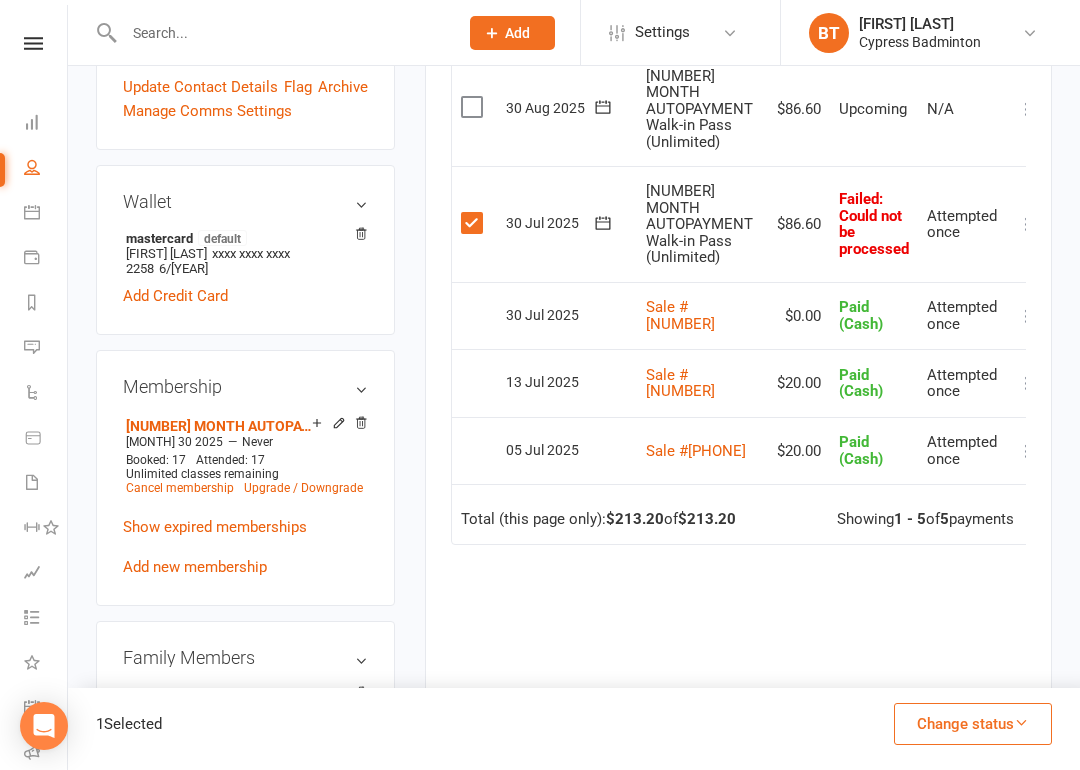 click at bounding box center (1021, 722) 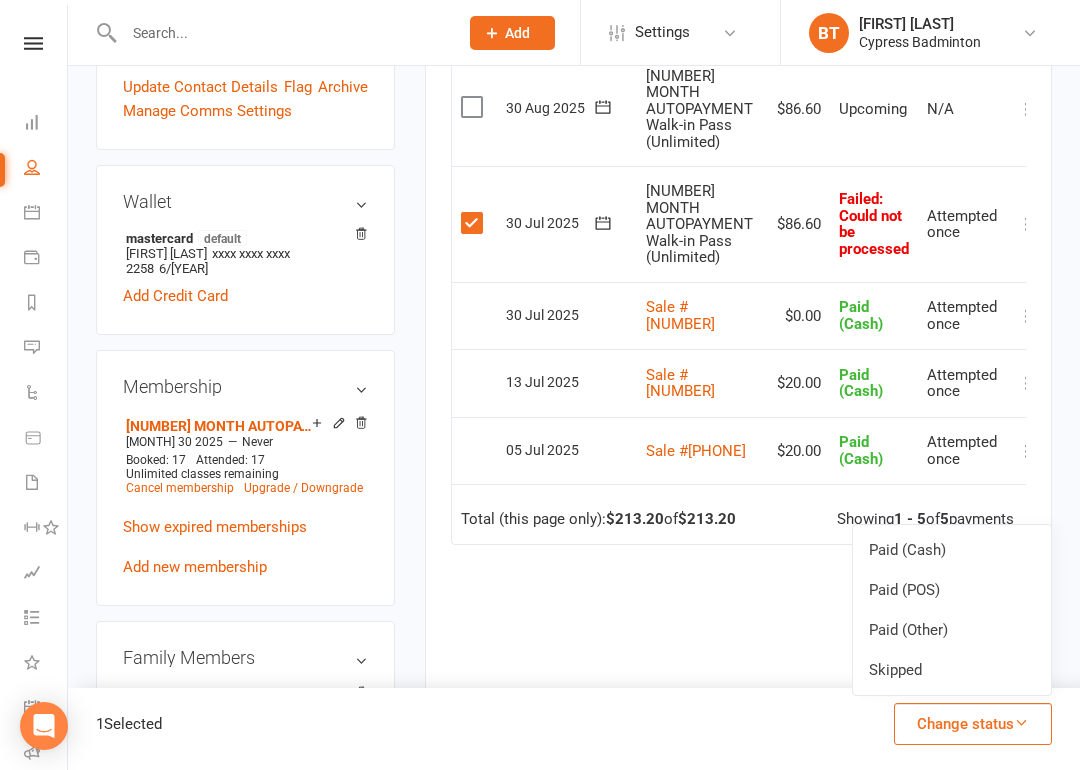 click on "Skipped" at bounding box center [952, 670] 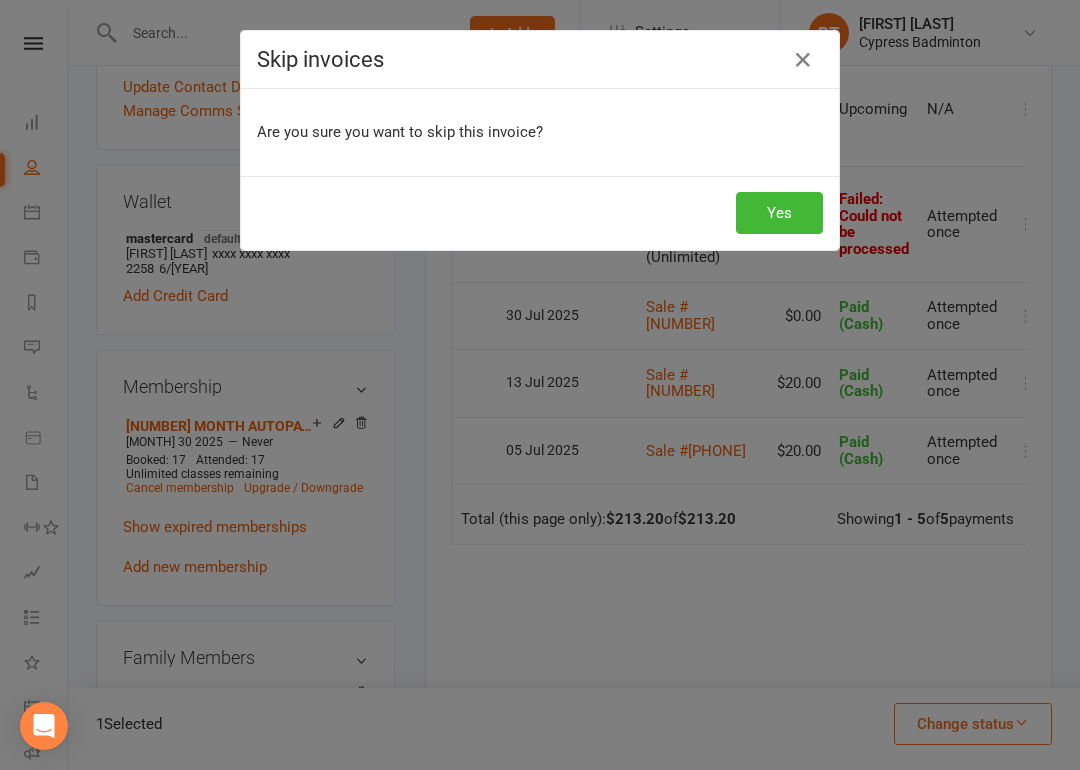 click on "Yes" at bounding box center [779, 213] 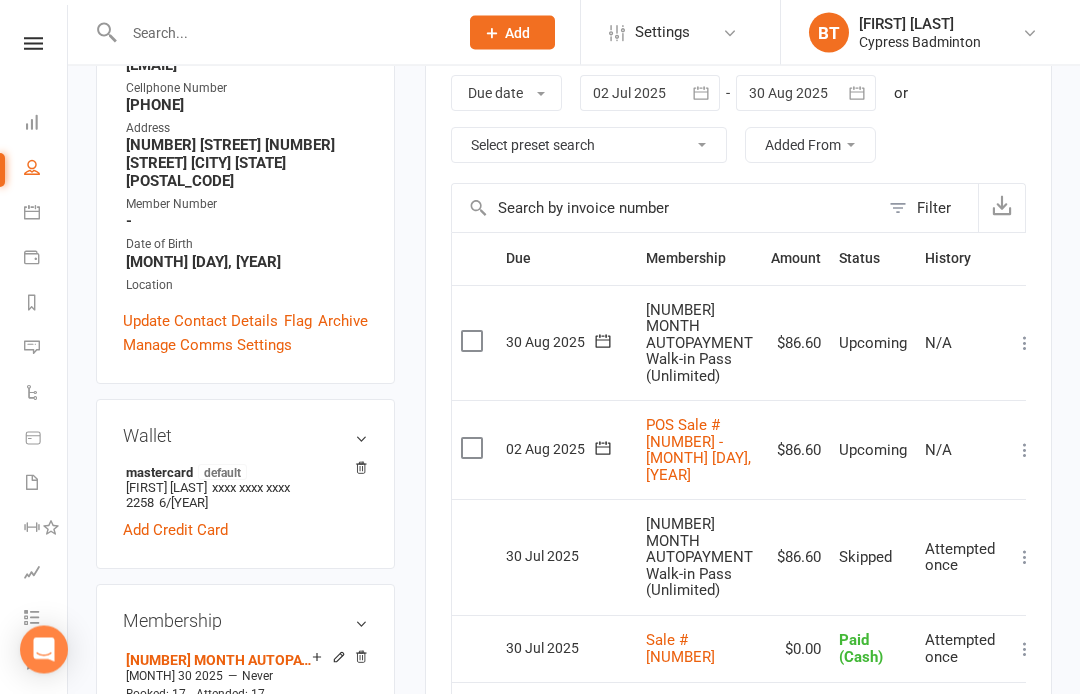 scroll, scrollTop: 338, scrollLeft: 0, axis: vertical 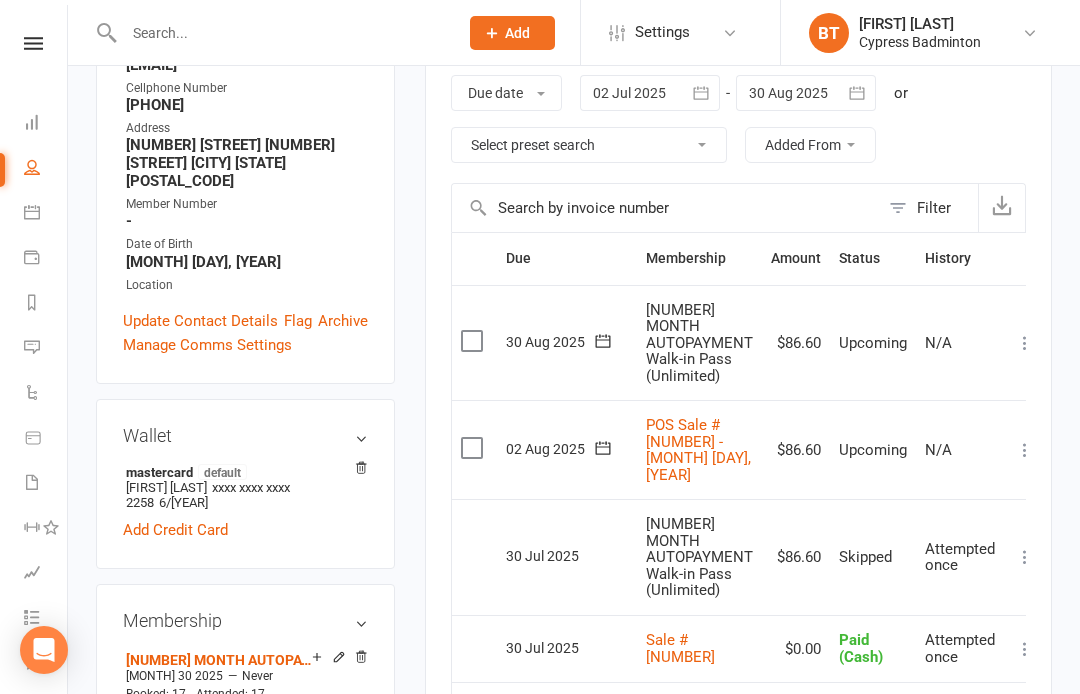 click on "Clubworx Dashboard People Calendar Payments Reports Messages   Automations   Product Sales Waivers   5 Workouts   Assessments  Tasks   What's New Check-in Kiosk modes General attendance Roll call Class check-in" at bounding box center (34, 352) 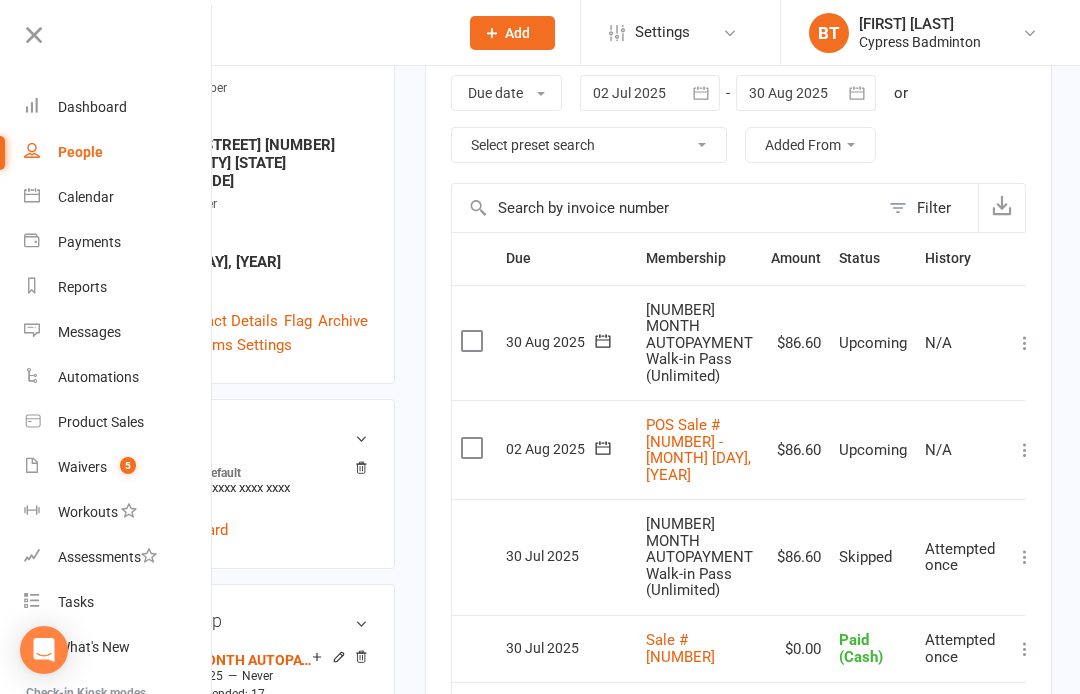 click on "Waivers   5" at bounding box center (118, 467) 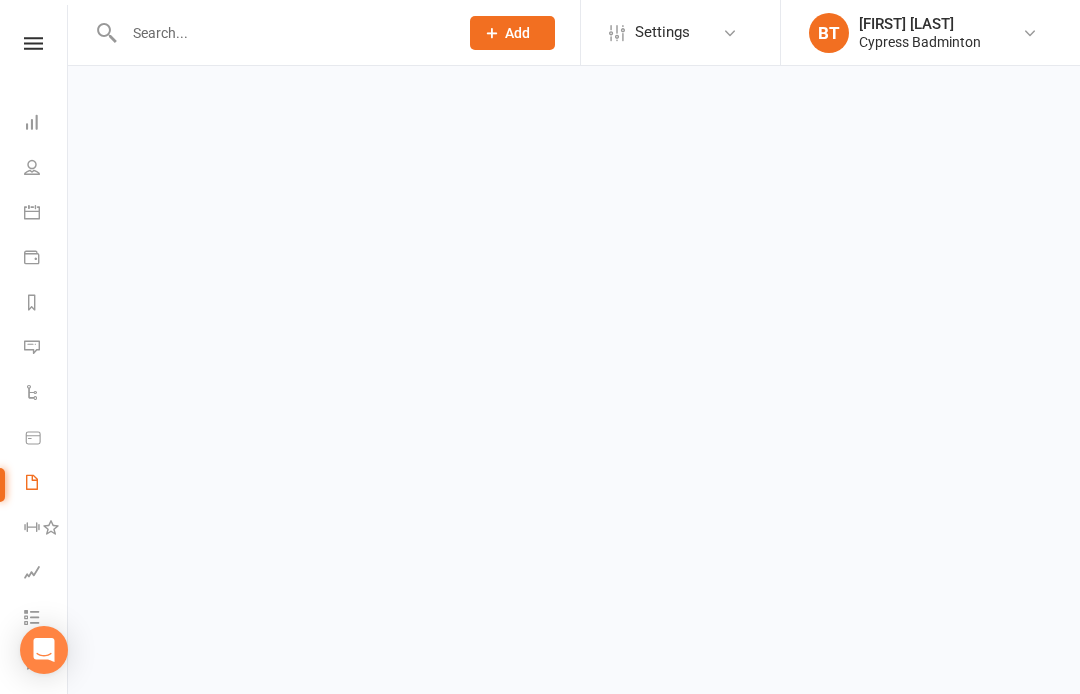 scroll, scrollTop: 0, scrollLeft: 0, axis: both 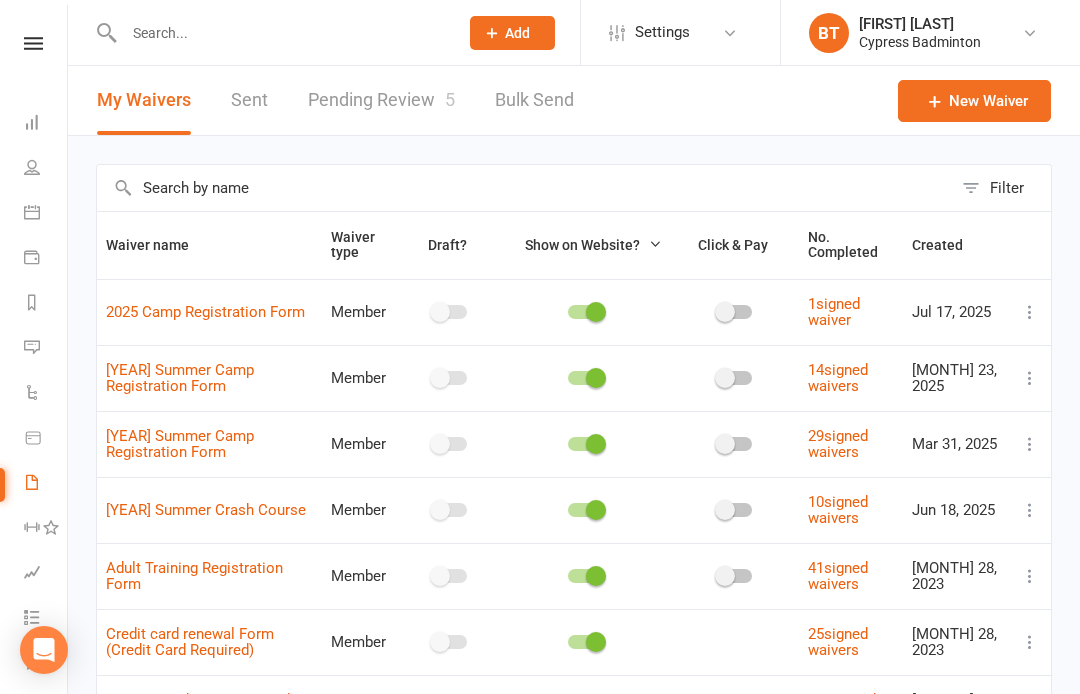 click on "Pending Review 5" at bounding box center [381, 100] 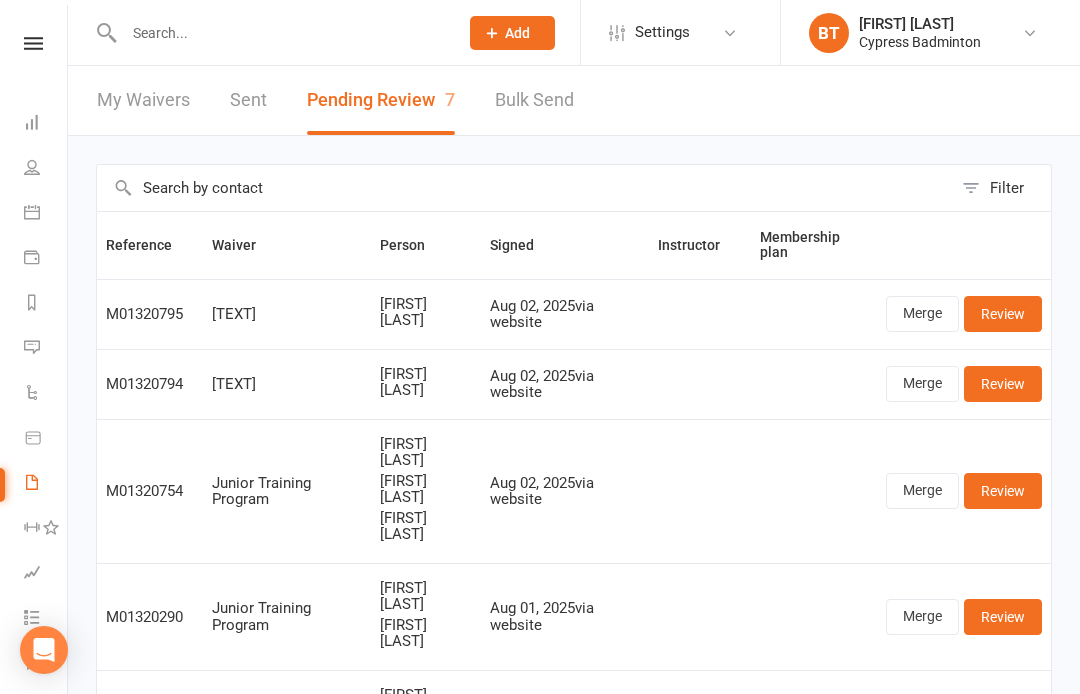 click on "Review" at bounding box center [1003, 314] 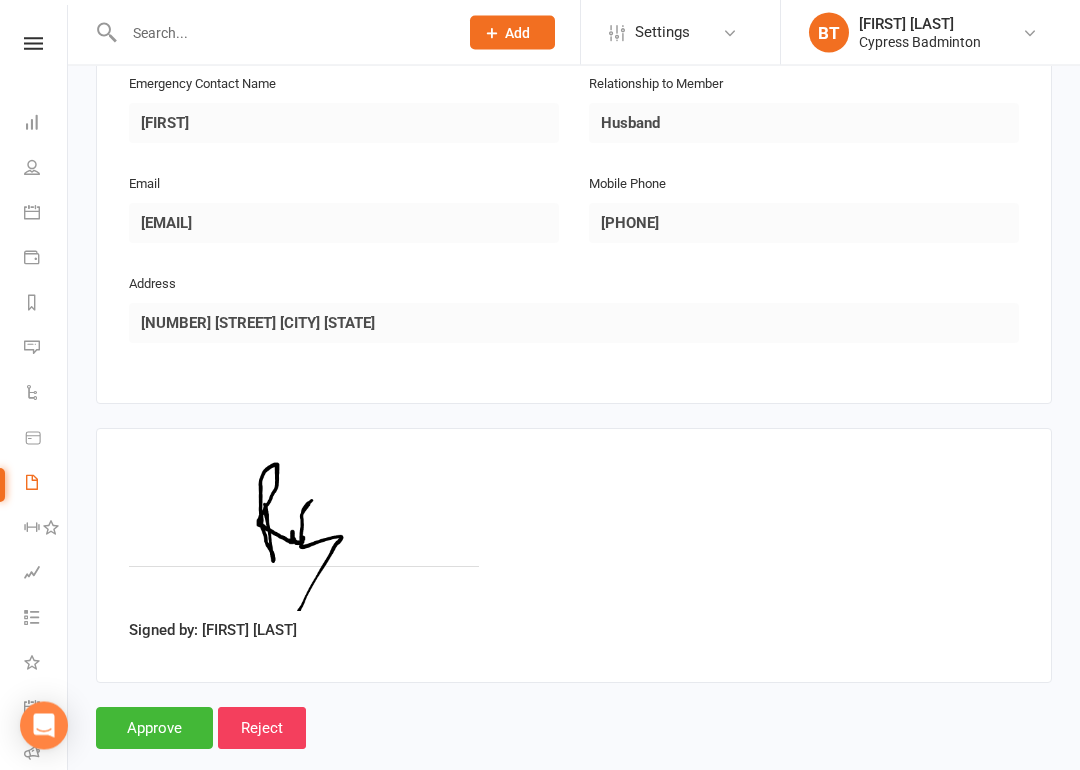 scroll, scrollTop: 1024, scrollLeft: 0, axis: vertical 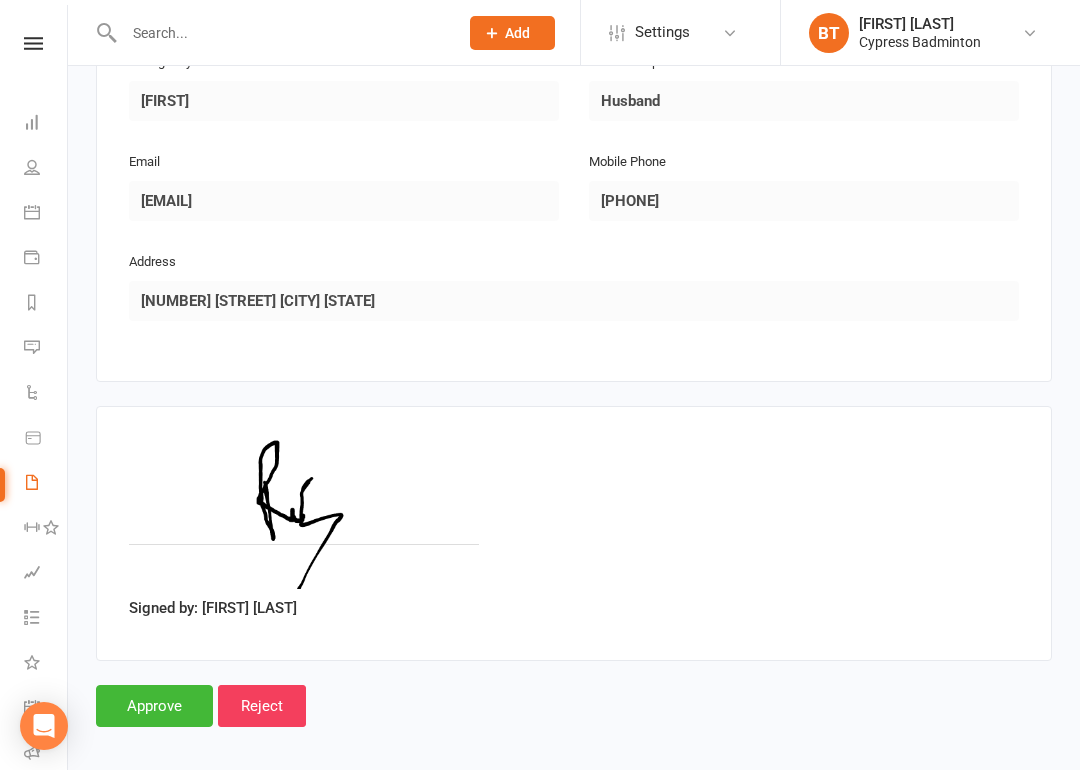 click on "Approve" at bounding box center [154, 706] 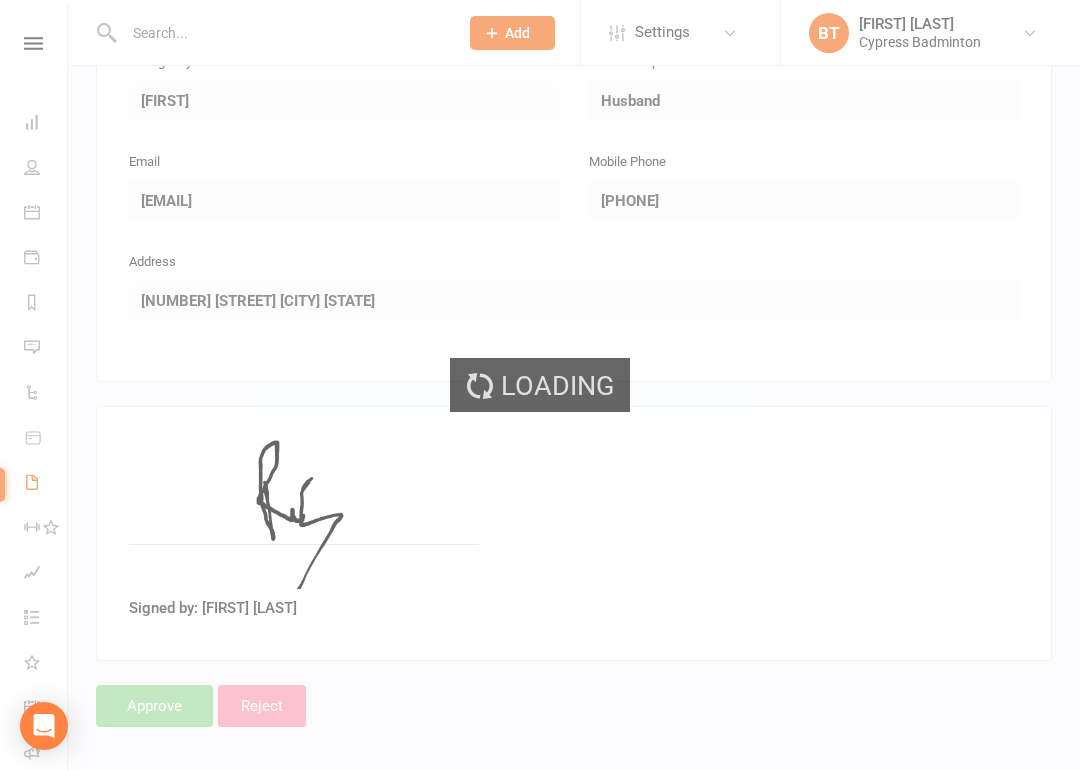 select on "50" 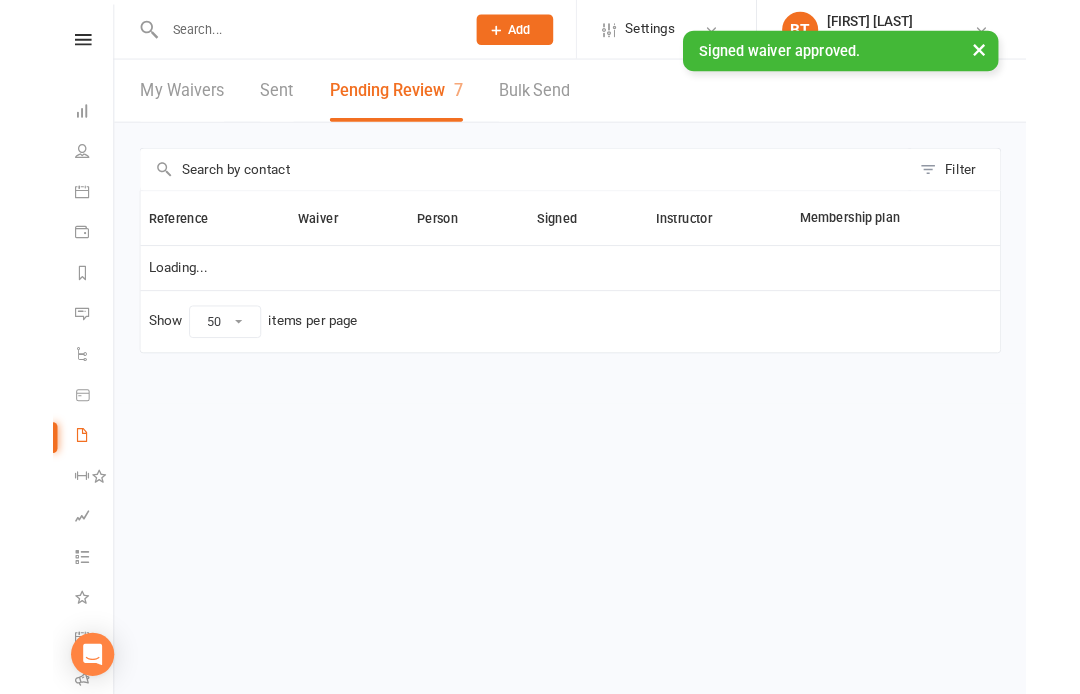scroll, scrollTop: 0, scrollLeft: 0, axis: both 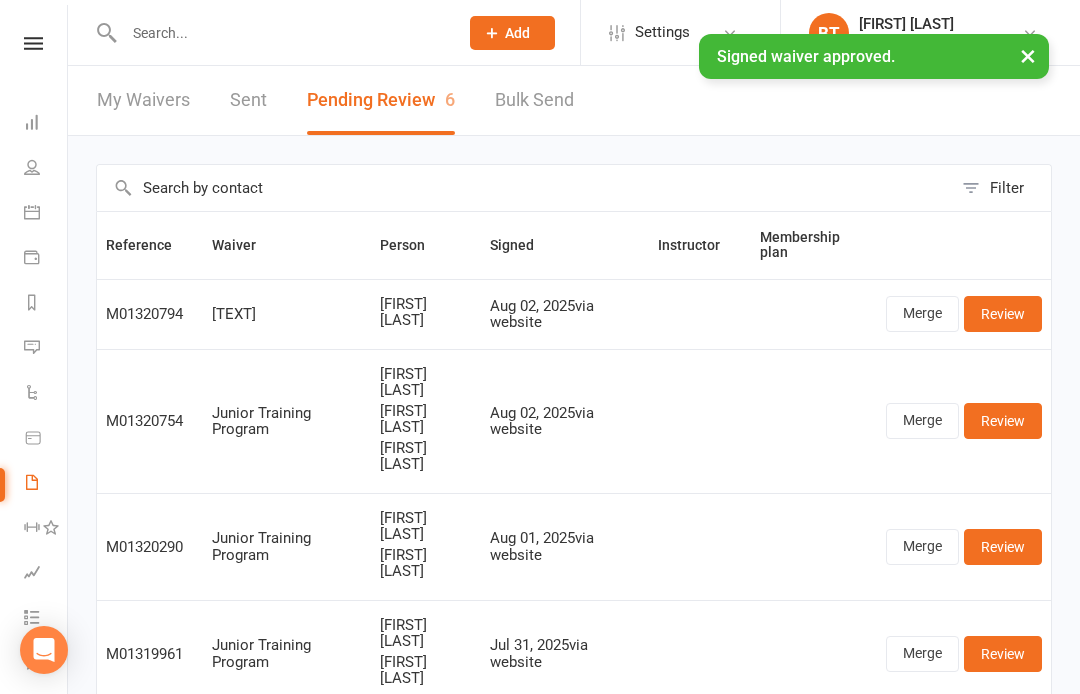 click at bounding box center (281, 33) 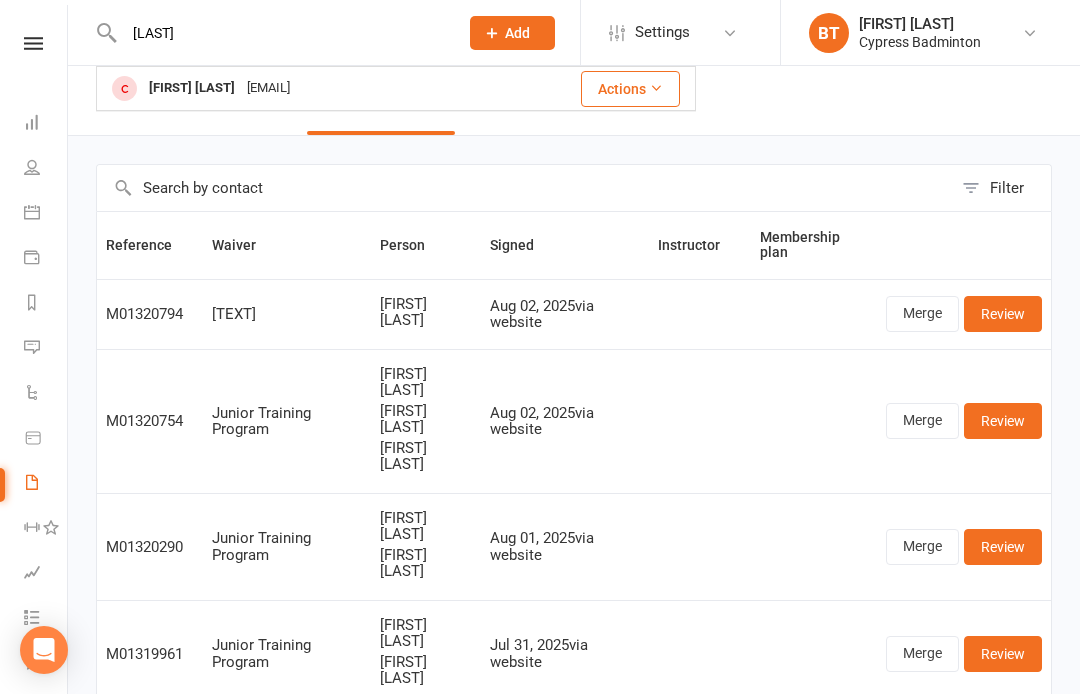type on "R" 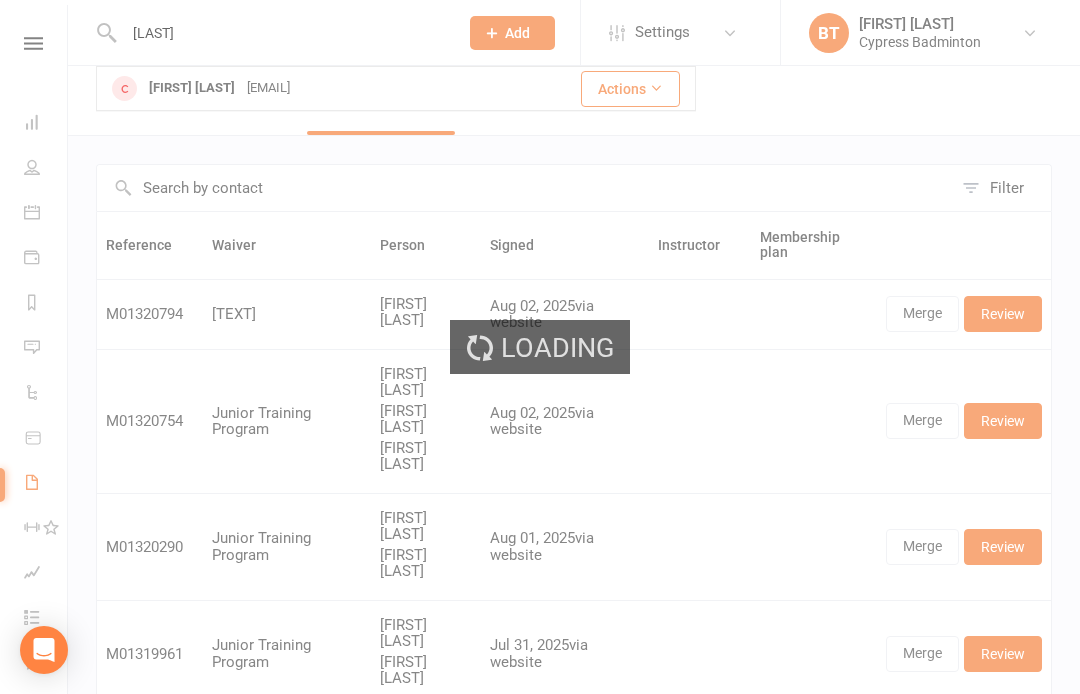 type 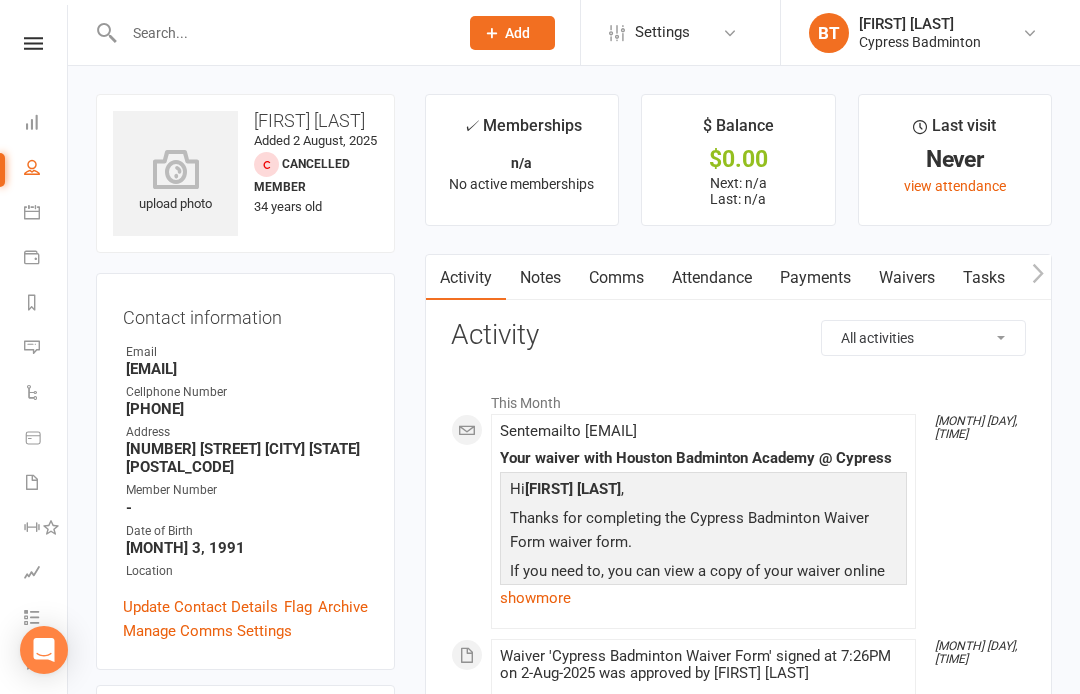 click on "upload photo" at bounding box center (175, 182) 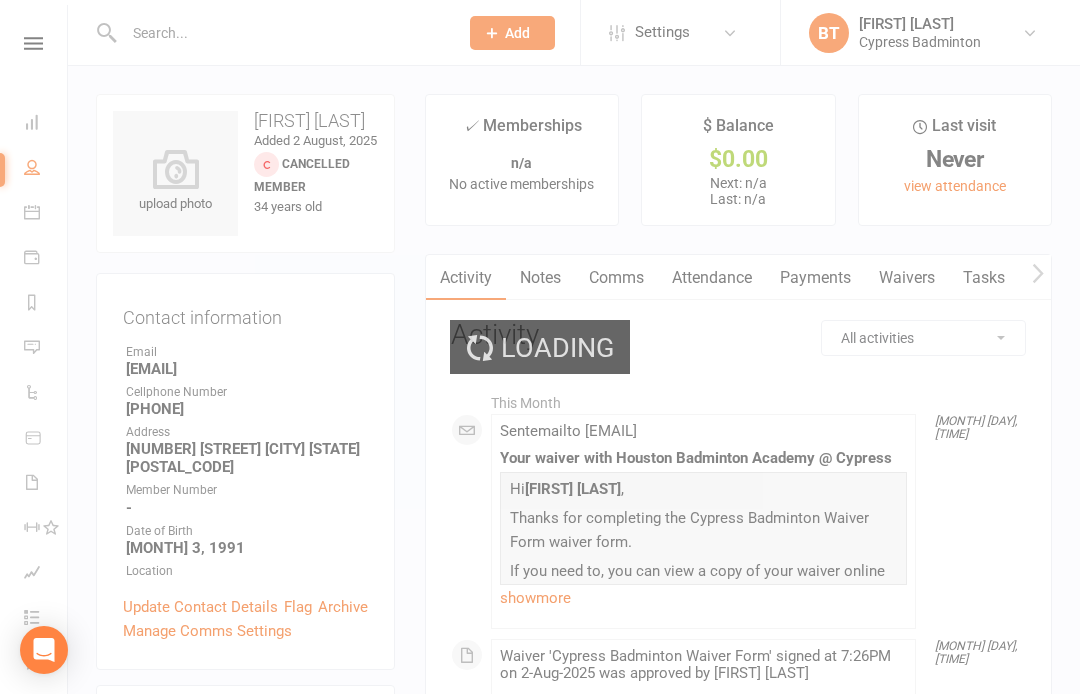 click on "Loading" at bounding box center [540, 347] 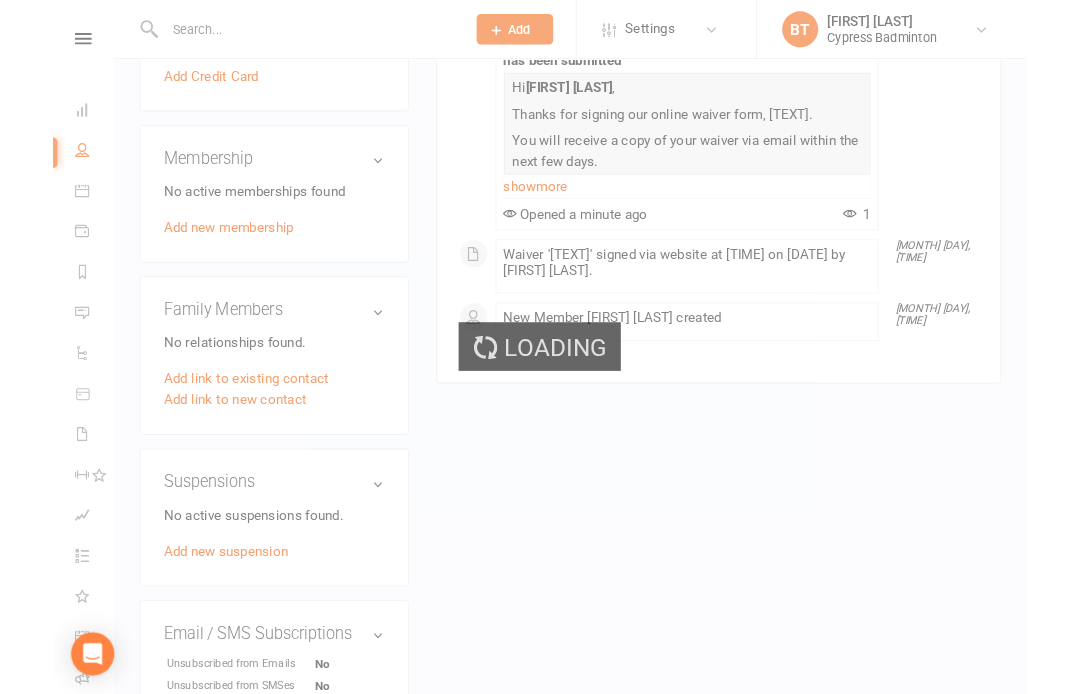 scroll, scrollTop: 776, scrollLeft: 0, axis: vertical 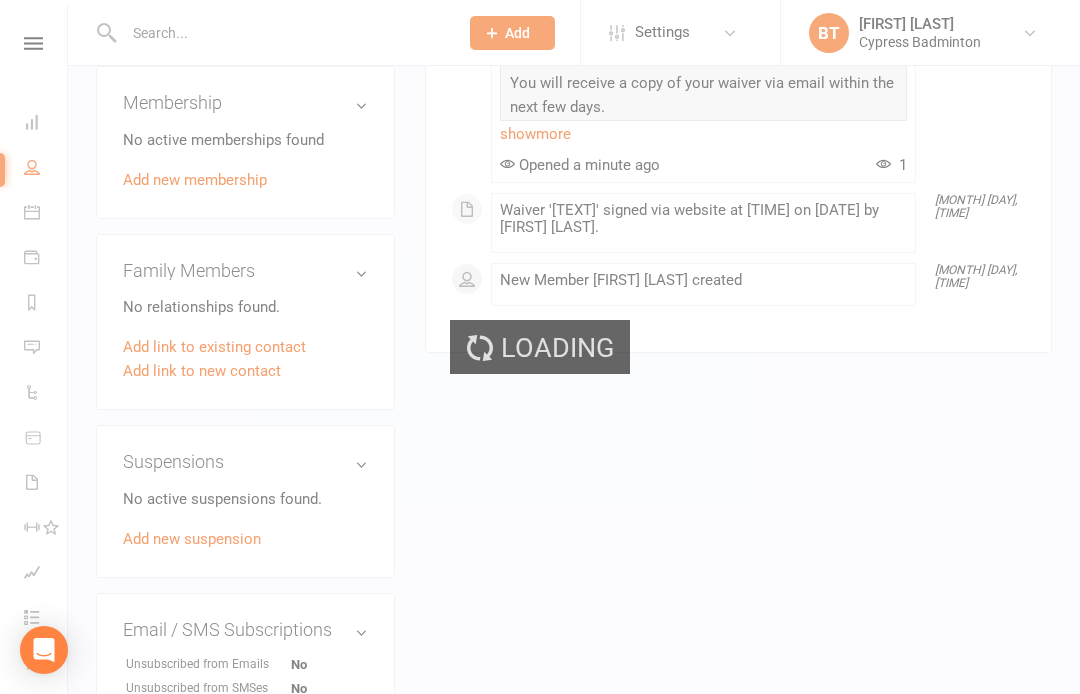 click on "Loading" at bounding box center [540, 347] 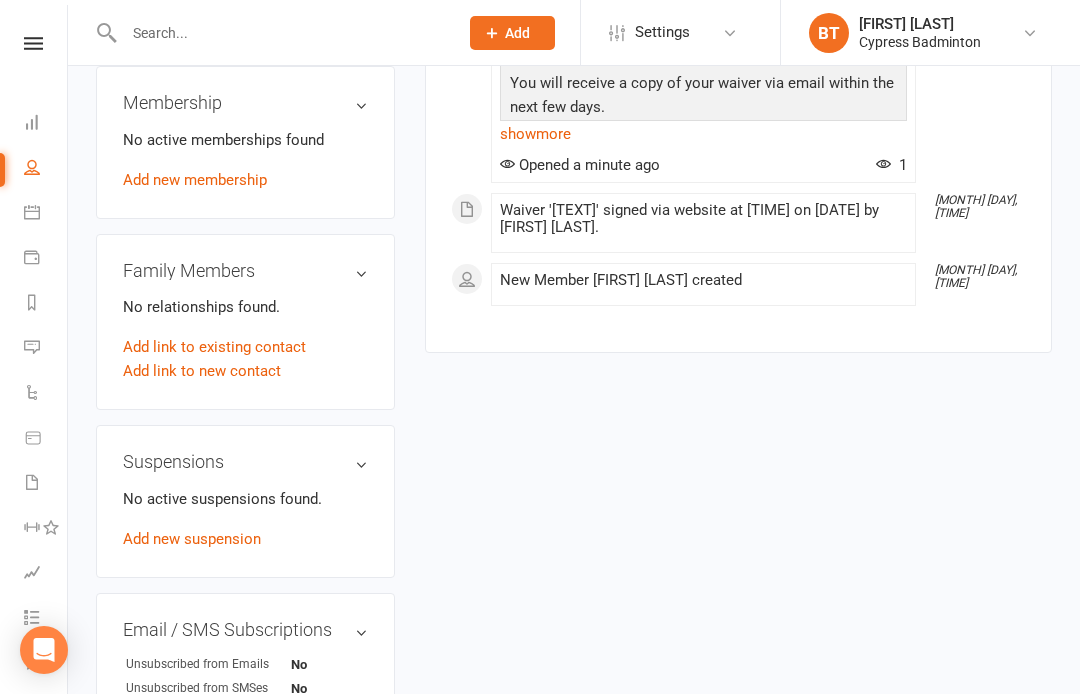 click on "Add new membership" at bounding box center (195, 180) 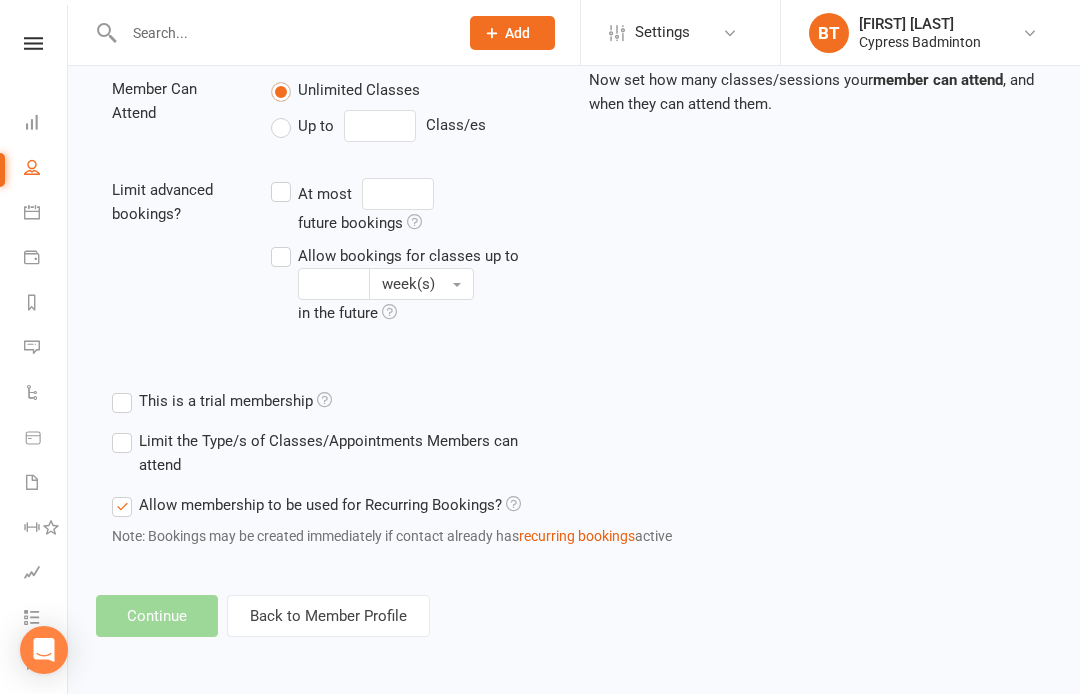scroll, scrollTop: 0, scrollLeft: 0, axis: both 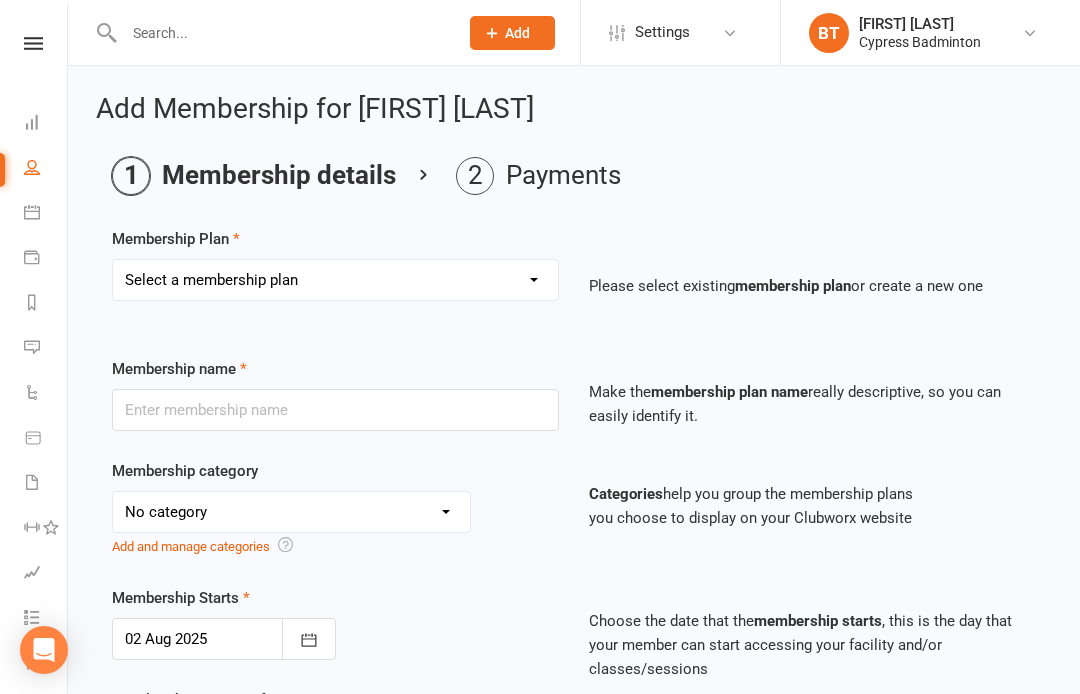 click on "Select a membership plan Create new Membership Plan walk-in 1 visit pass walk-in 5 visit pass walk-in 10 visit pass walk-in 25 visit pass walk-in 50 visit pass Unlimited 1 MONTH Walk-in Pass Unlimited 3 MONTHS Walk-in Pass Unlimited 6 MONTHS Walk-in Pass Unlimited 12 MONTHS Walk-in Pass 1 MONTH AUTOPAYMENT Walk-in Pass (Unlimited) 3 MONTHS AUTOPAYMENT Walk-in Pass (Unlimited) Junior Beginner Badminton Training Walk-in 1 trial session Junior Beginner Badminton Training Program 1x/ week Junior Beginner Badminton Training Program 2x/week Junior Beginner Badminton Training 4 session package Junior Beginner Badminton Training 8 session package JR Intermediate Badminton Training program 1X/week JR Intermediate Badminton Training 4 sessions package JR Intermediate Badminton Training 8 sessions package HP Badminton Training 2X/WEEK HP Badminton Training 3X/WEEK HP Badminton Training 4x/week Program Pre Tournament 2X/WEEK Pre Tournament 3X/WEEK Pre Tournament 4x/week Walk in Adult group training 1 session Grip" at bounding box center (335, 280) 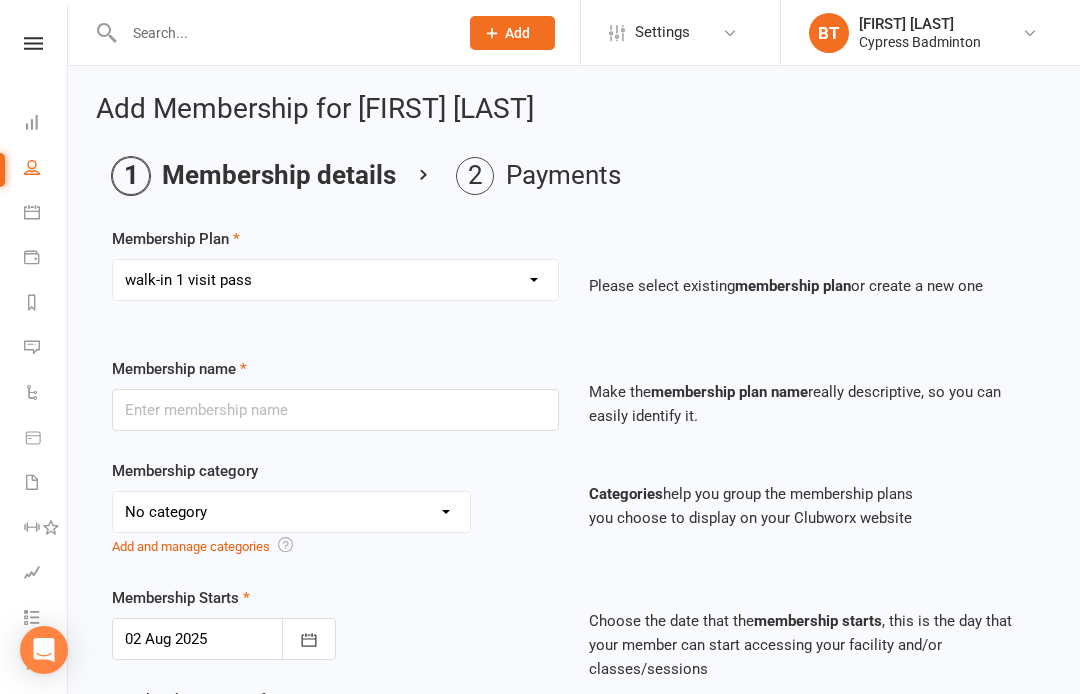 type on "walk-in 1 visit pass" 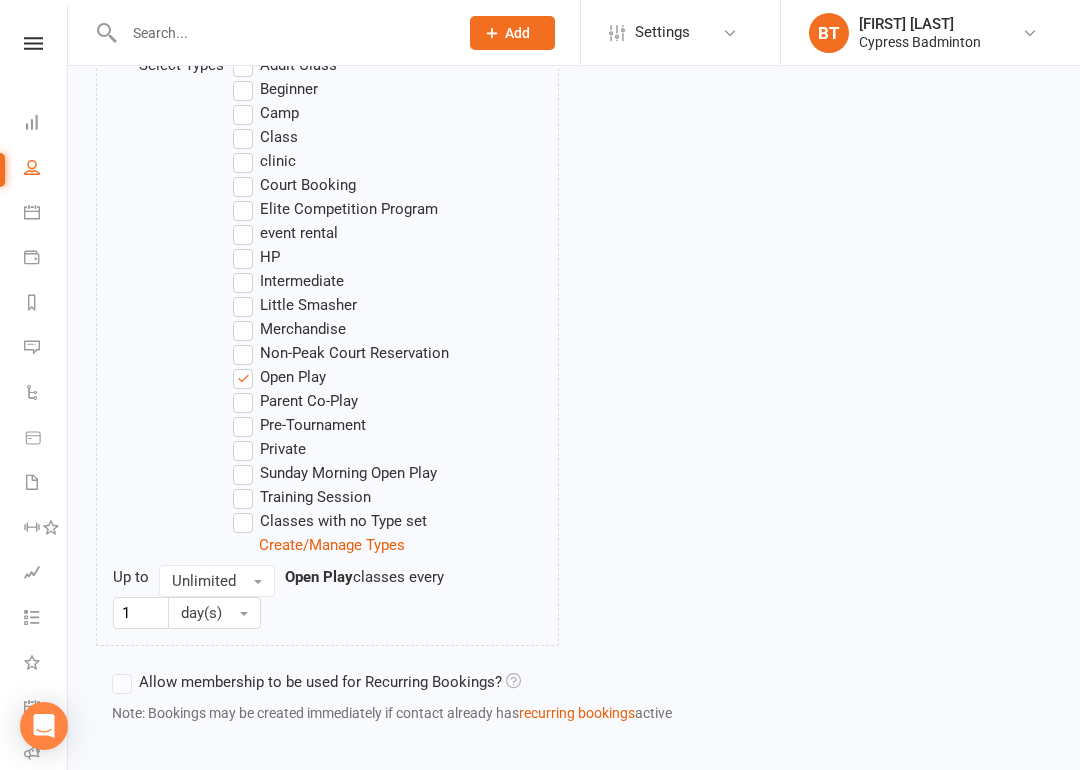 scroll, scrollTop: 1229, scrollLeft: 0, axis: vertical 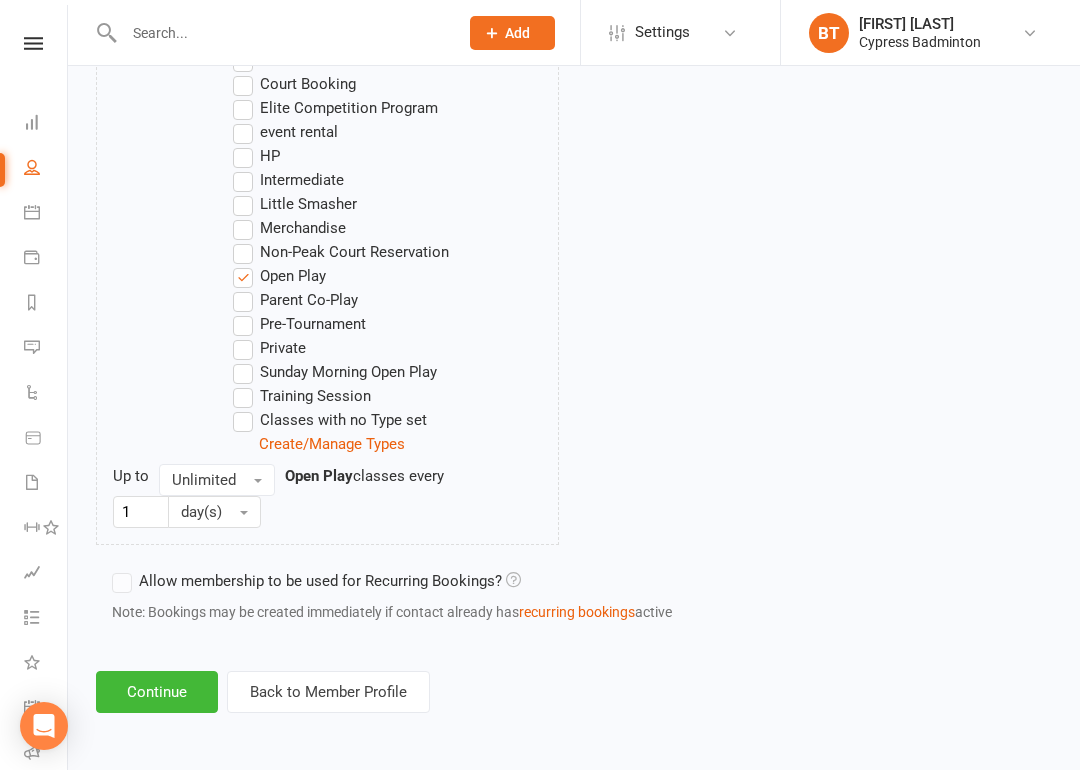 click on "Continue" at bounding box center [157, 692] 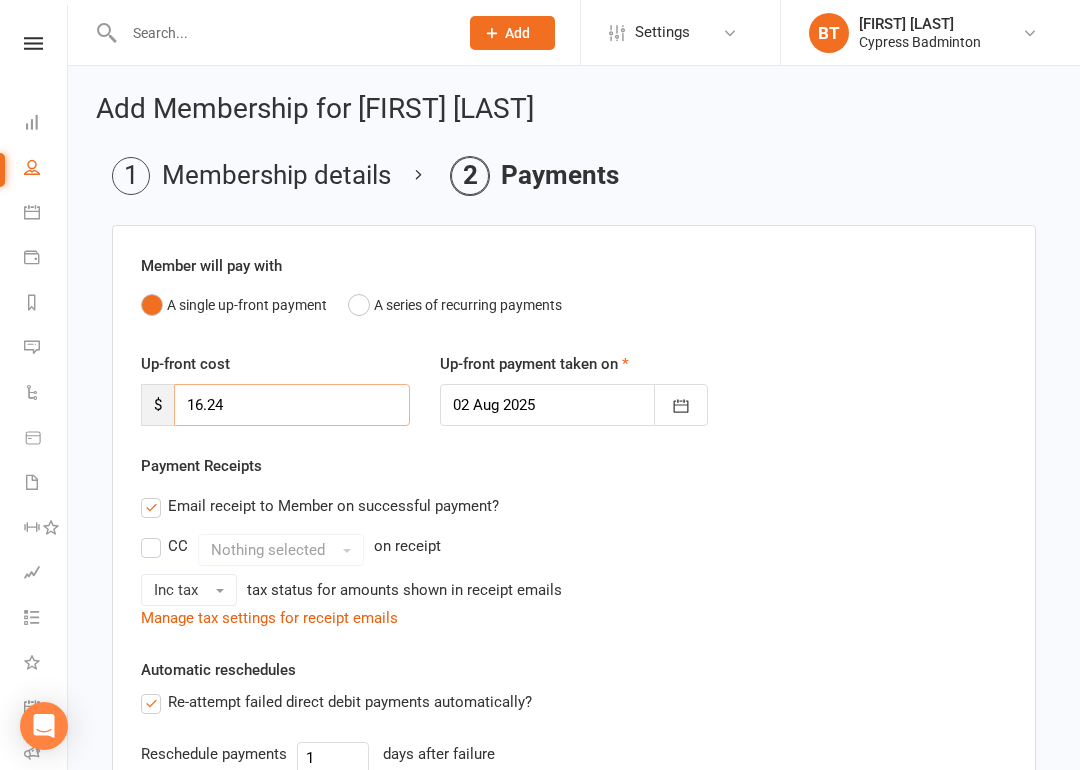 click on "16.24" at bounding box center (292, 405) 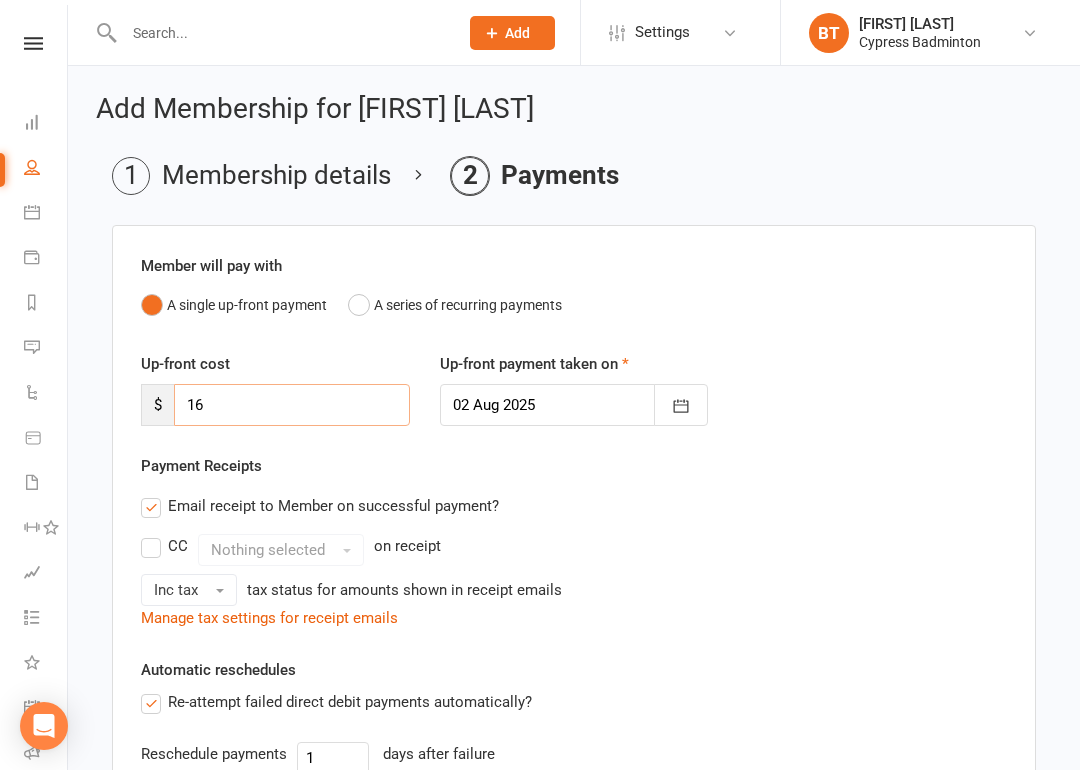 type on "1" 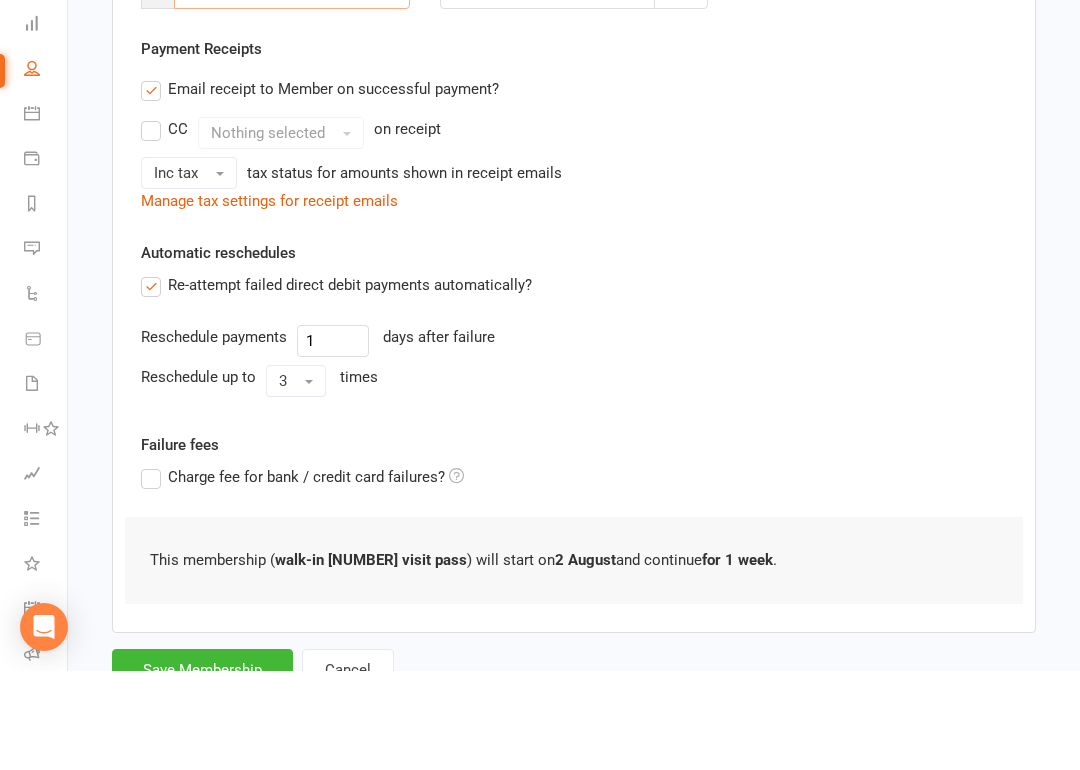 scroll, scrollTop: 415, scrollLeft: 0, axis: vertical 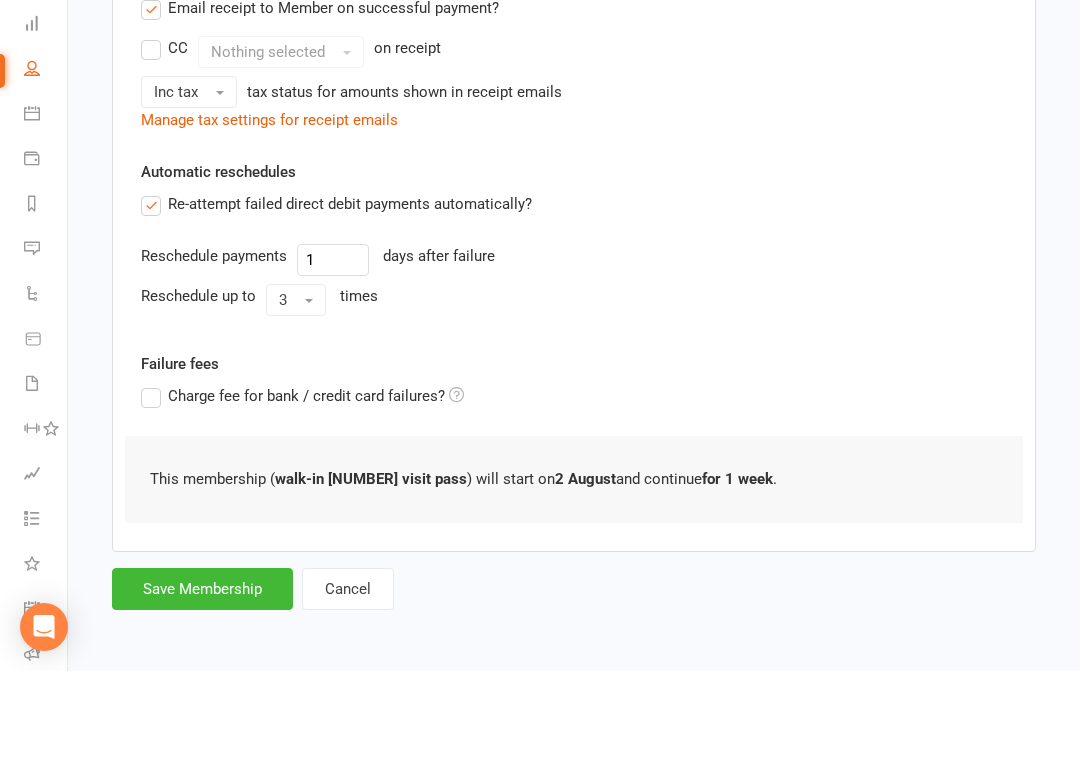 type on "0" 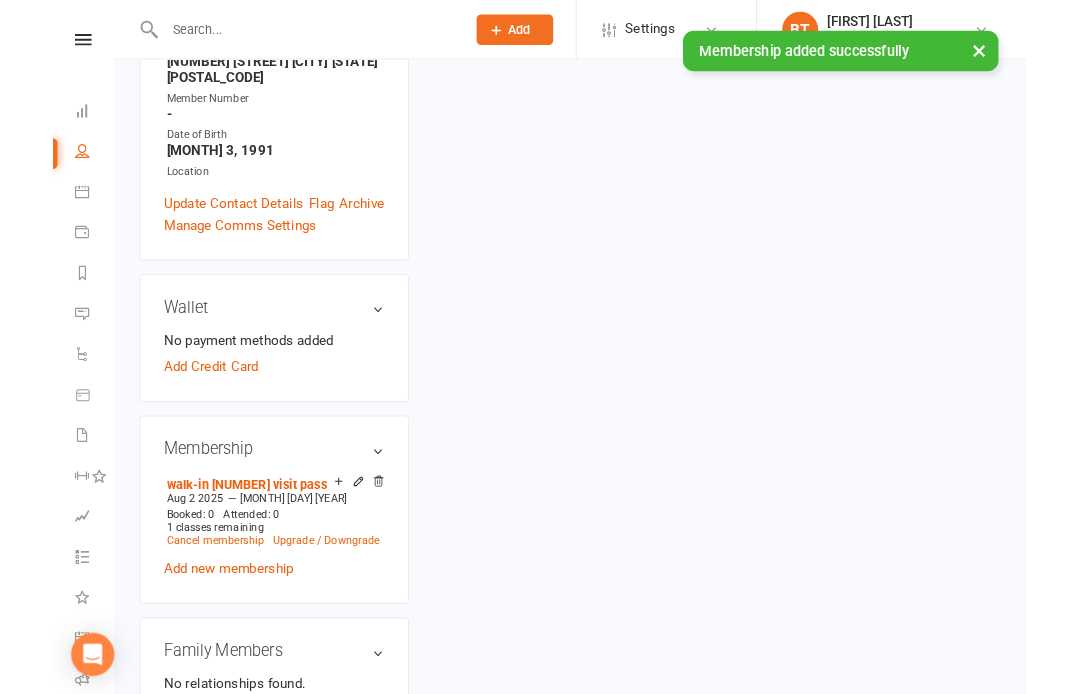 scroll, scrollTop: 0, scrollLeft: 0, axis: both 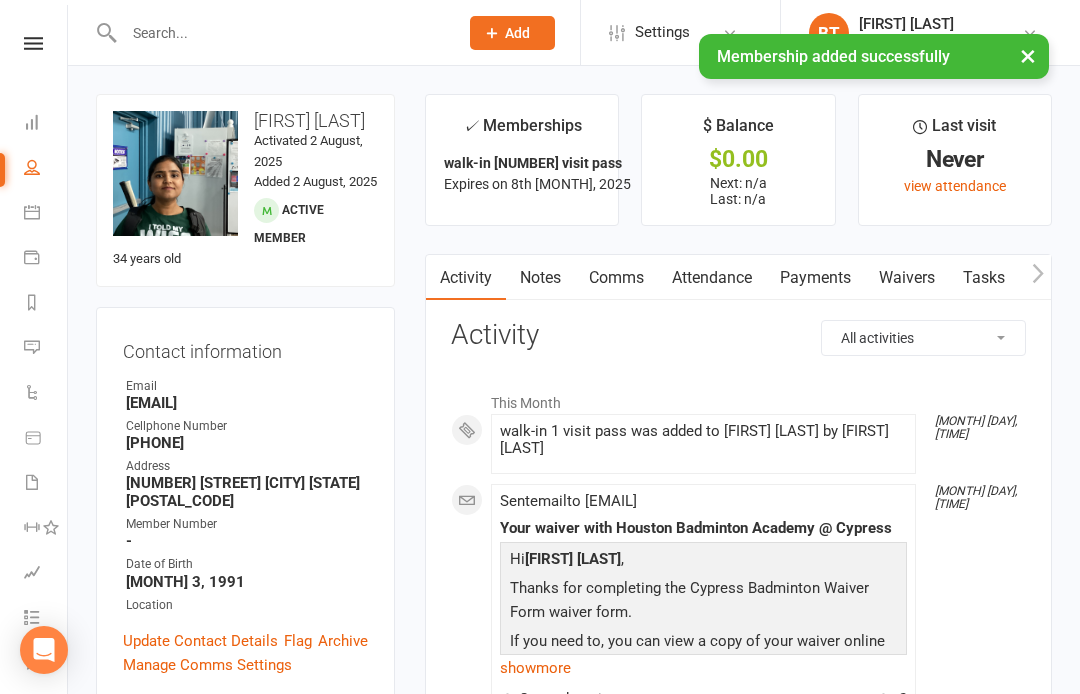 click on "Clubworx Dashboard People Calendar Payments Reports Messages   Automations   Product Sales Waivers   6 Workouts   Assessments  Tasks   What's New Check-in Kiosk modes General attendance Roll call Class check-in" at bounding box center (34, 352) 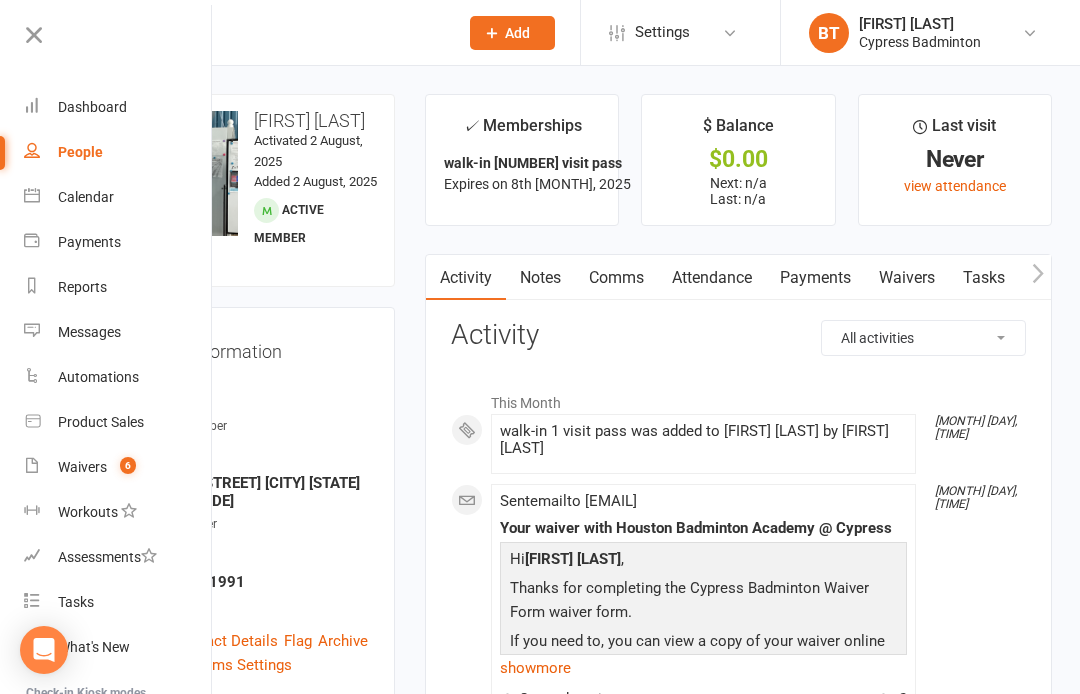 click on "Waivers   6" at bounding box center (118, 467) 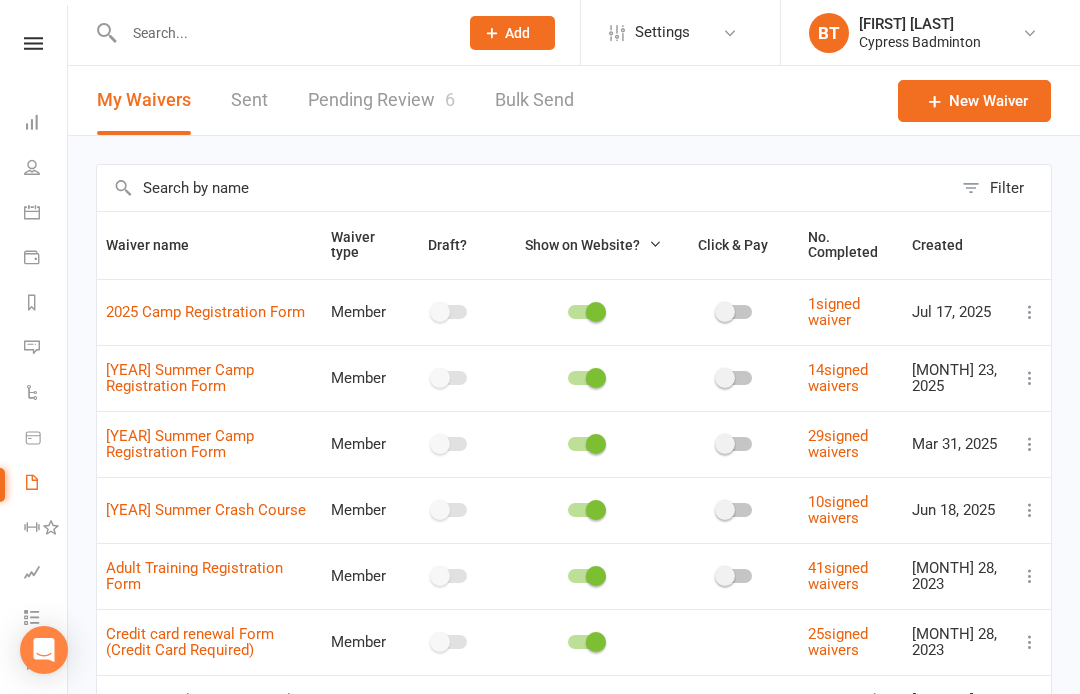 click on "Pending Review 6" at bounding box center (381, 100) 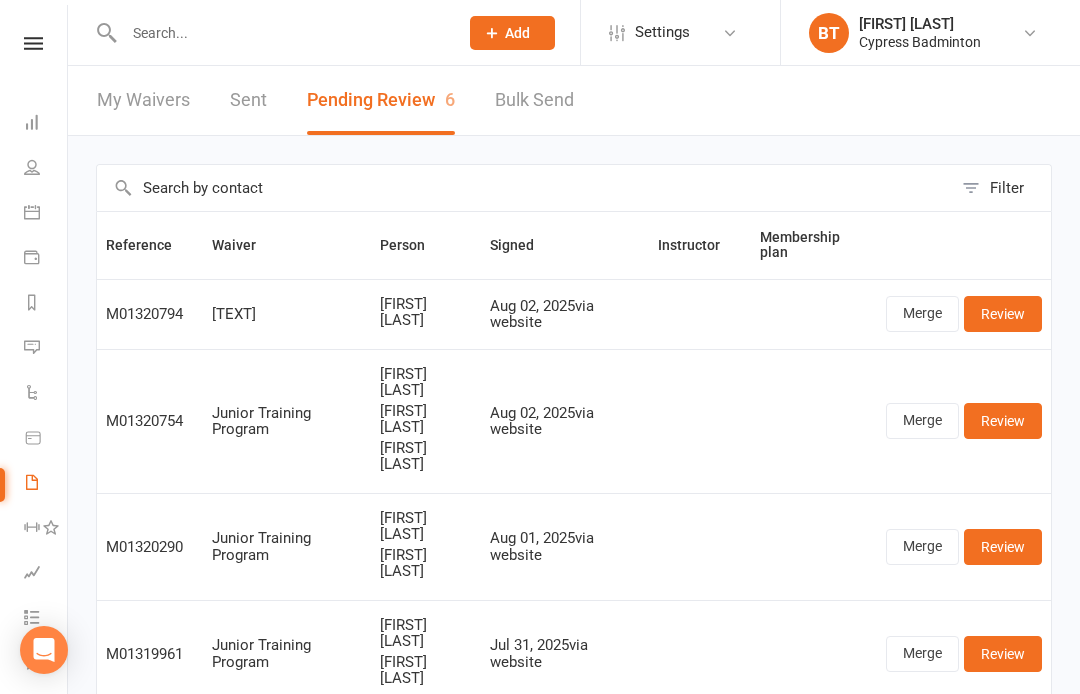 click on "Review" at bounding box center (1003, 314) 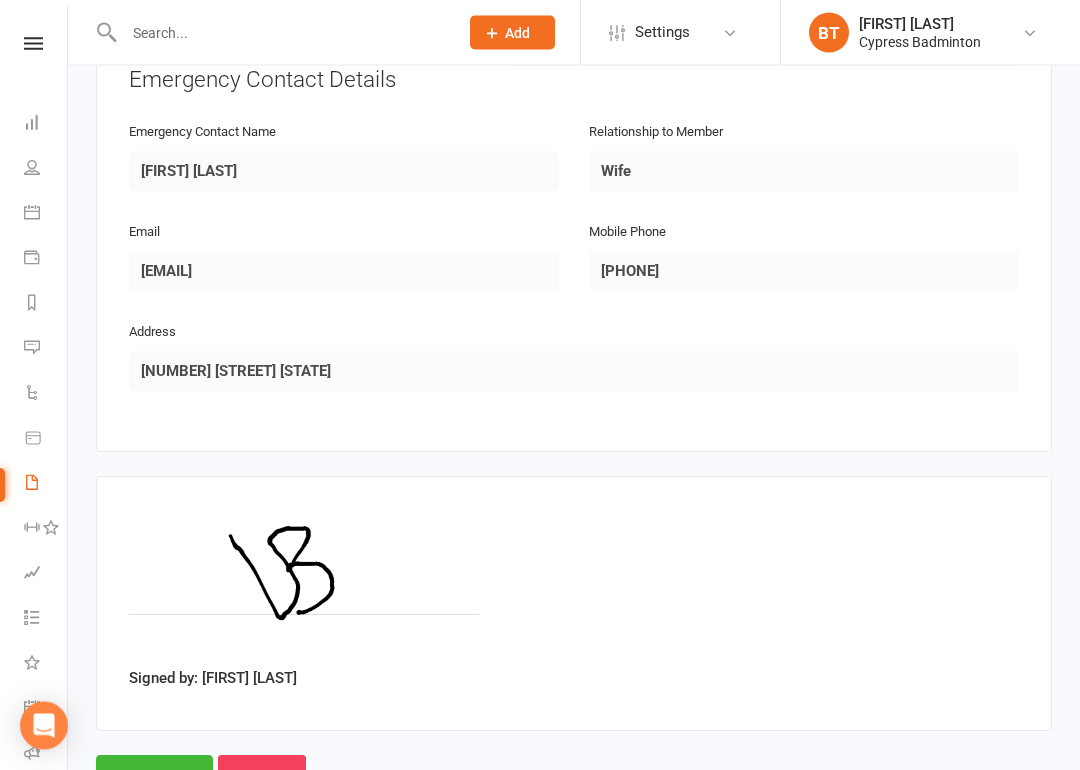 scroll, scrollTop: 1024, scrollLeft: 0, axis: vertical 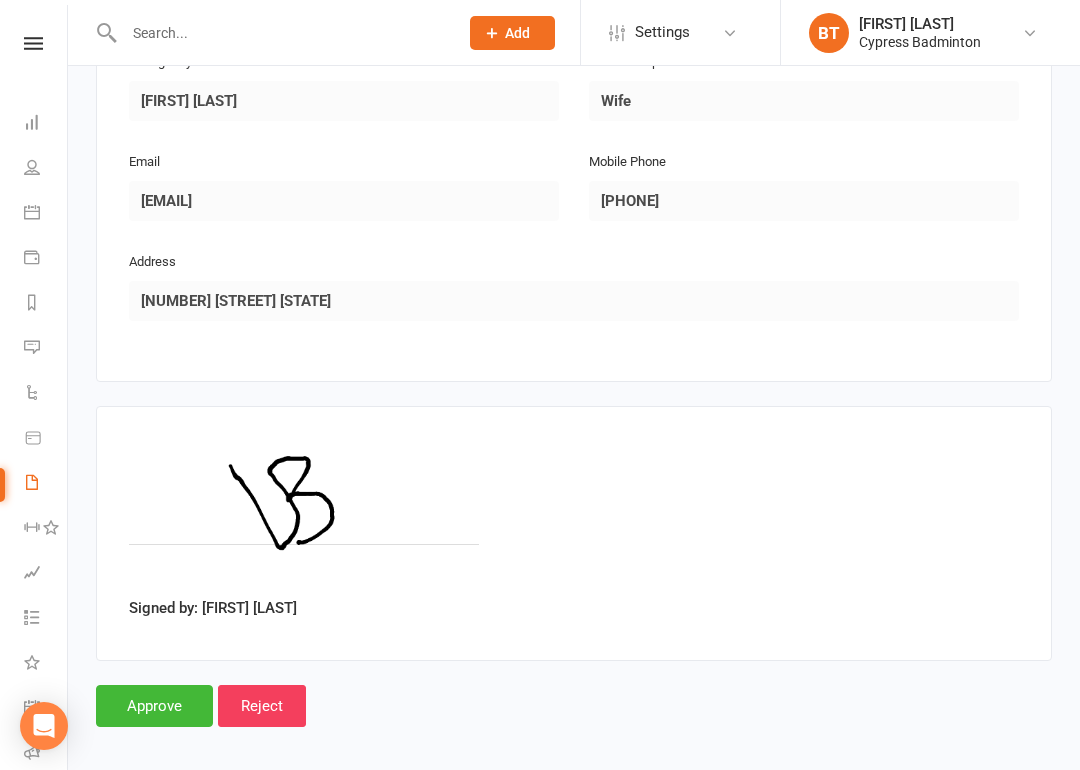 click on "Approve" at bounding box center (154, 706) 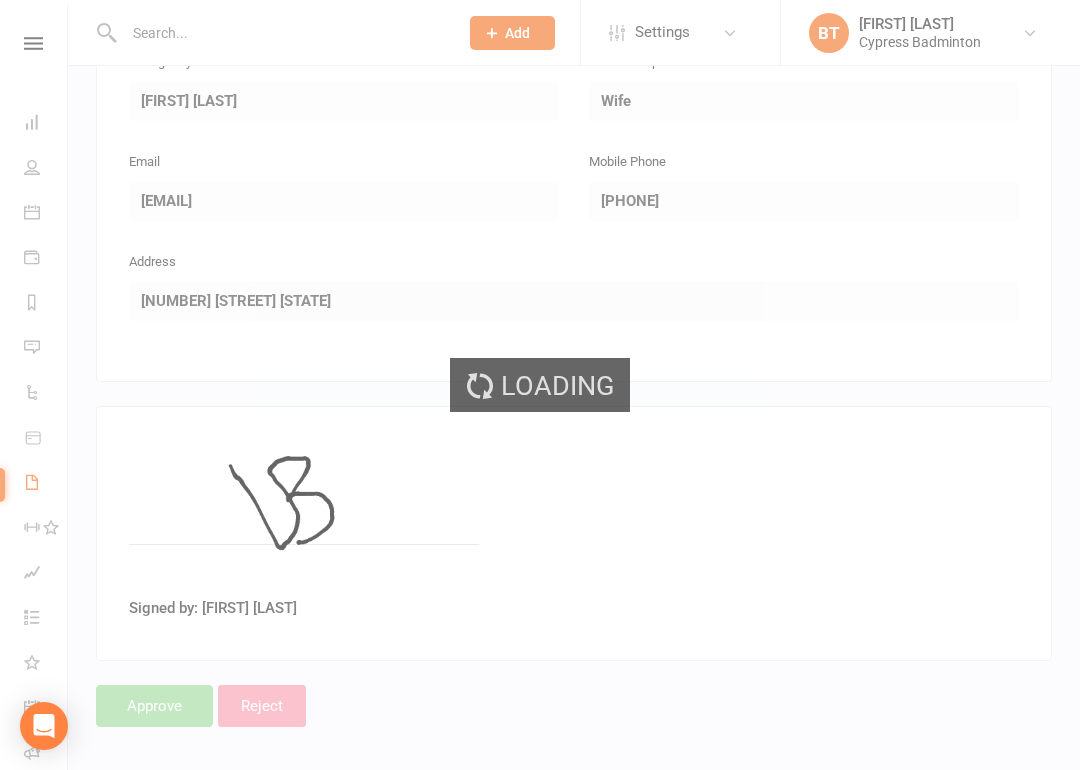 select on "50" 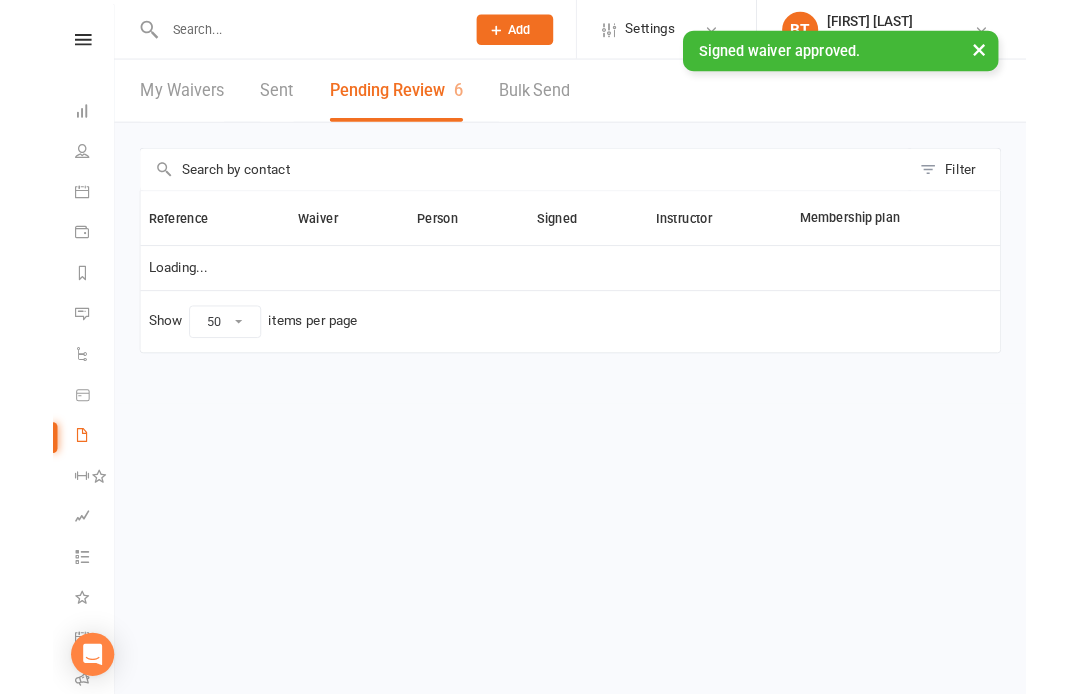 scroll, scrollTop: 0, scrollLeft: 0, axis: both 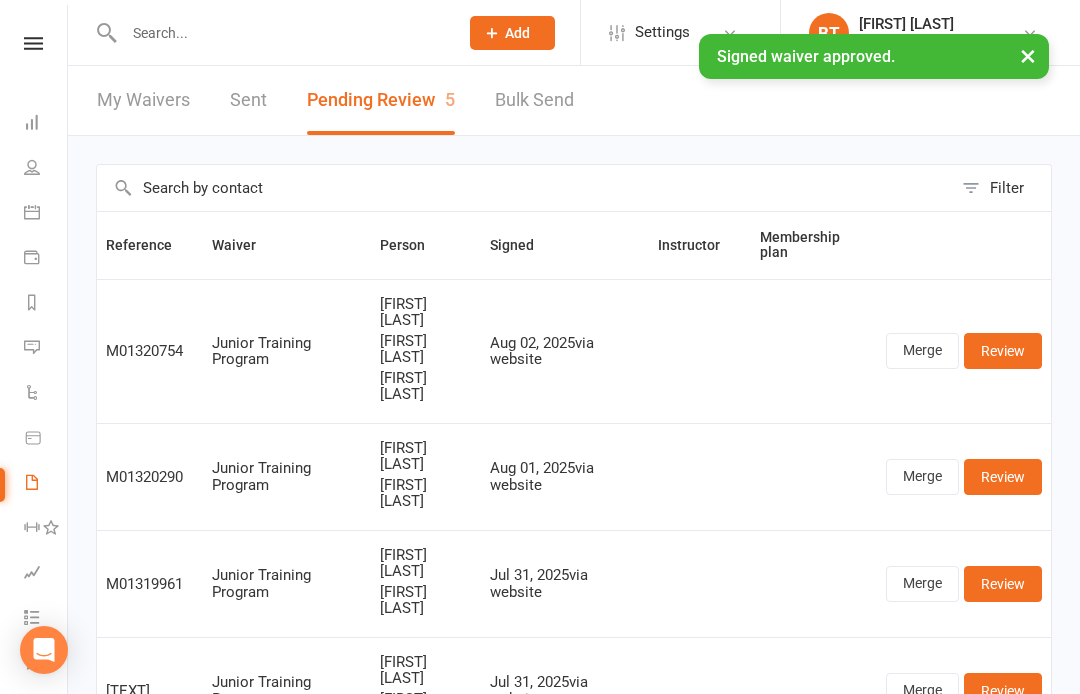 click at bounding box center (281, 33) 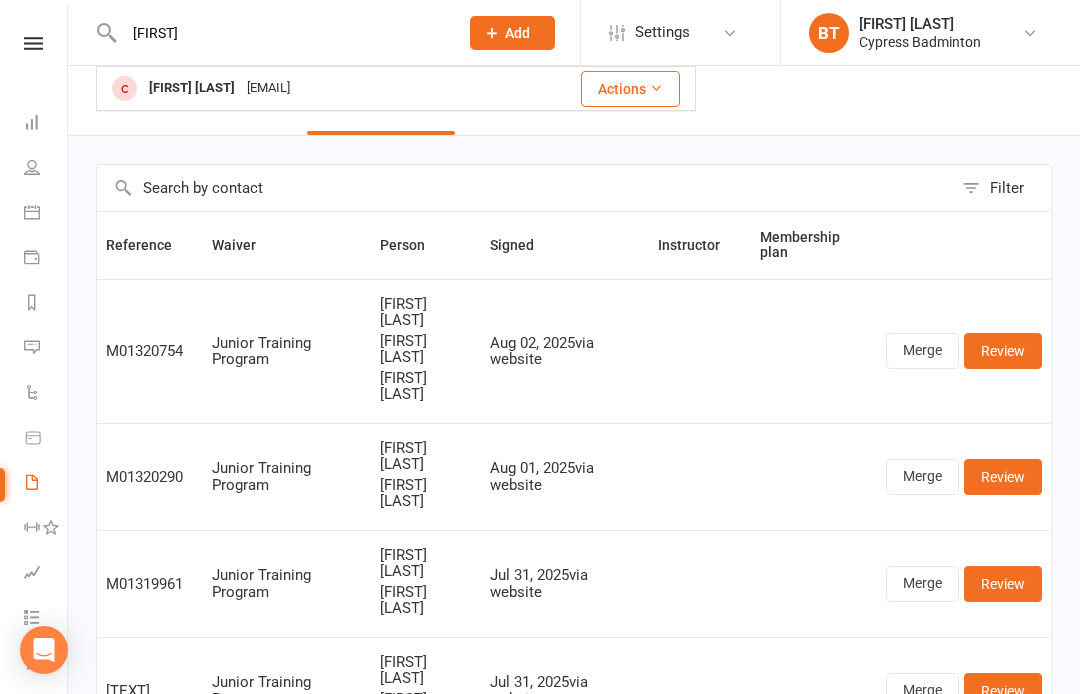 type on "Utkr" 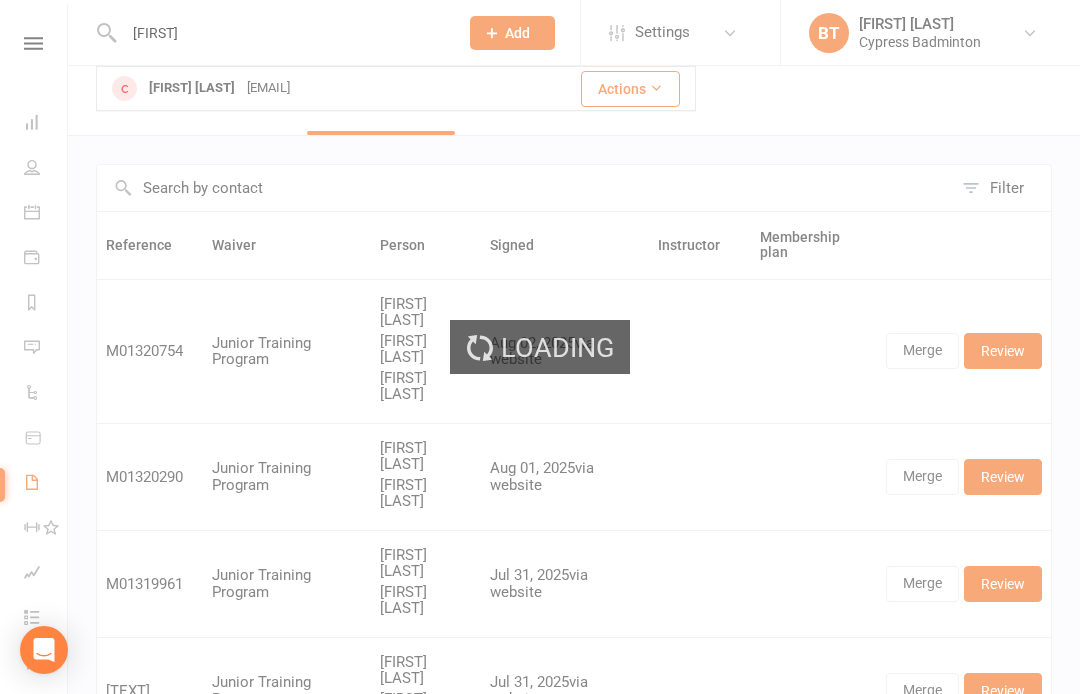 type 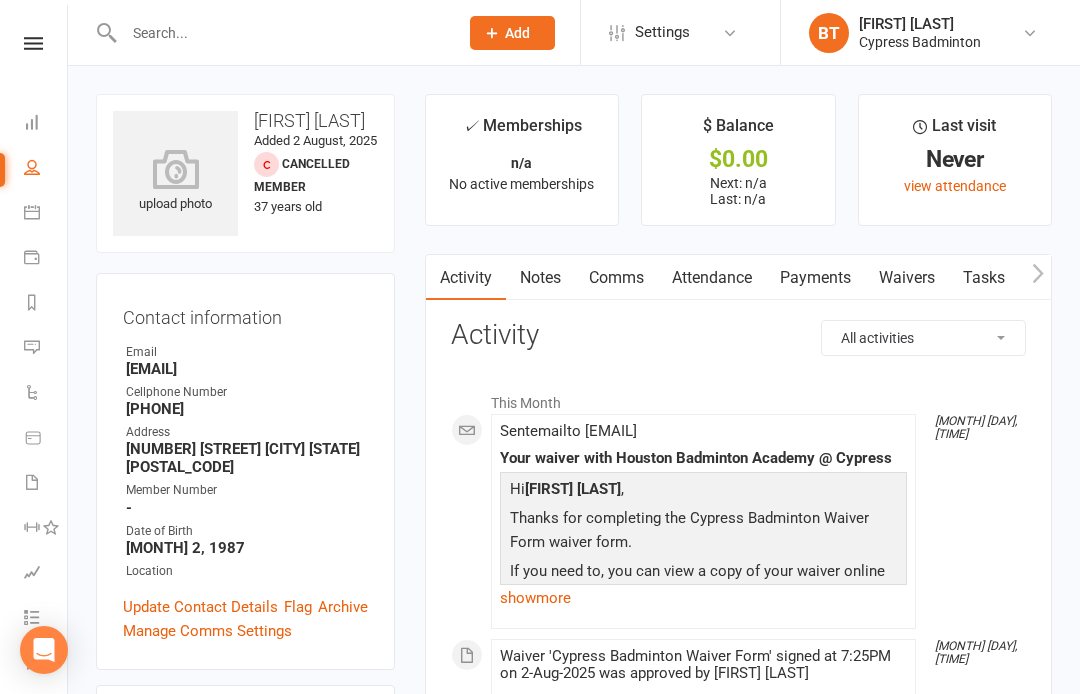 click at bounding box center [175, 169] 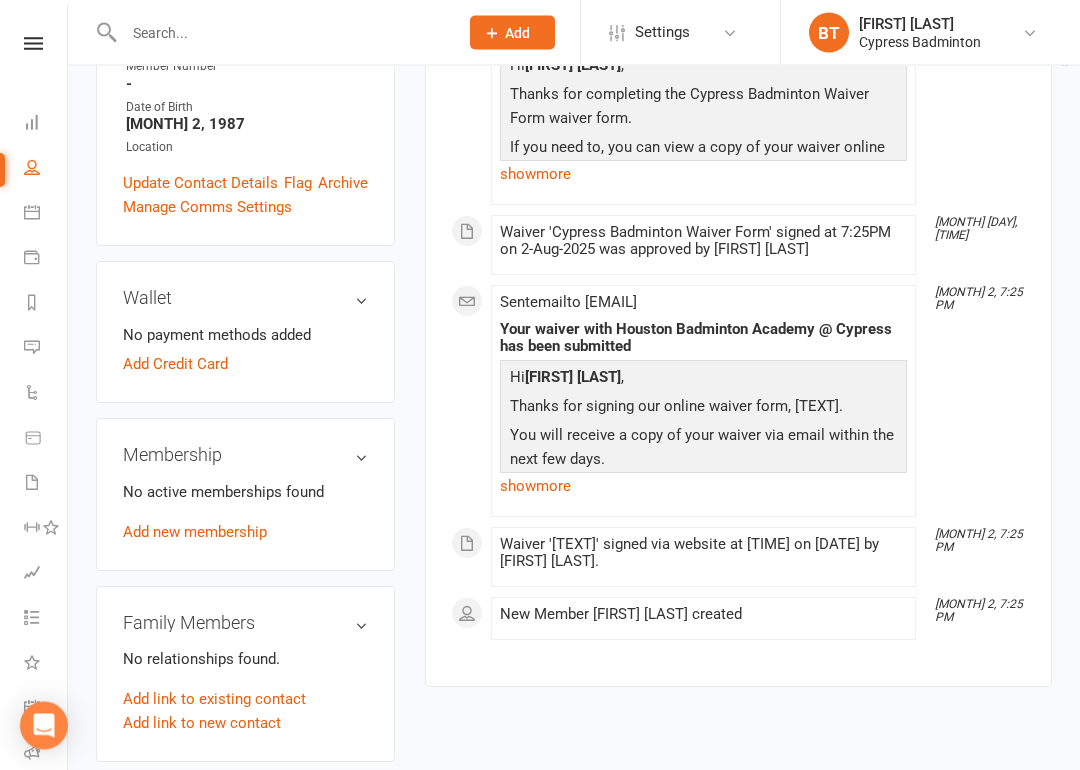 scroll, scrollTop: 426, scrollLeft: 0, axis: vertical 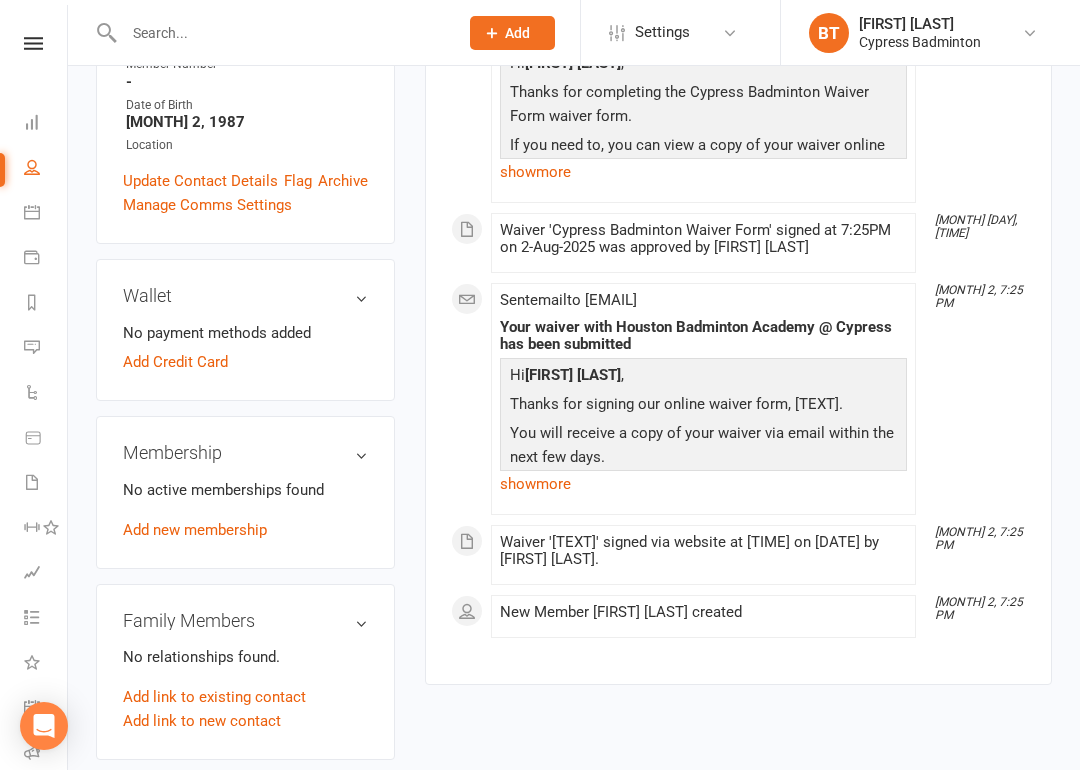 click on "Add new membership" at bounding box center (195, 530) 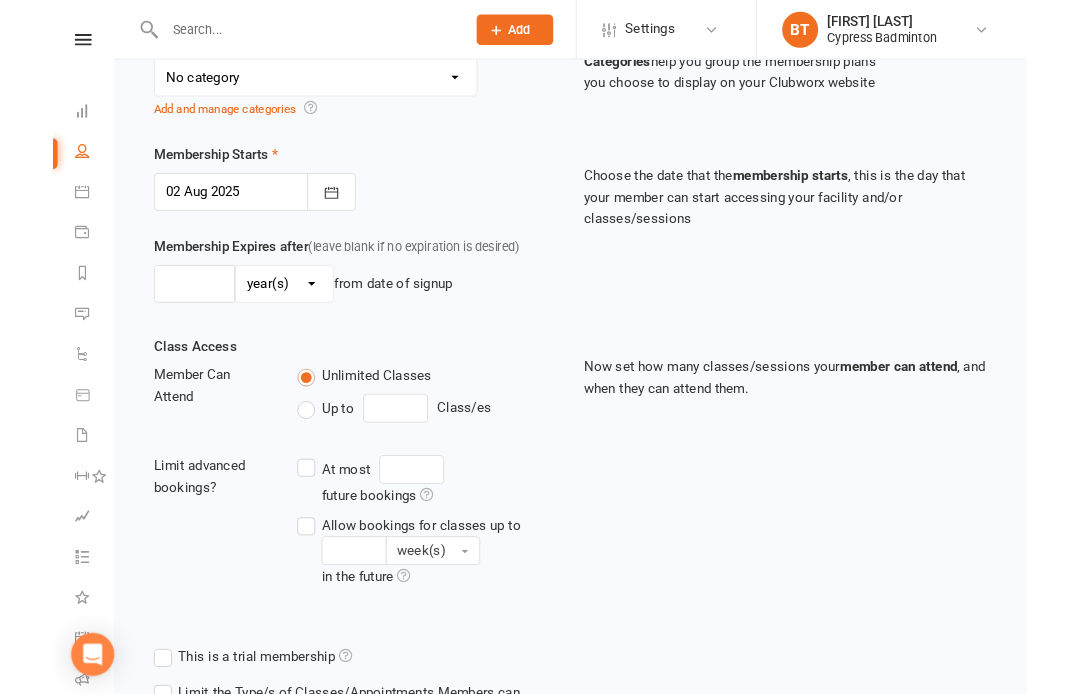 scroll, scrollTop: 0, scrollLeft: 0, axis: both 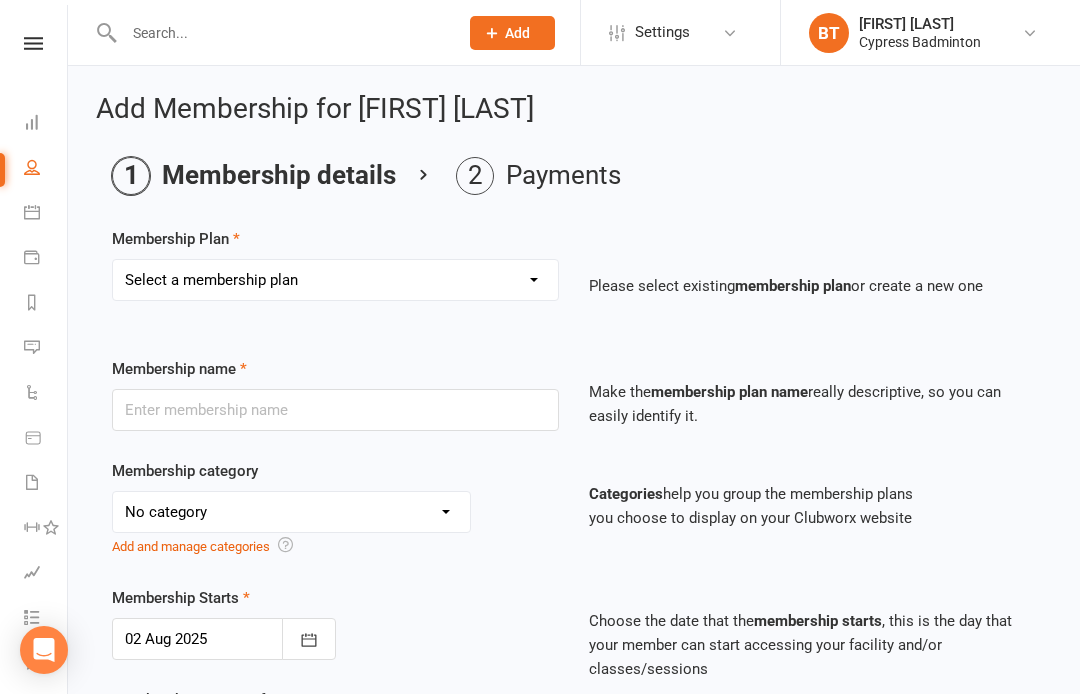 click on "Membership Plan" at bounding box center (176, 239) 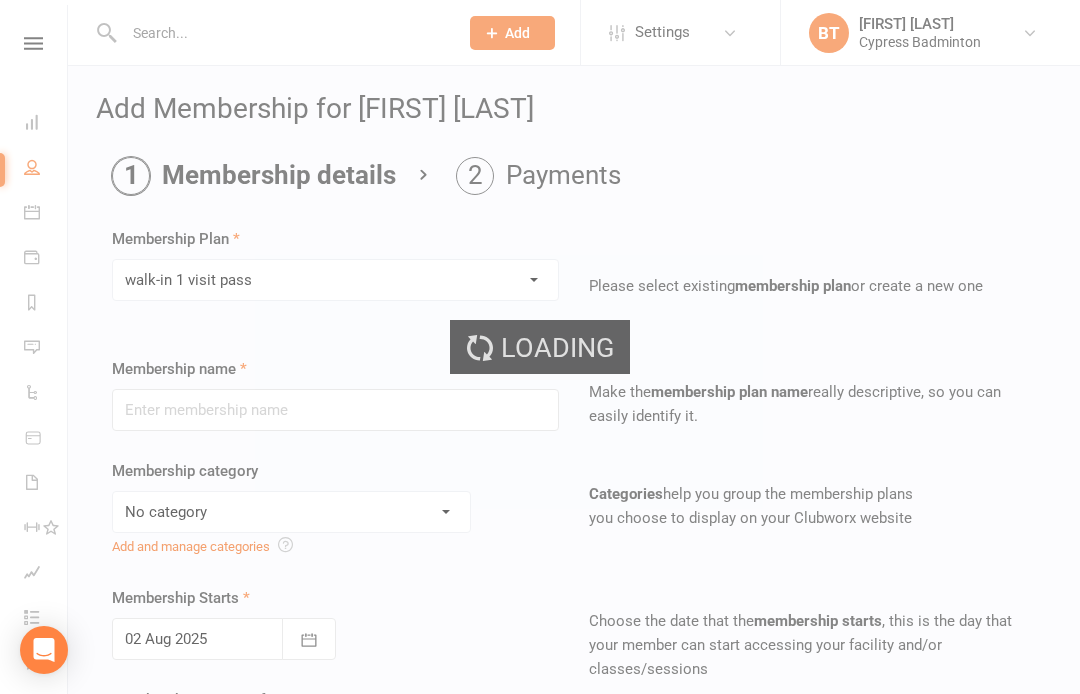 type on "walk-in 1 visit pass" 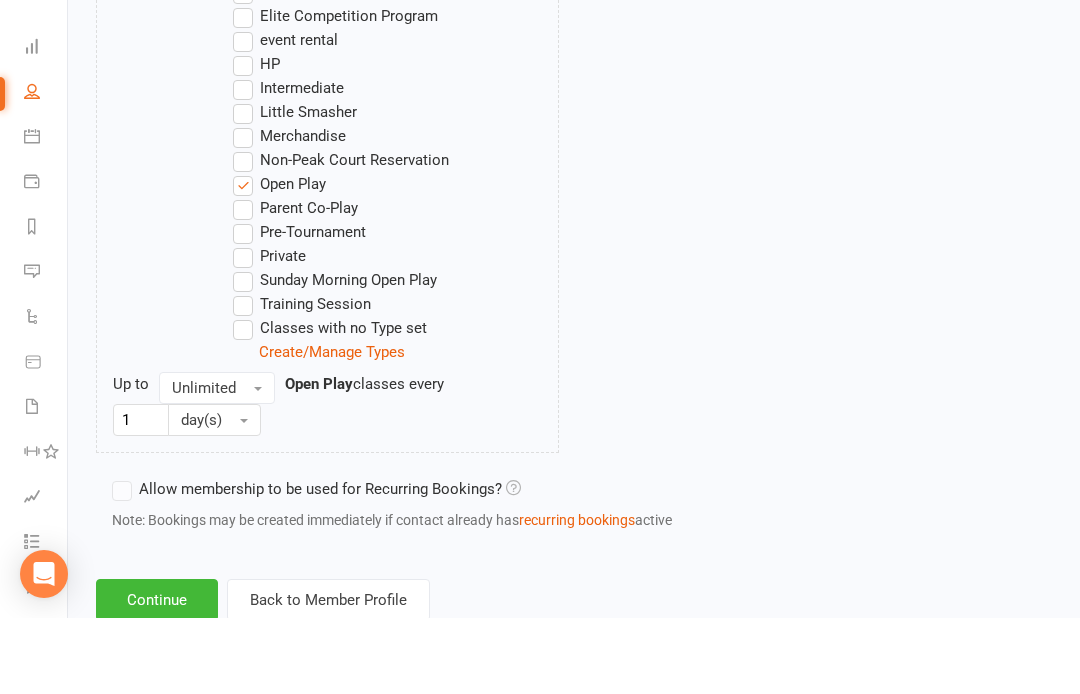 scroll, scrollTop: 1305, scrollLeft: 0, axis: vertical 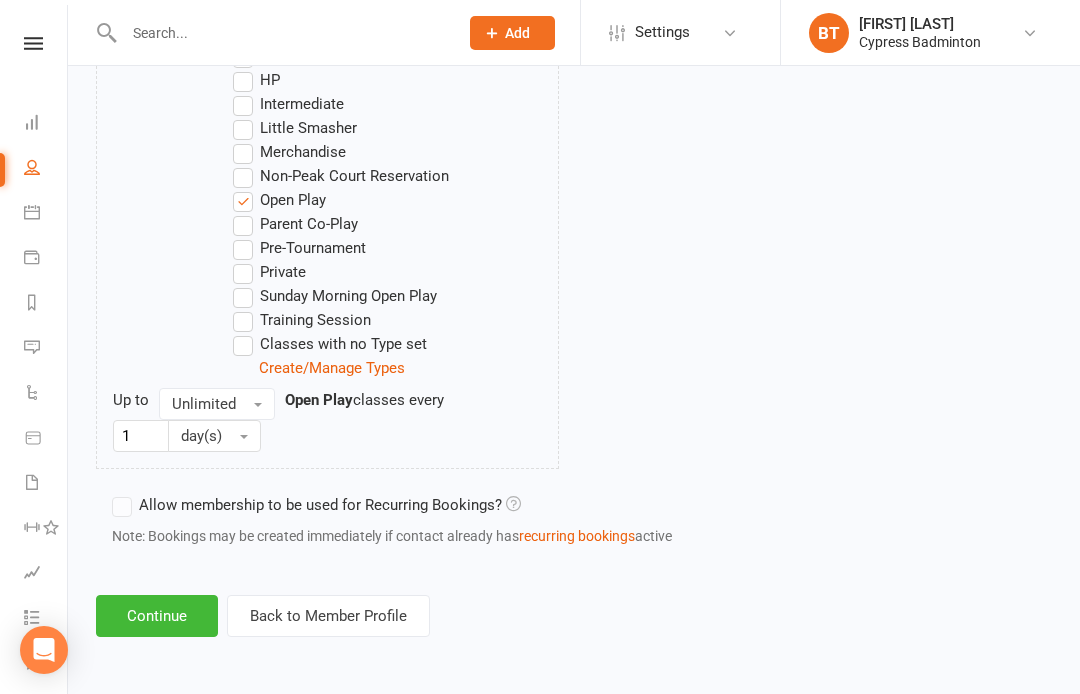 click on "Continue" at bounding box center (157, 616) 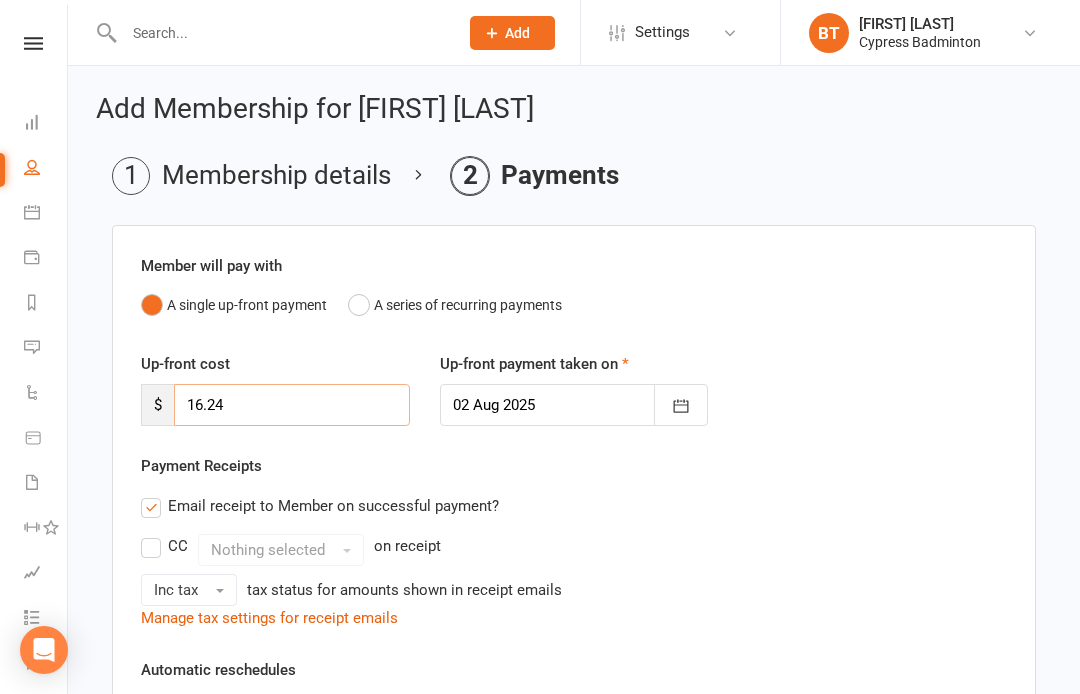 click on "16.24" at bounding box center [292, 405] 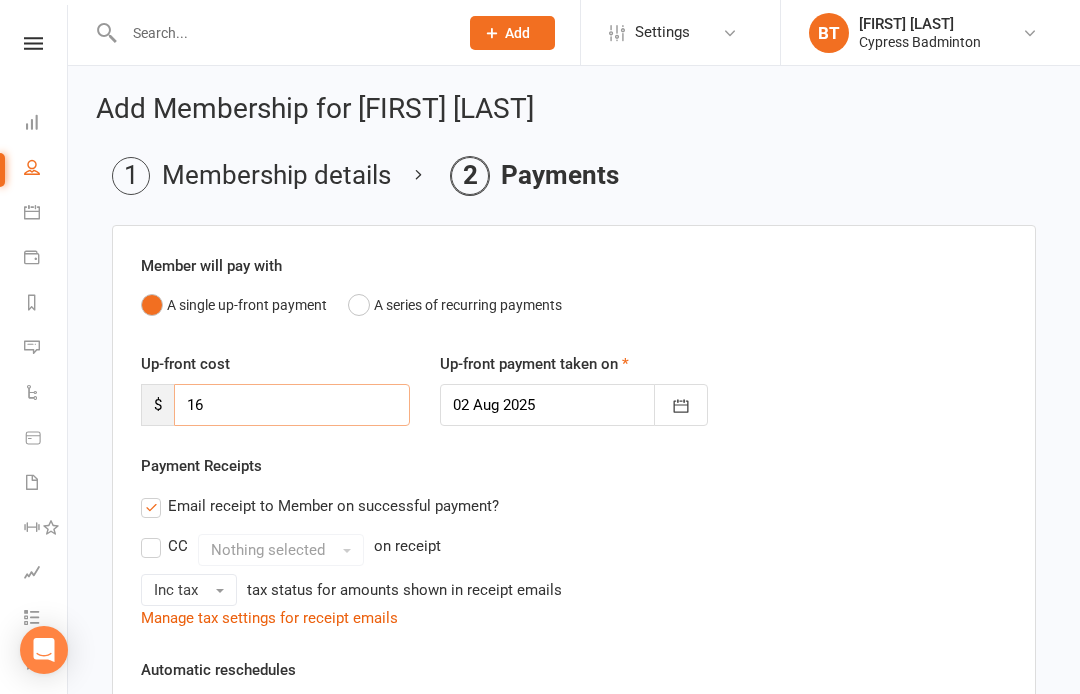 type on "1" 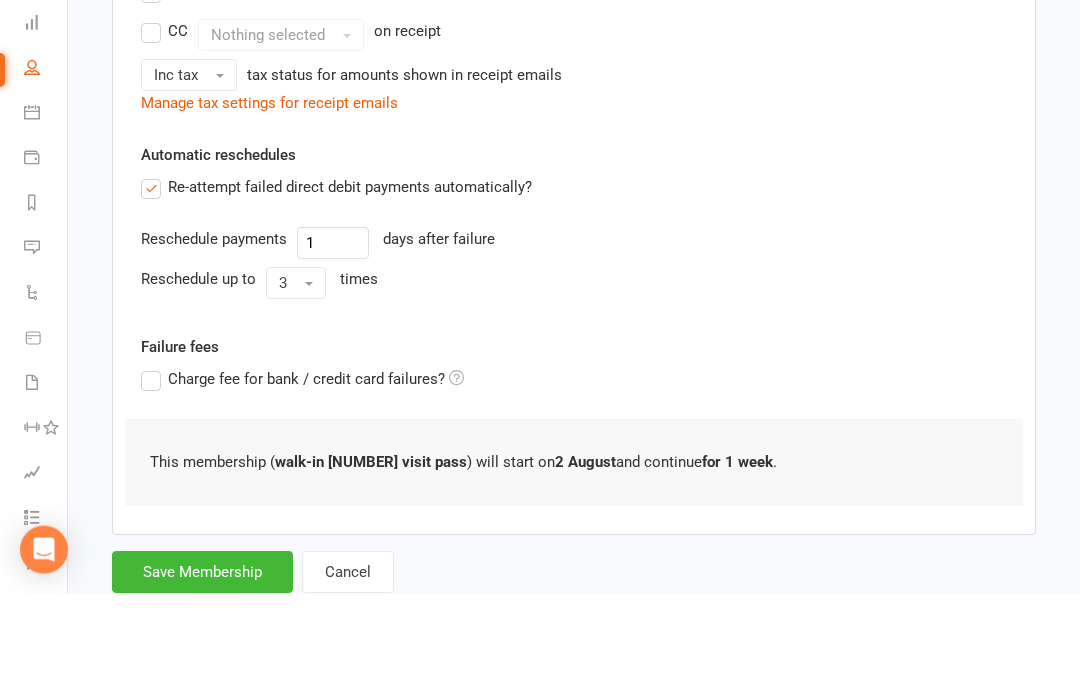 scroll, scrollTop: 491, scrollLeft: 0, axis: vertical 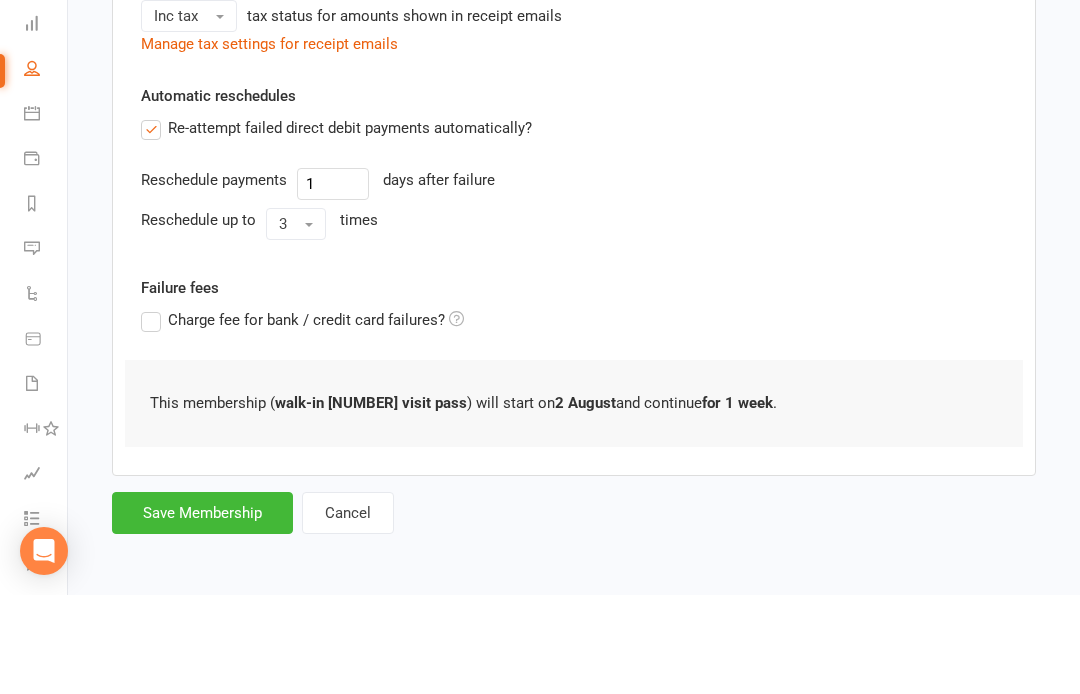 type on "0" 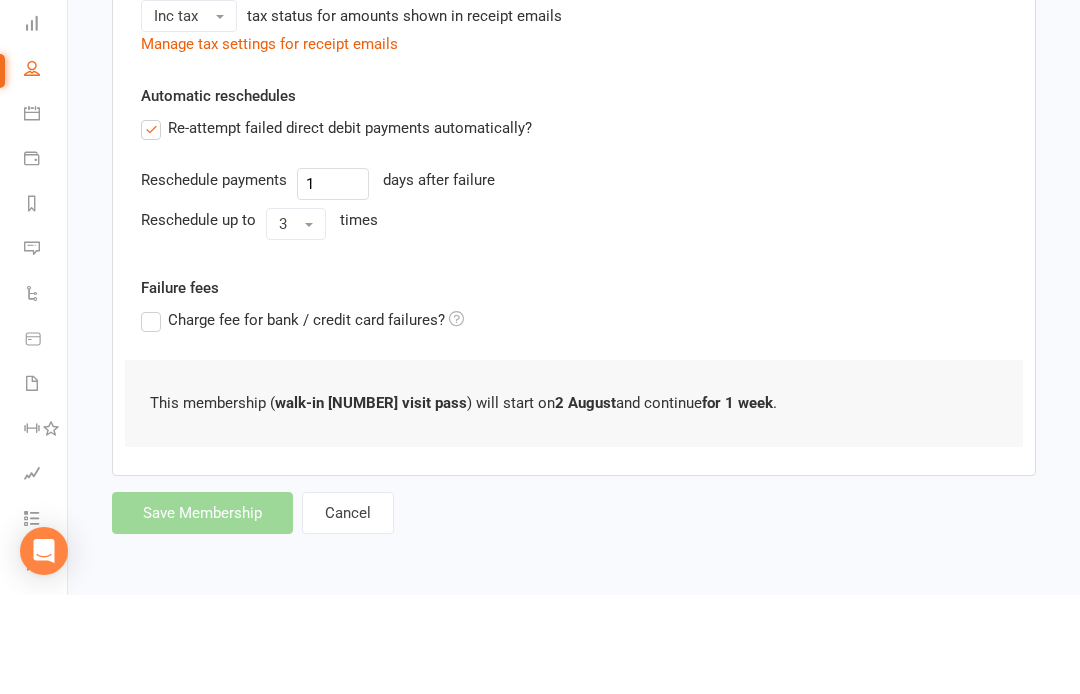 click on "Member will pay with A single up-front payment A series of recurring payments Up-front cost  $ 0 Up-front payment taken on 02 Aug 2025
August 2025
Sun Mon Tue Wed Thu Fri Sat
31
27
28
29
30
31
01
02
32
03
04
05
06
07
08
09
33
10
11
12
13
14
15
16
34
17
18
19
20
21
22
23
35
24
25" at bounding box center [574, 191] 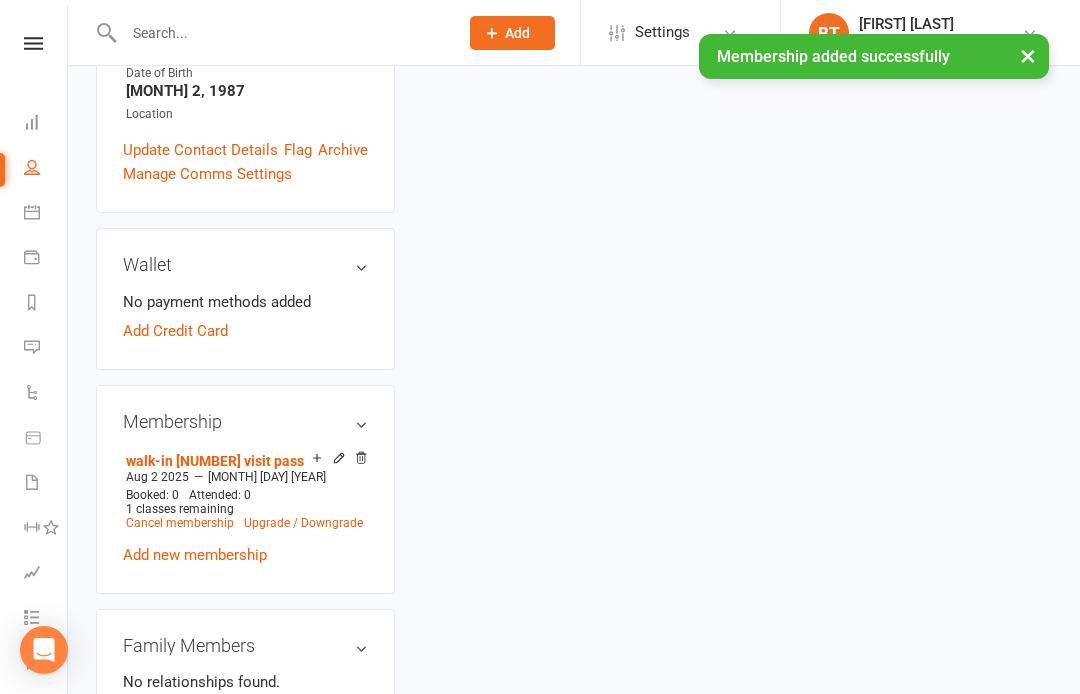 scroll, scrollTop: 0, scrollLeft: 0, axis: both 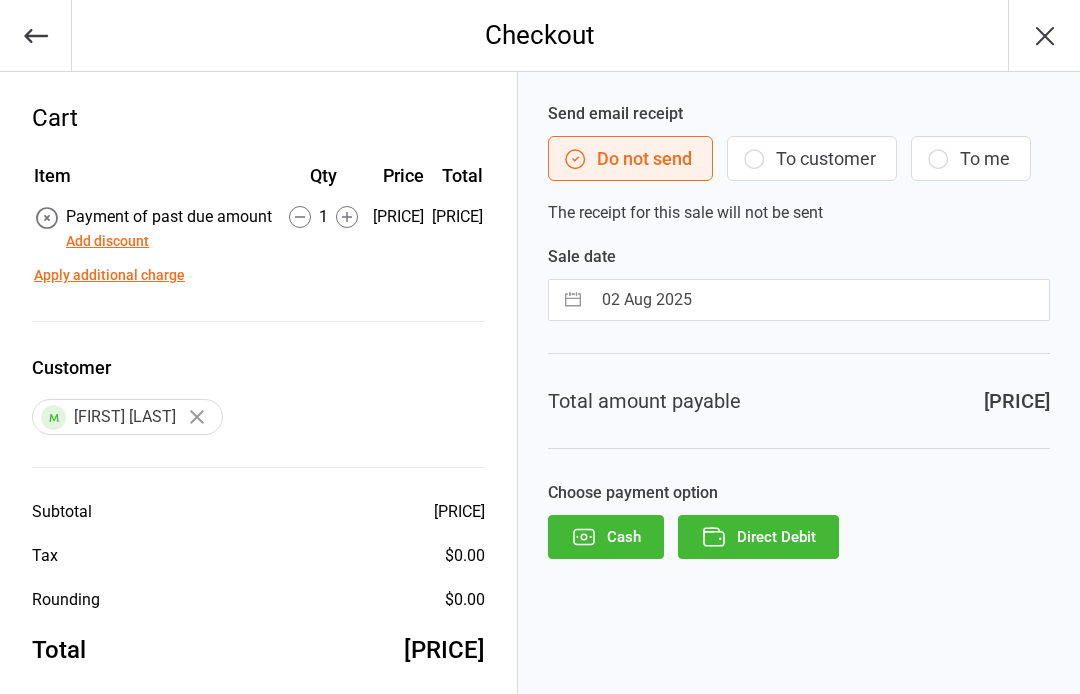click on "02 Aug 2025" at bounding box center [820, 300] 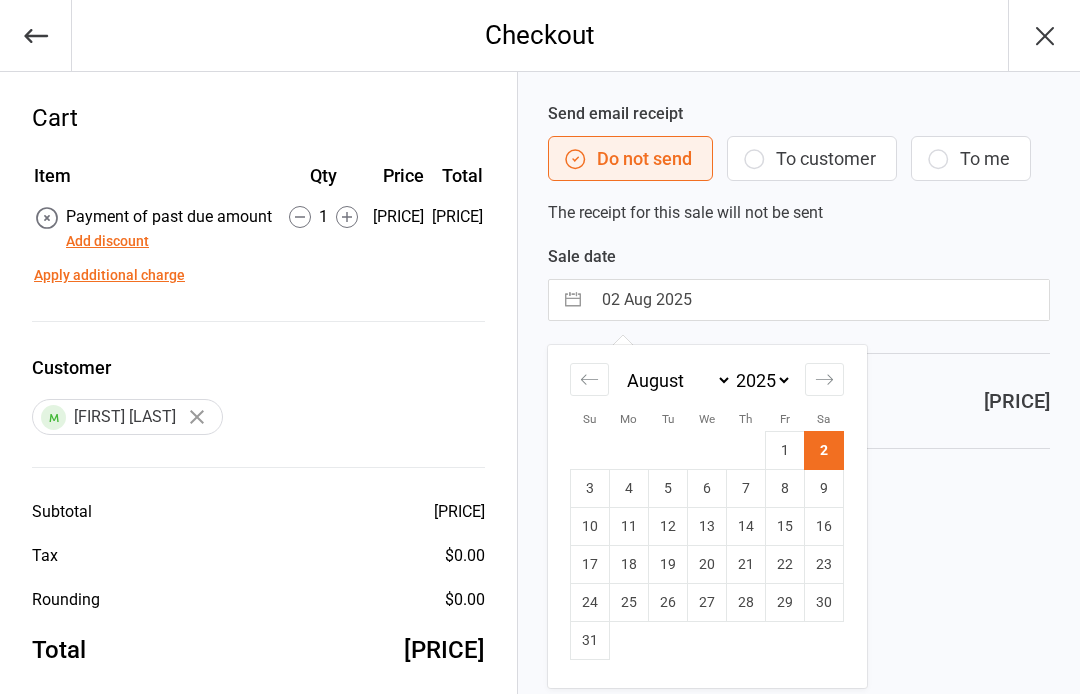 click 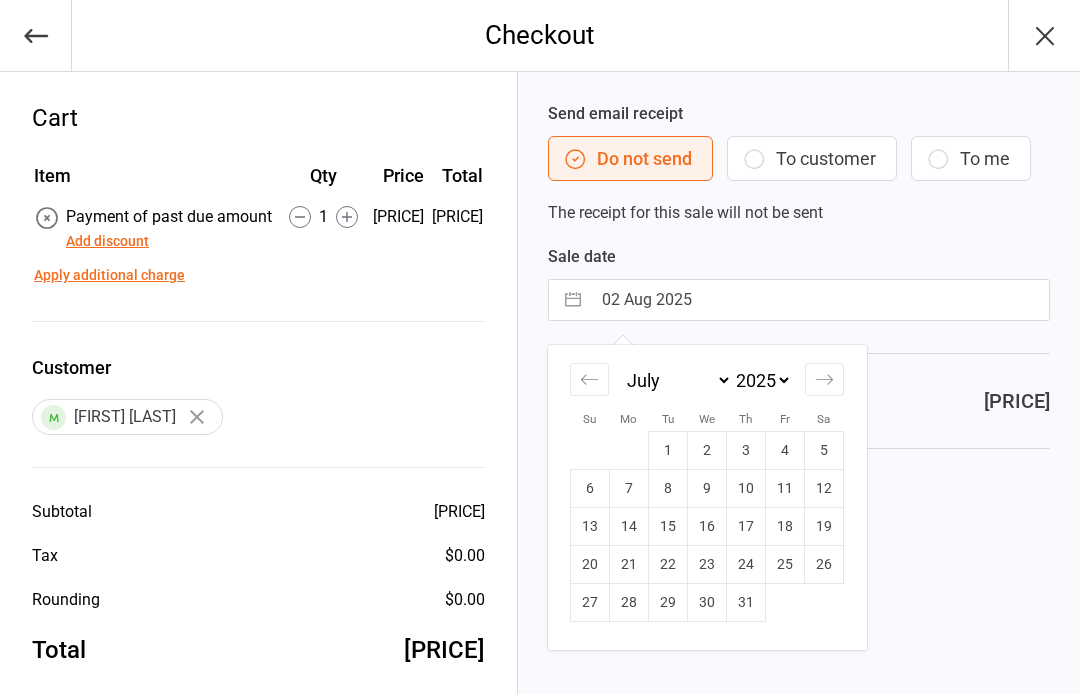 click on "30" at bounding box center (707, 603) 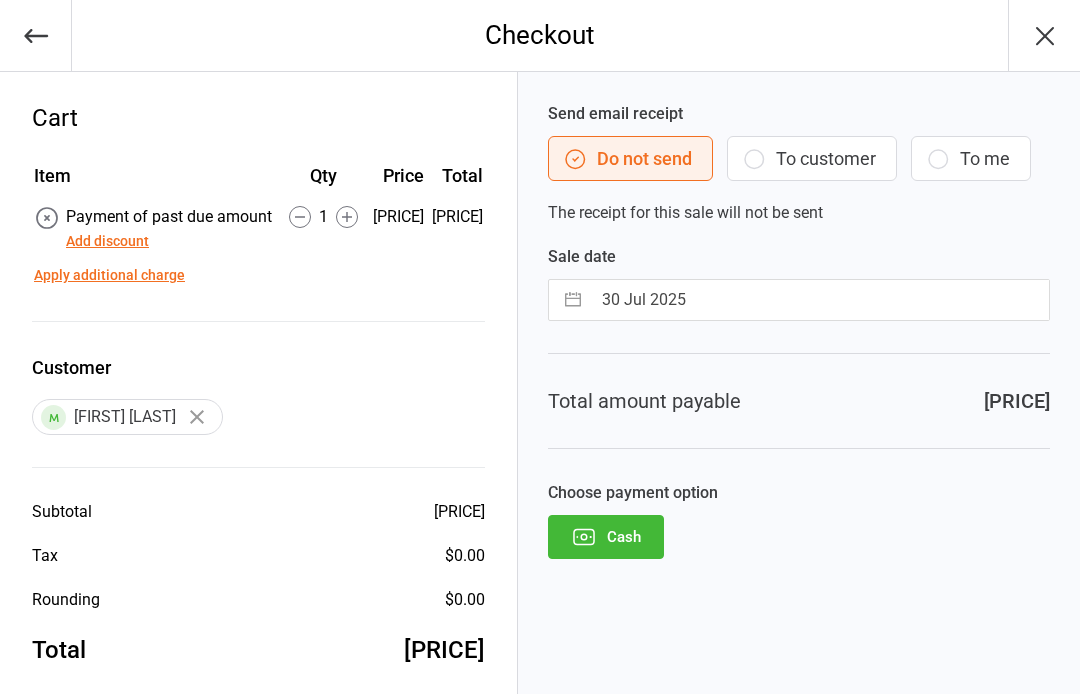 click on "30 Jul 2025" at bounding box center (820, 300) 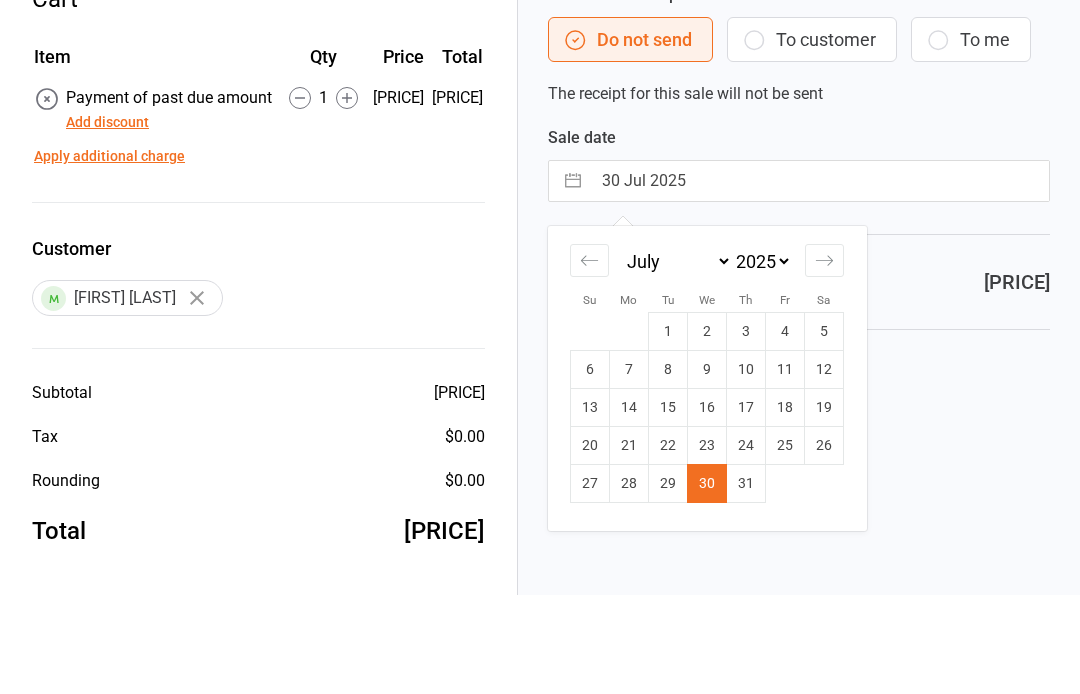 scroll, scrollTop: 22, scrollLeft: 0, axis: vertical 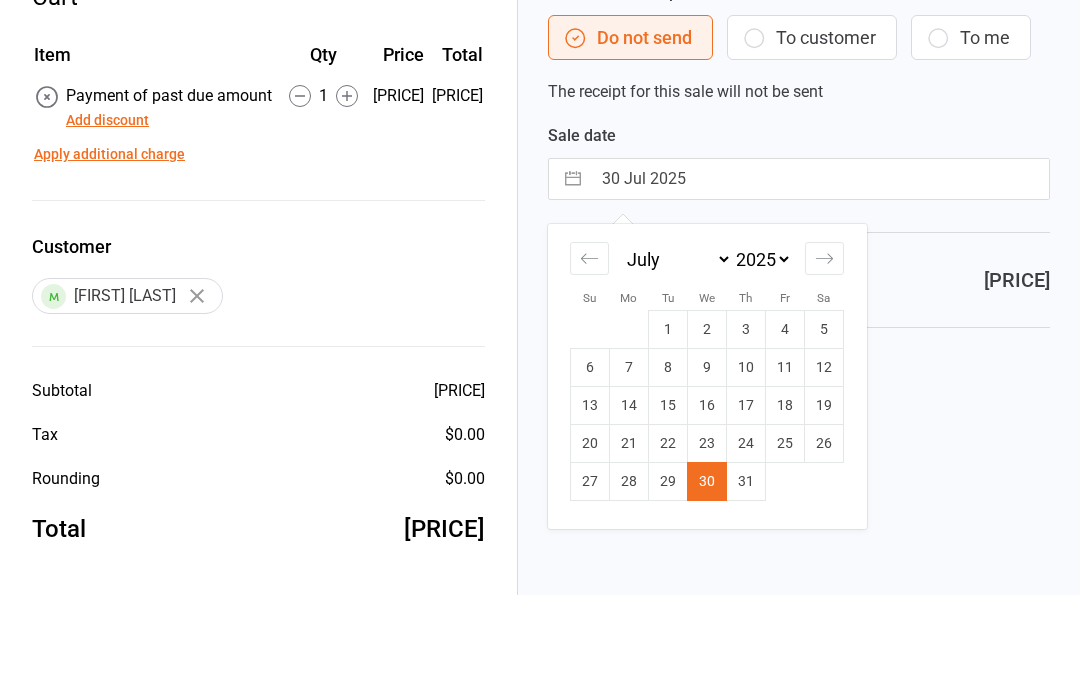 click on "31" at bounding box center [746, 581] 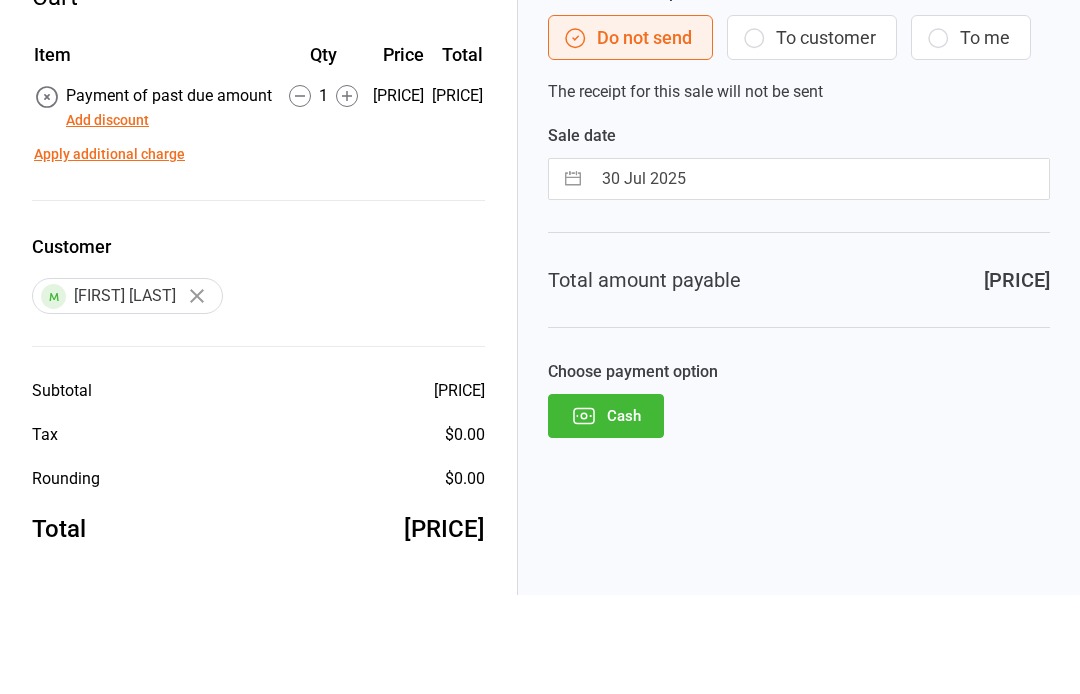 type on "31 Jul 2025" 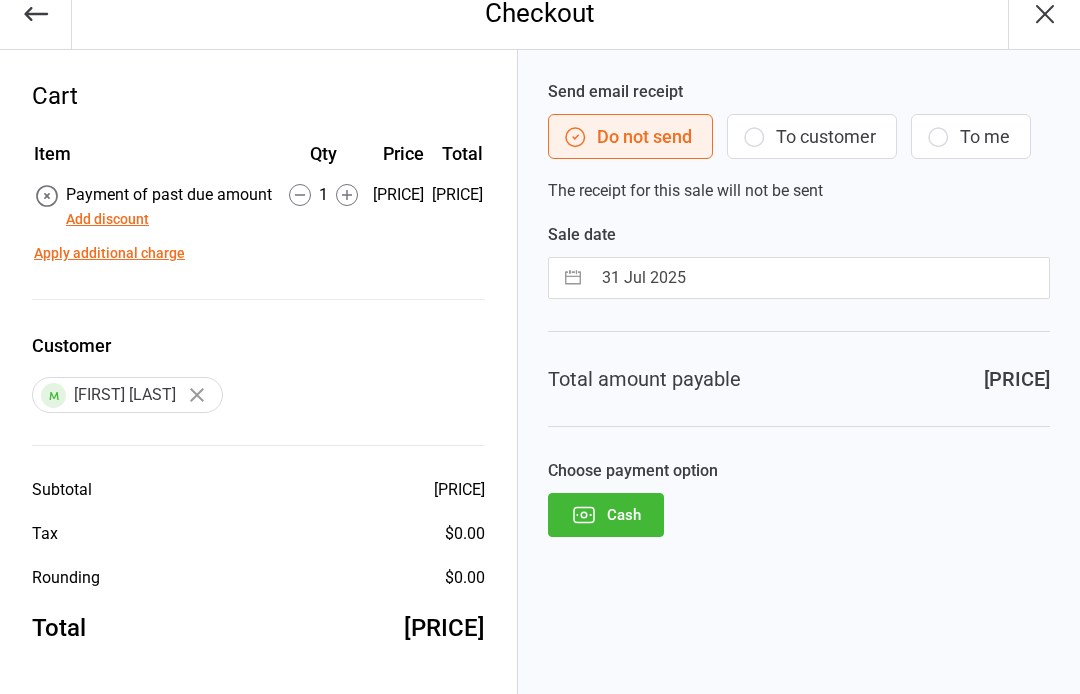 click on "31 Jul 2025" at bounding box center (820, 278) 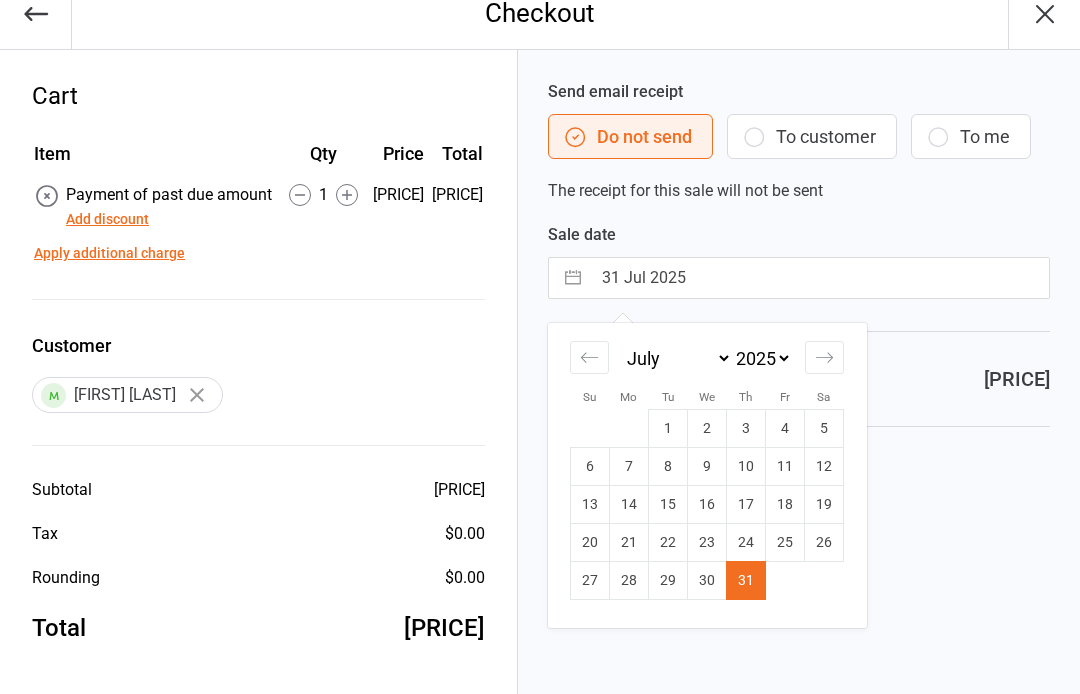 click 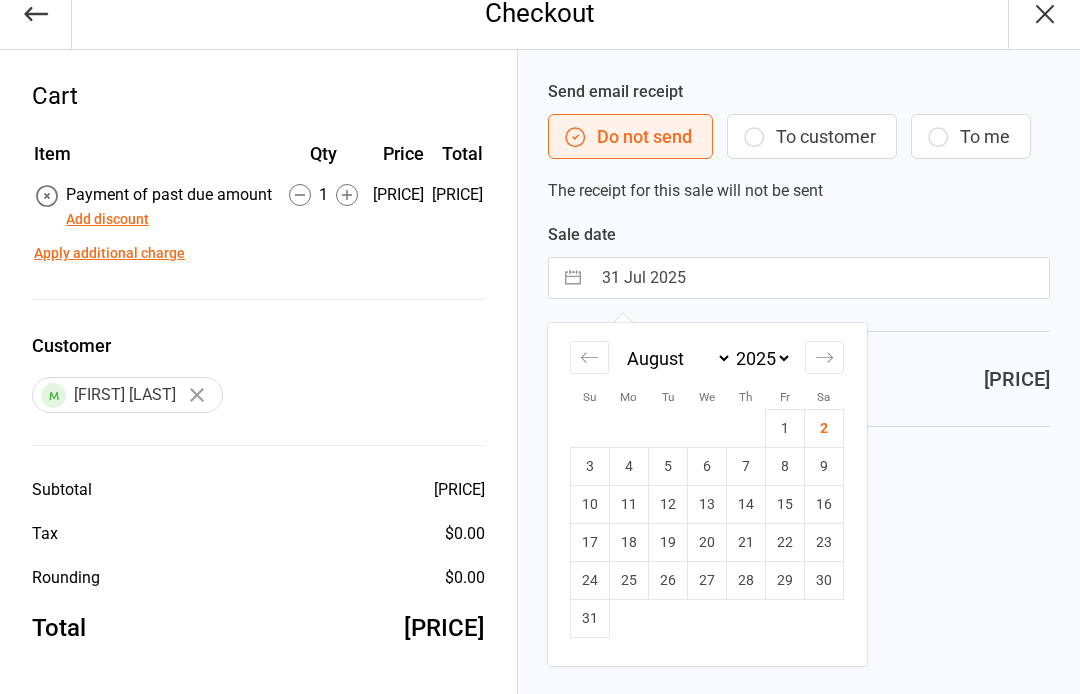 click on "1" at bounding box center (785, 429) 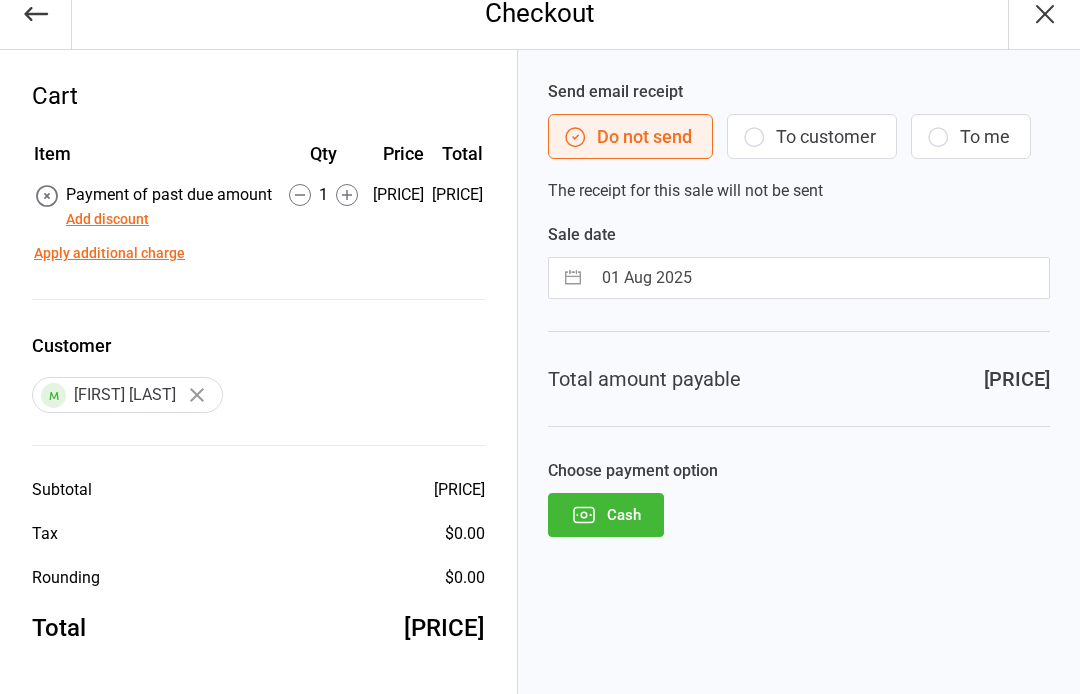 click on "01 Aug 2025" at bounding box center [820, 278] 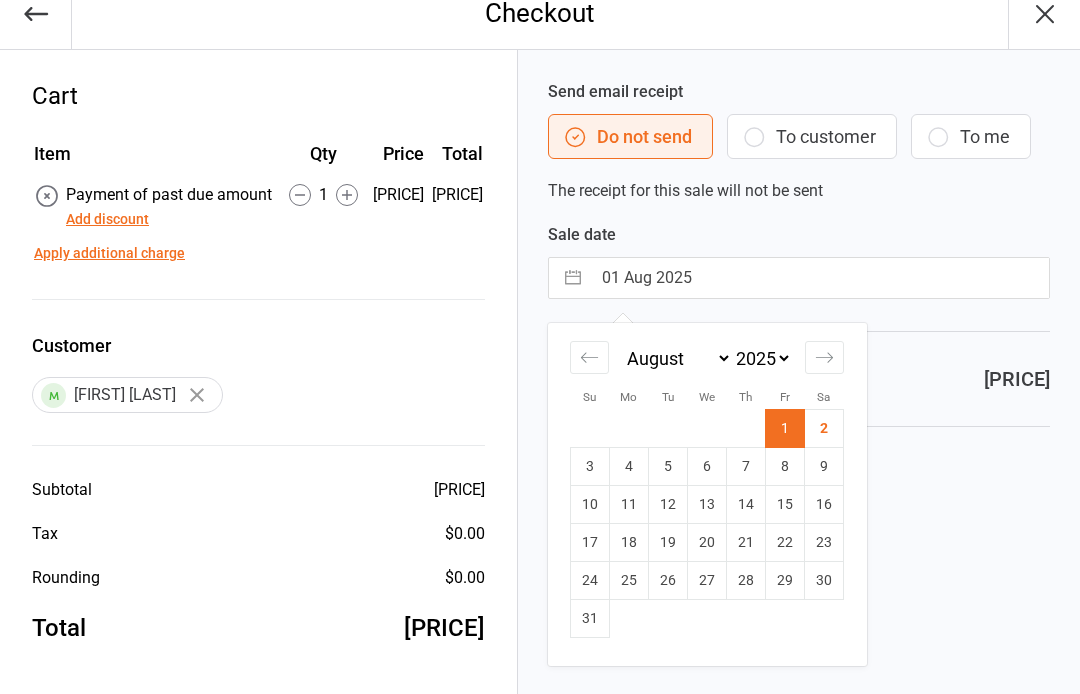 click on "2" at bounding box center (824, 429) 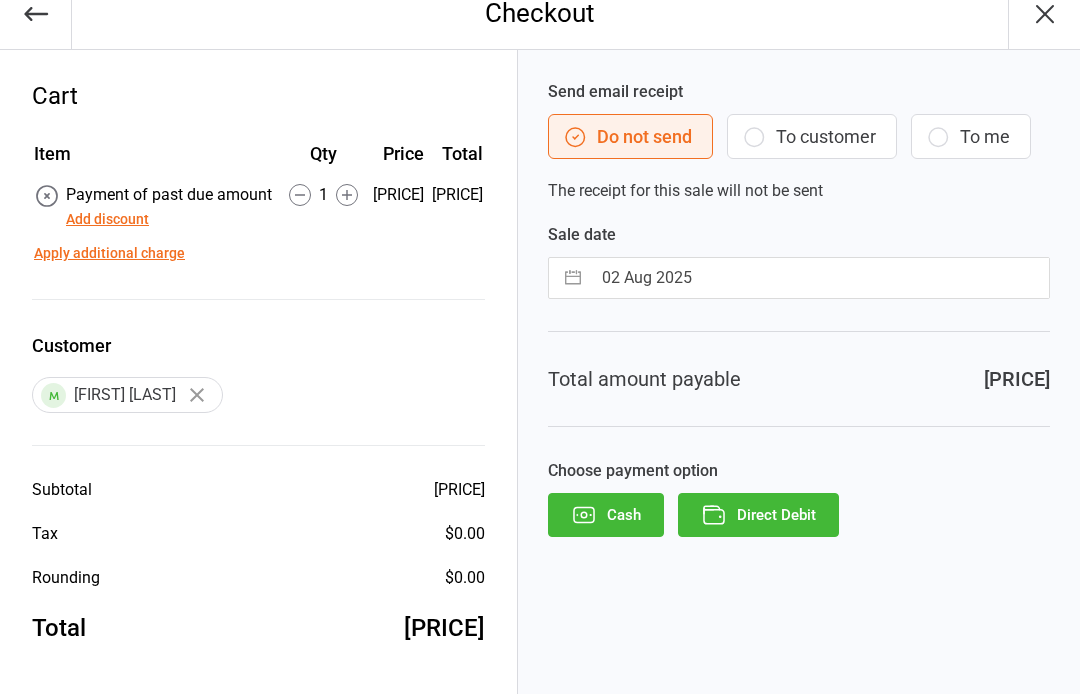 click on "Direct Debit" at bounding box center (758, 515) 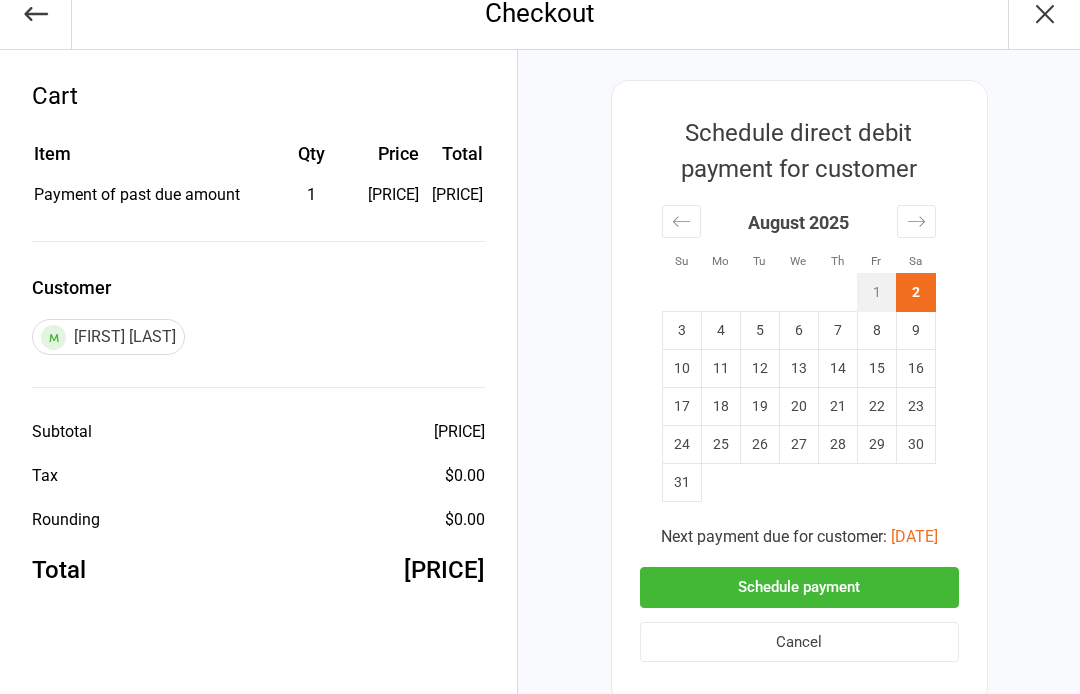 scroll, scrollTop: 0, scrollLeft: 0, axis: both 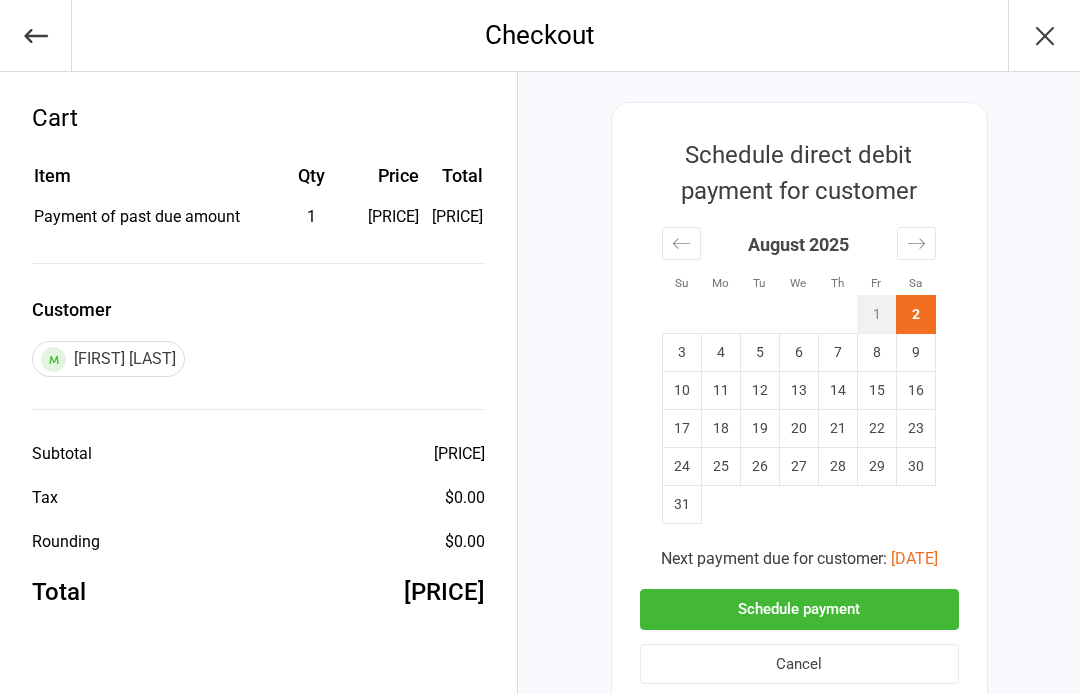 click on "Schedule payment" at bounding box center (799, 609) 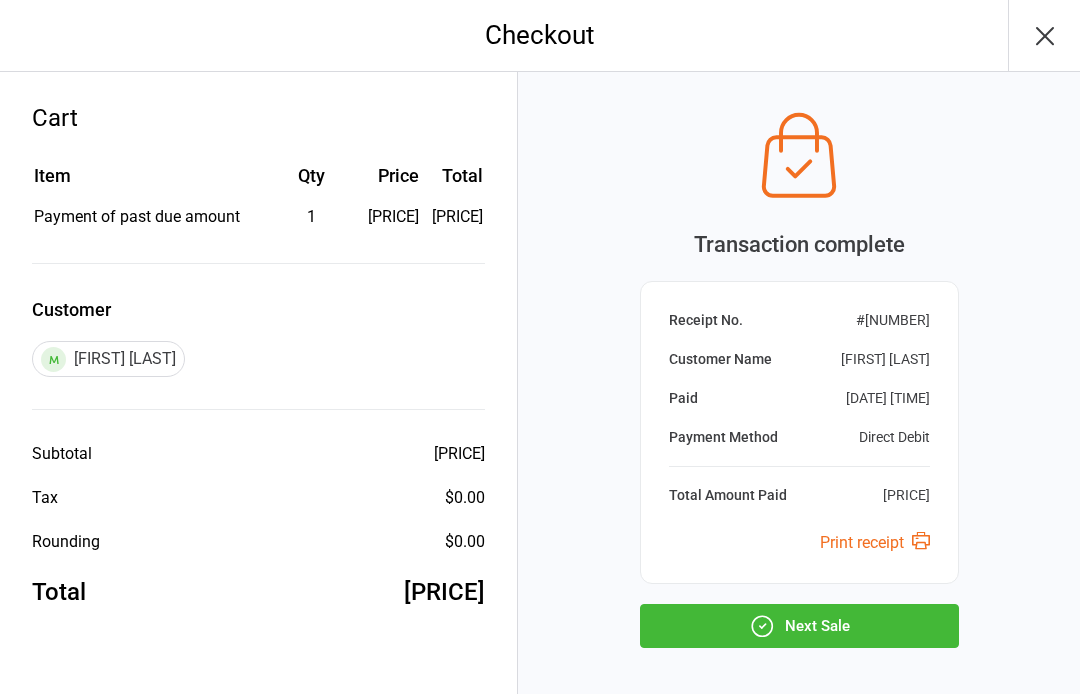 click on "Next Sale" at bounding box center (799, 626) 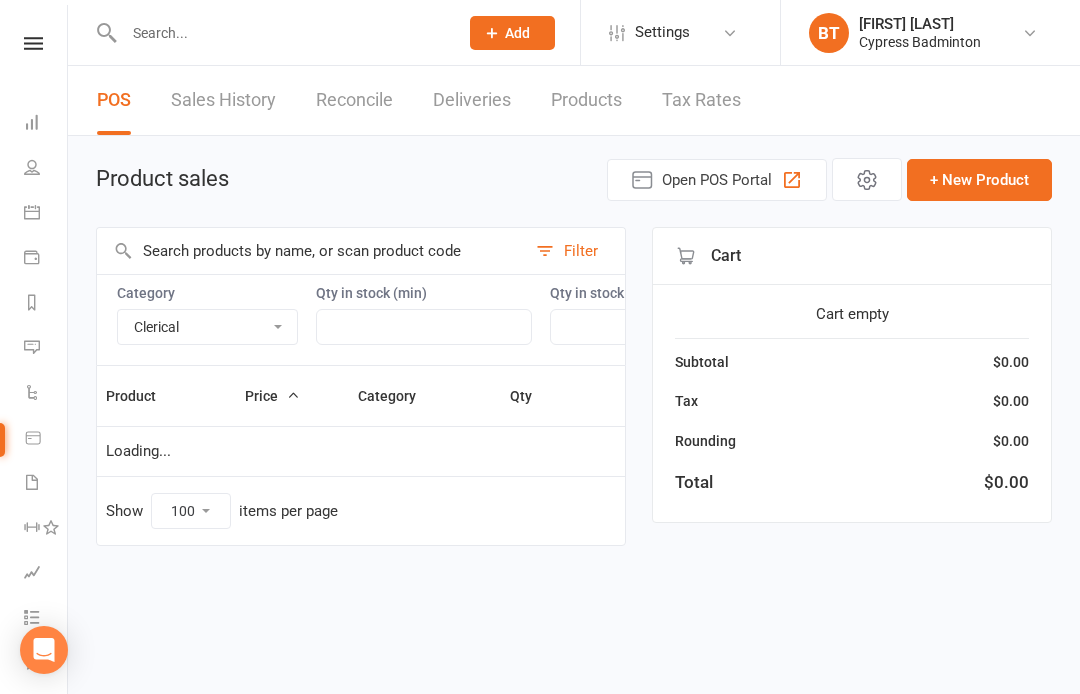 select on "3619" 